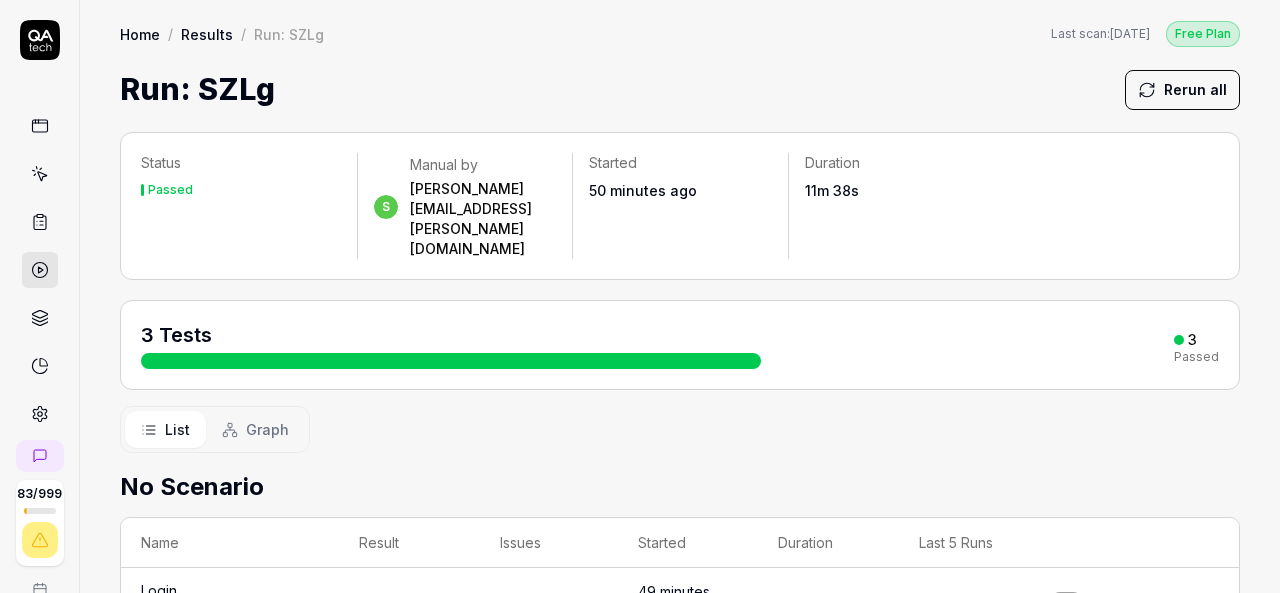 scroll, scrollTop: 0, scrollLeft: 0, axis: both 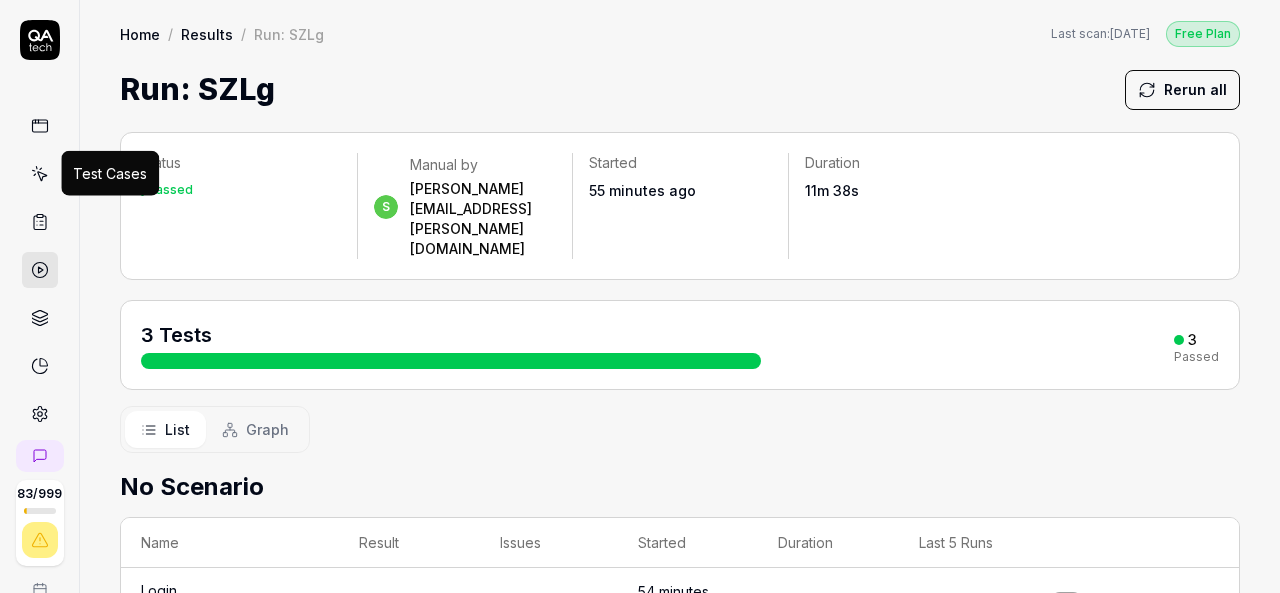 click 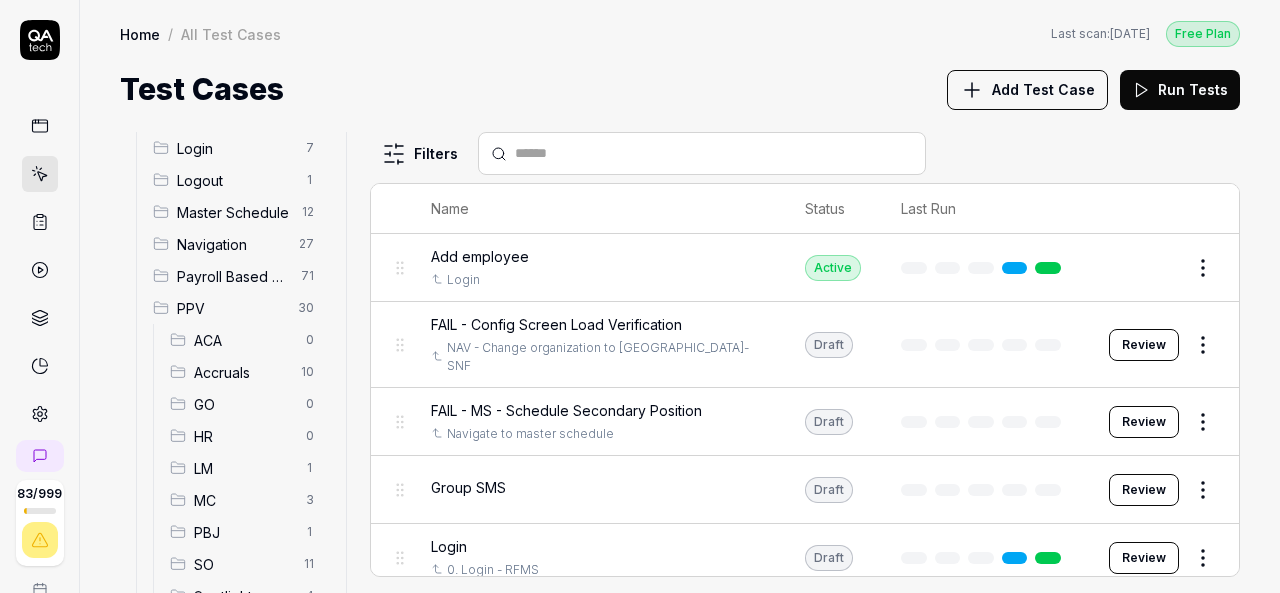 scroll, scrollTop: 200, scrollLeft: 0, axis: vertical 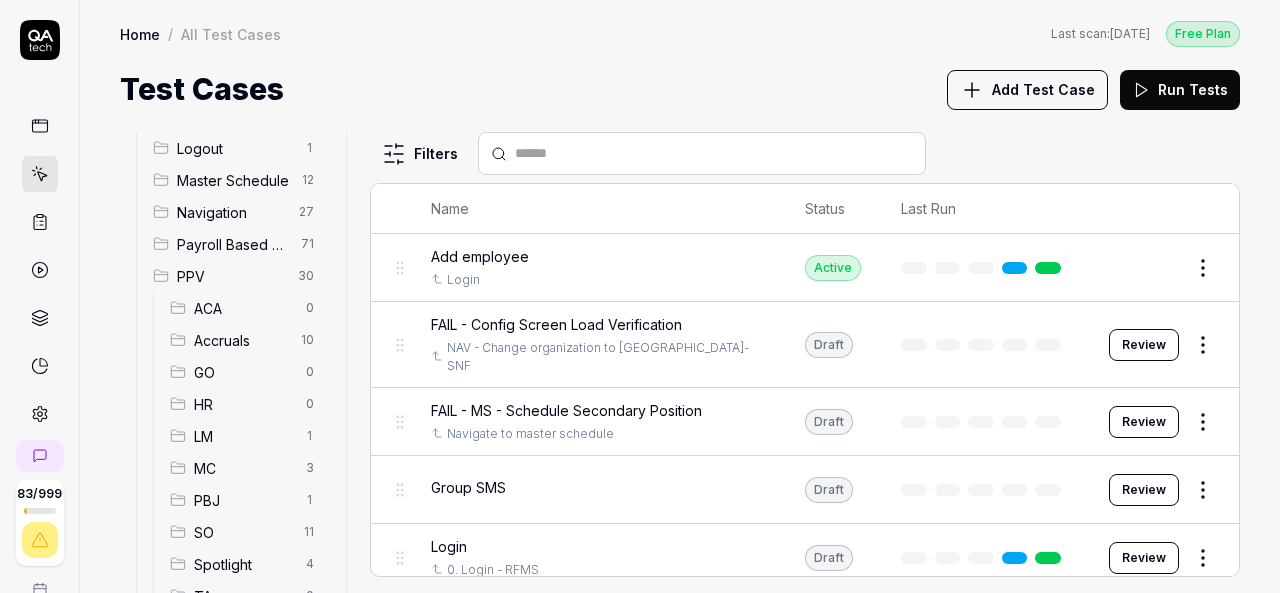 click on "HR" at bounding box center (244, 404) 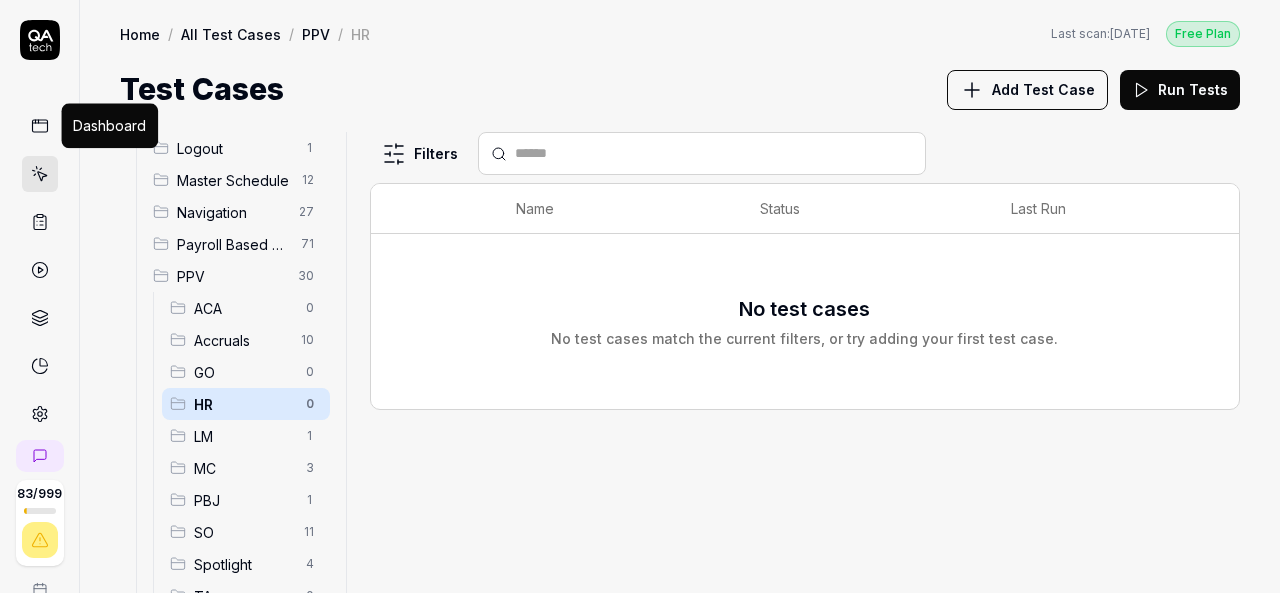 click 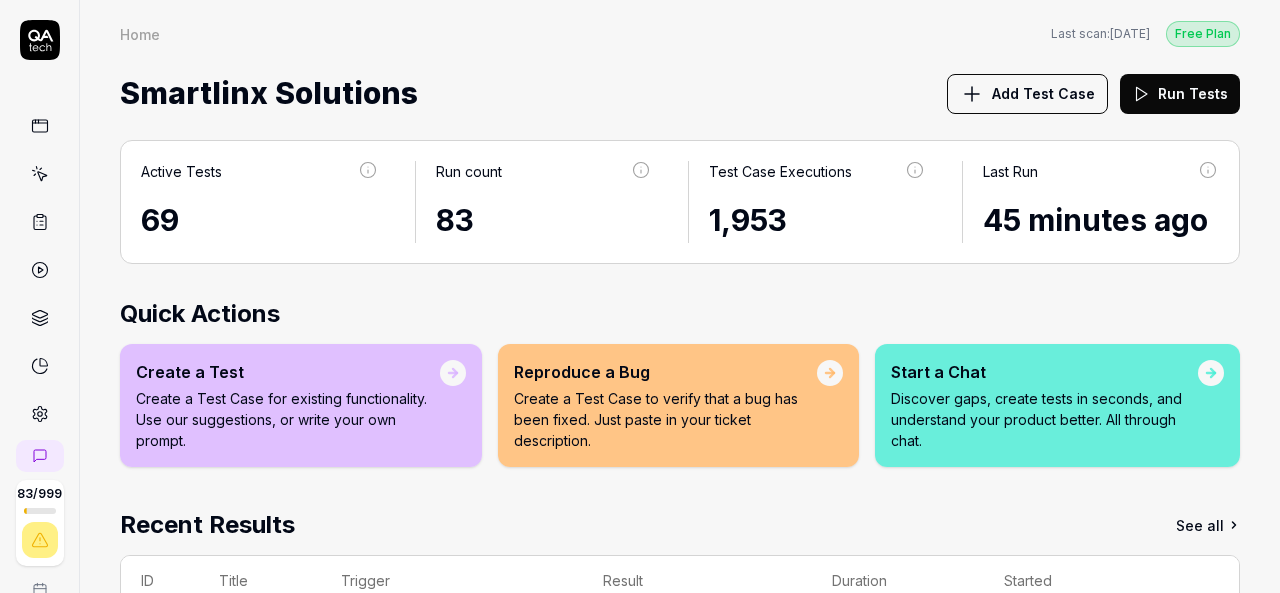 click 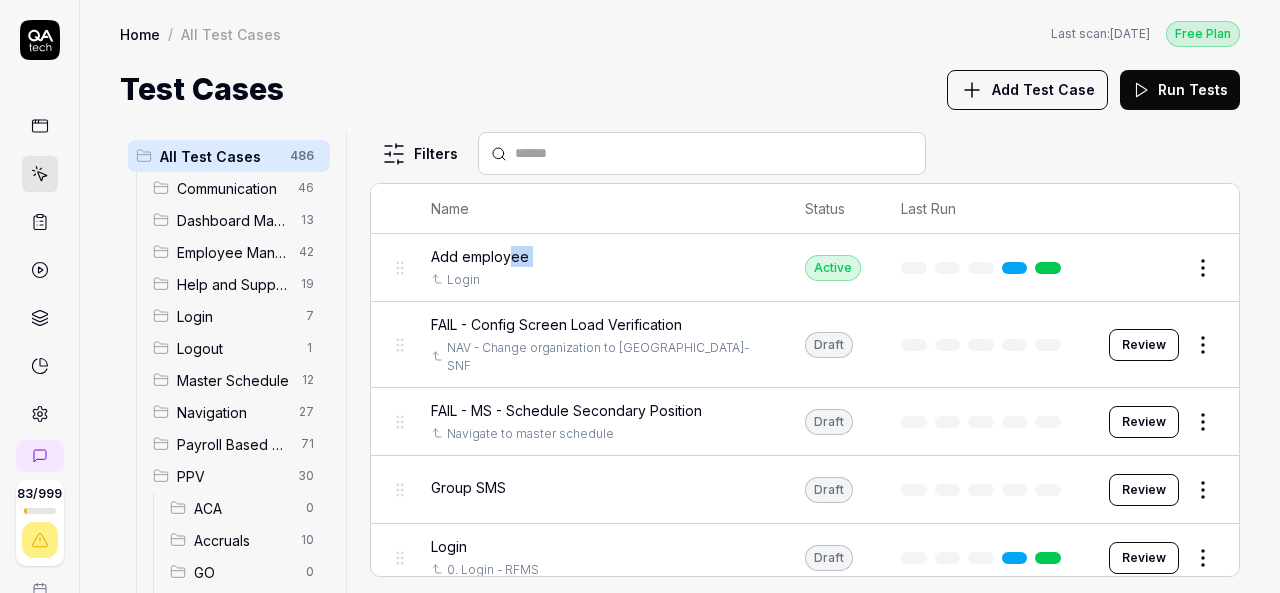 drag, startPoint x: 506, startPoint y: 249, endPoint x: 419, endPoint y: 287, distance: 94.93682 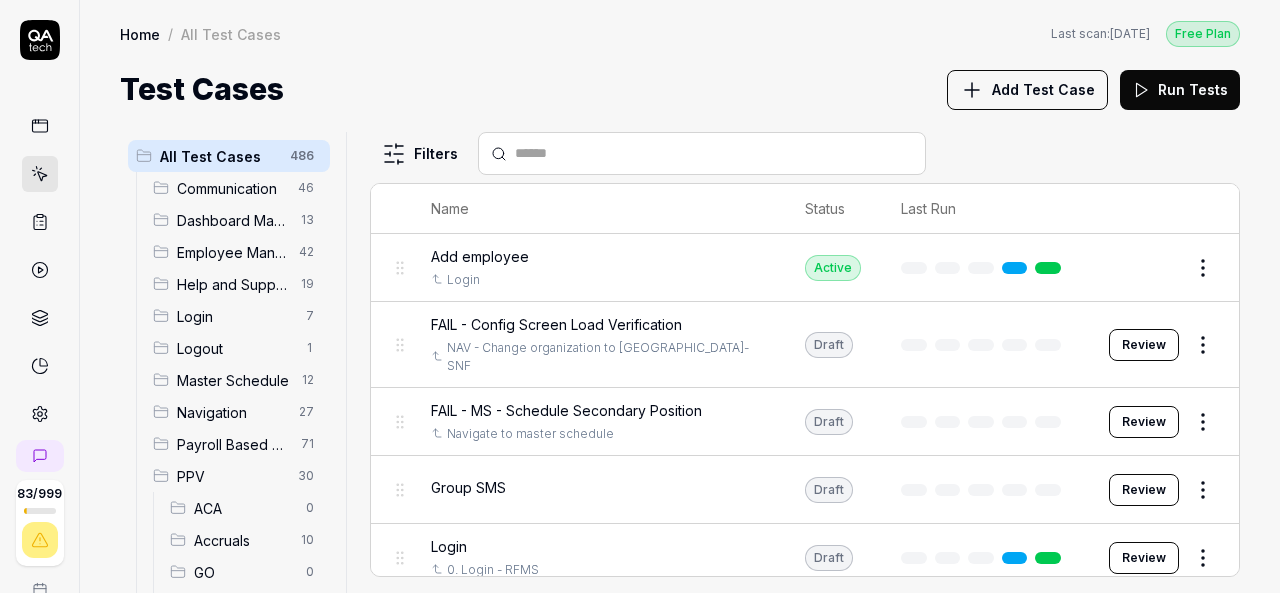 click on "Test Cases Add Test Case Run Tests" at bounding box center [680, 89] 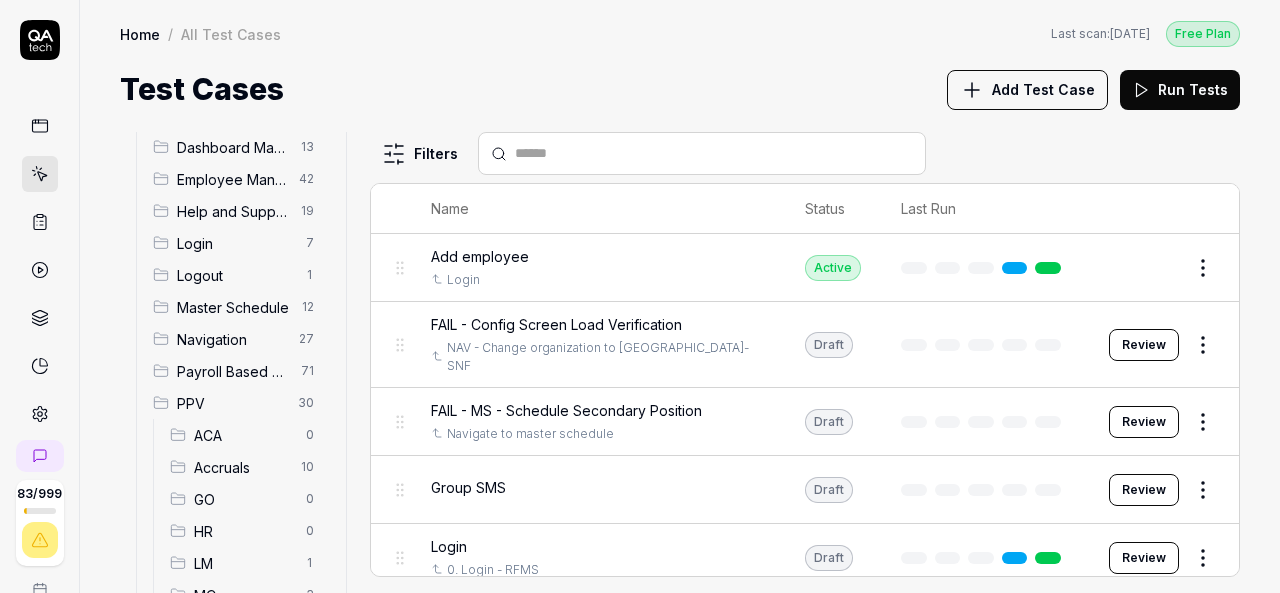 scroll, scrollTop: 100, scrollLeft: 0, axis: vertical 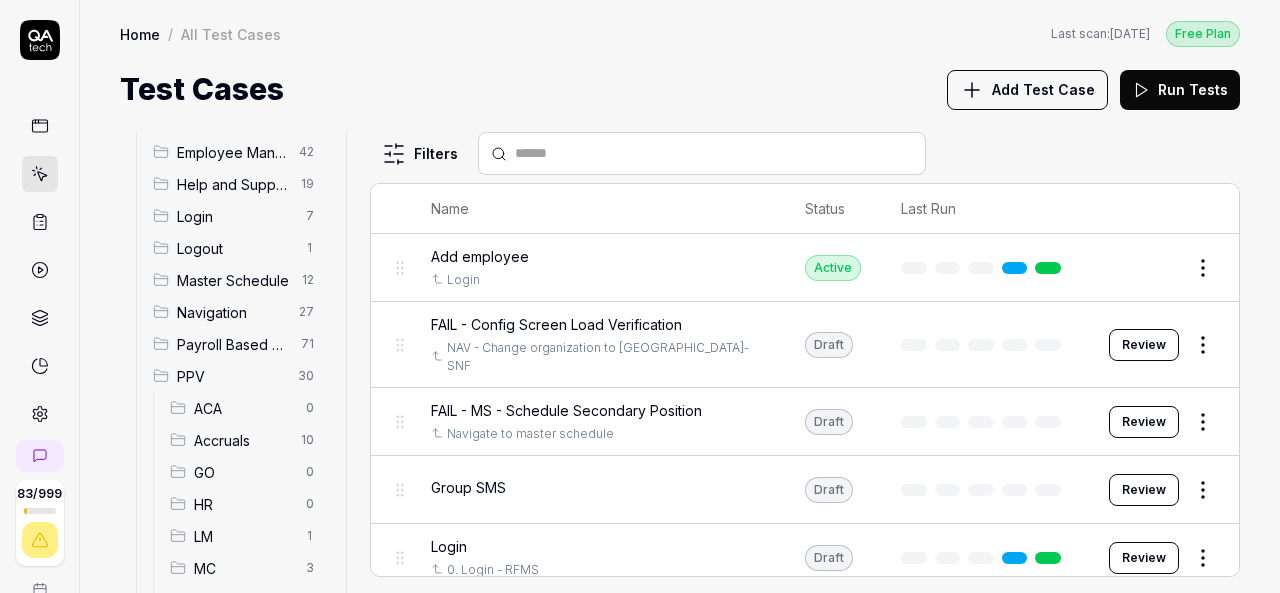 click on "HR" at bounding box center (244, 504) 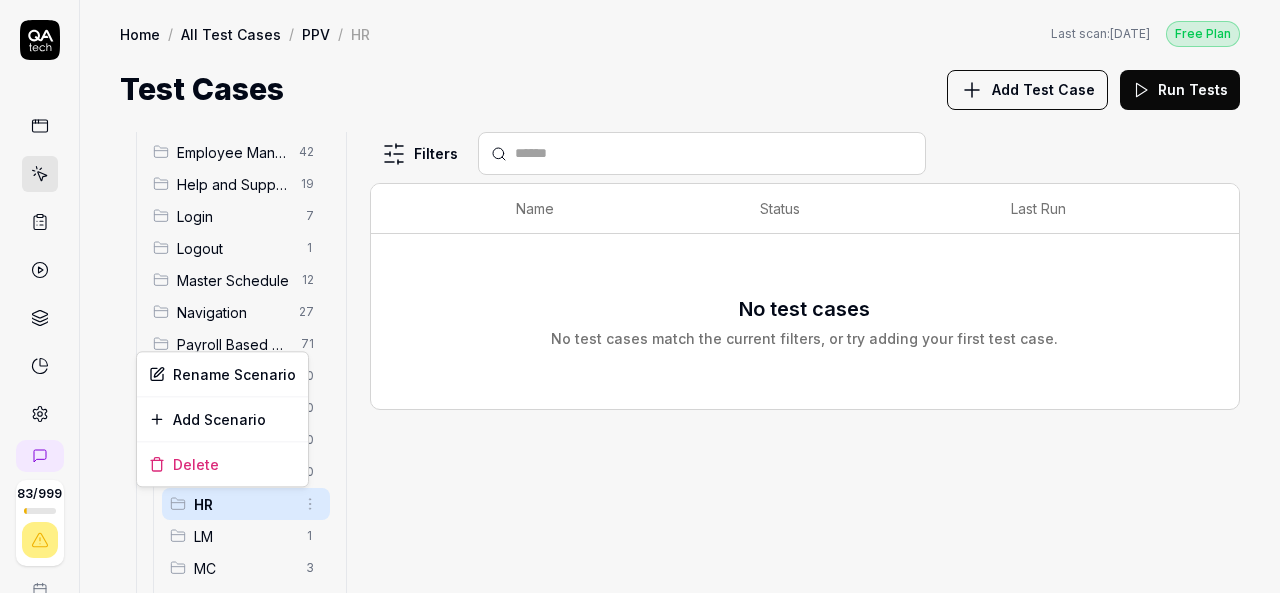 click on "83  /  999 s S Home / All Test Cases / PPV / HR Free Plan Home / All Test Cases / PPV / HR Last scan:  [DATE] Free Plan Test Cases Add Test Case Run Tests All Test Cases 486 Communication 46 Dashboard Management 13 Employee Management 42 Help and Support 19 Login 7 Logout 1 Master Schedule 12 Navigation 27 Payroll Based Journal 71 PPV 30 ACA 0 Accruals 10 GO 0 HR 0 LM 1 MC 3 PBJ 1 SO 11 Spotlight 4 TA 0 Reporting 6 Schedule Optimizer 7 Screen Loads 7 TestPPV 0 Time & Attendance 192 User Profile 1 Filters Name Status Last Run No test cases No test cases match the current filters, or try adding your first test case.
To pick up a draggable item, press the space bar.
While dragging, use the arrow keys to move the item.
Press space again to drop the item in its new position, or press escape to cancel.
Rename Scenario Add Scenario Delete" at bounding box center [640, 296] 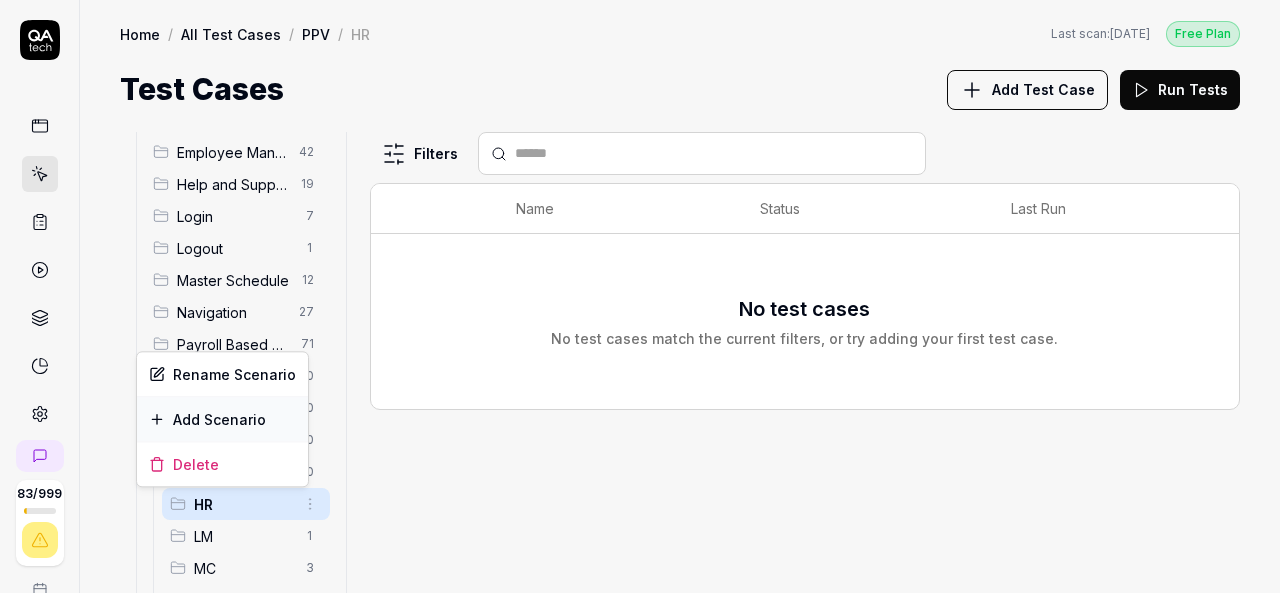 click on "Add Scenario" at bounding box center [222, 419] 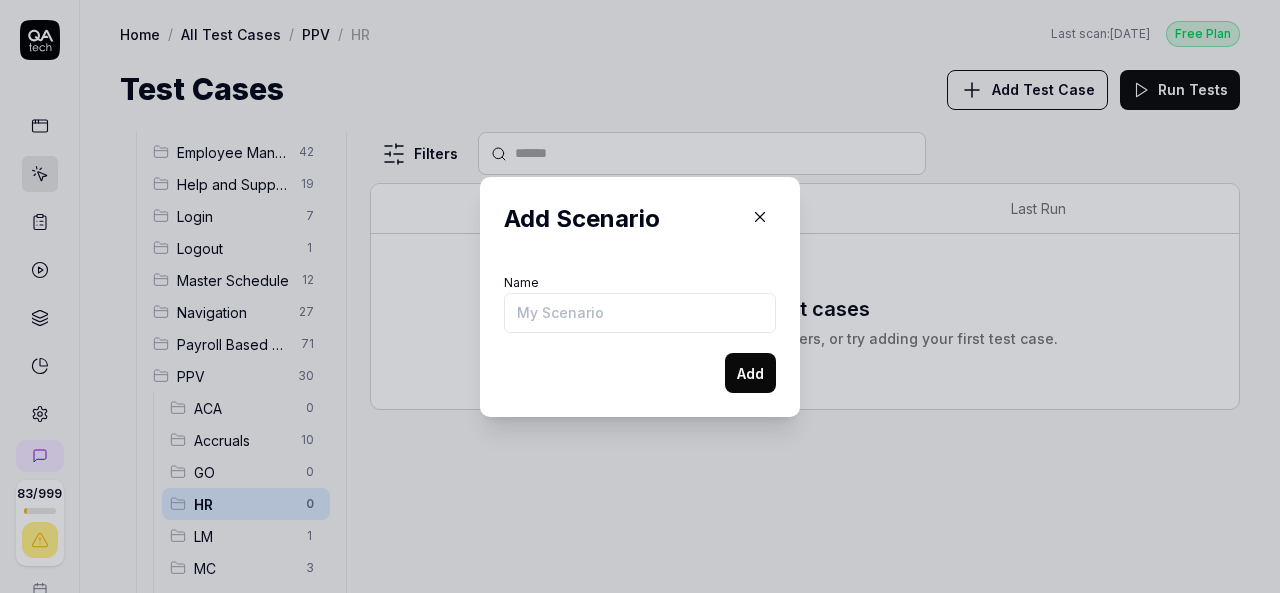 click 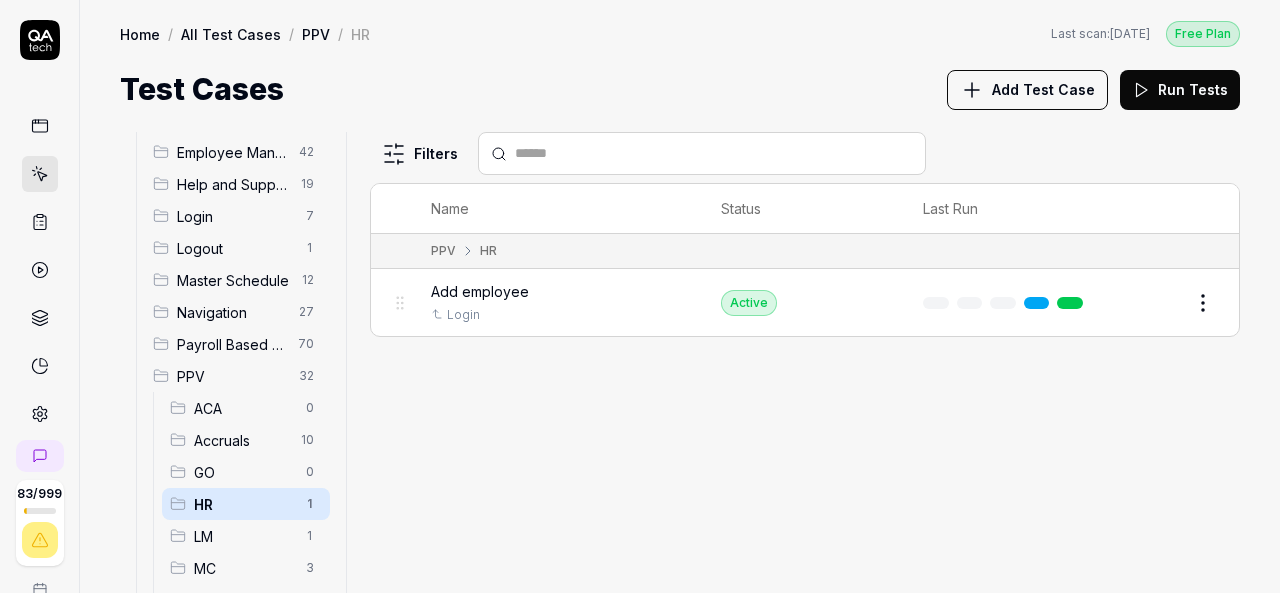 scroll, scrollTop: 0, scrollLeft: 0, axis: both 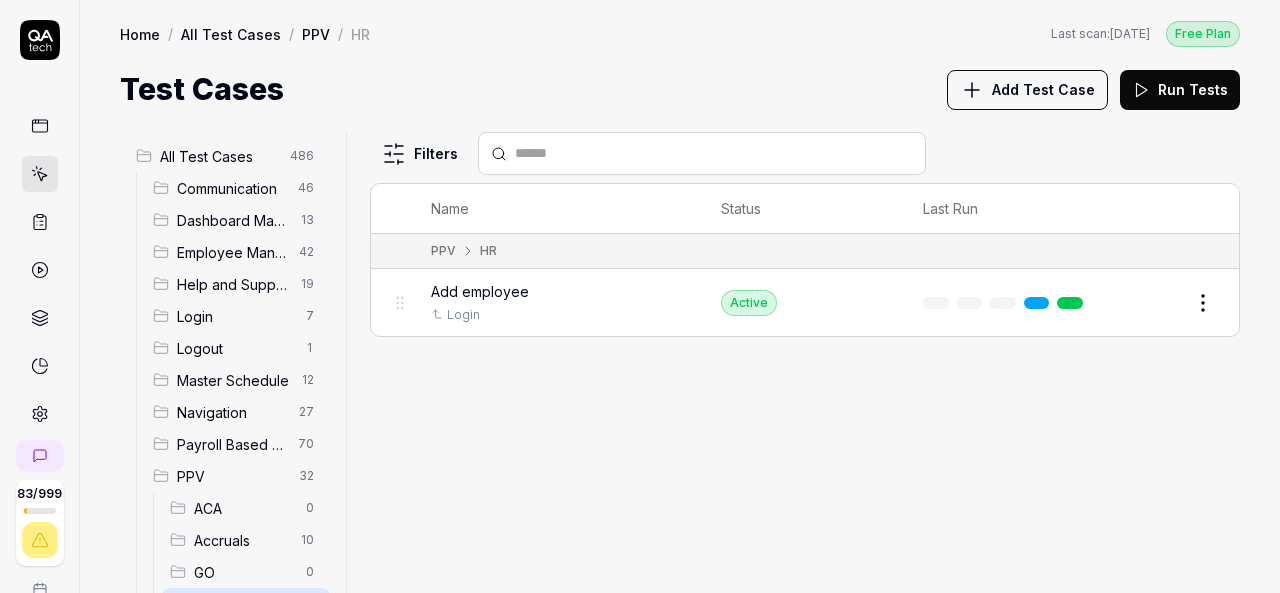 click on "Employee Management" at bounding box center [232, 252] 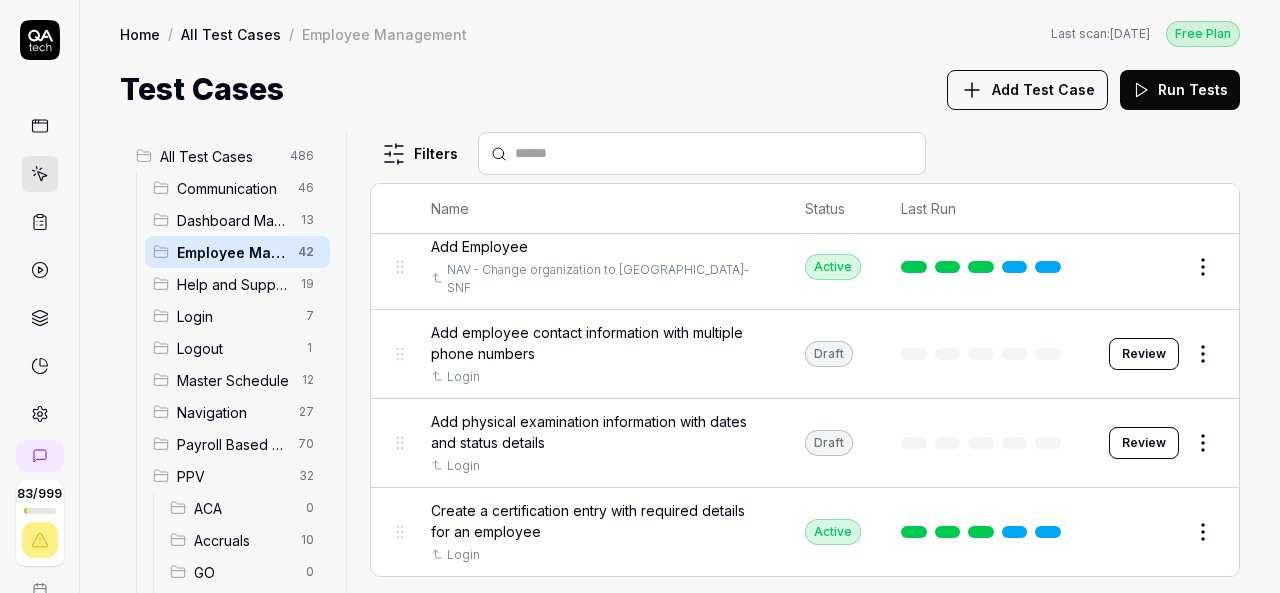 scroll, scrollTop: 500, scrollLeft: 0, axis: vertical 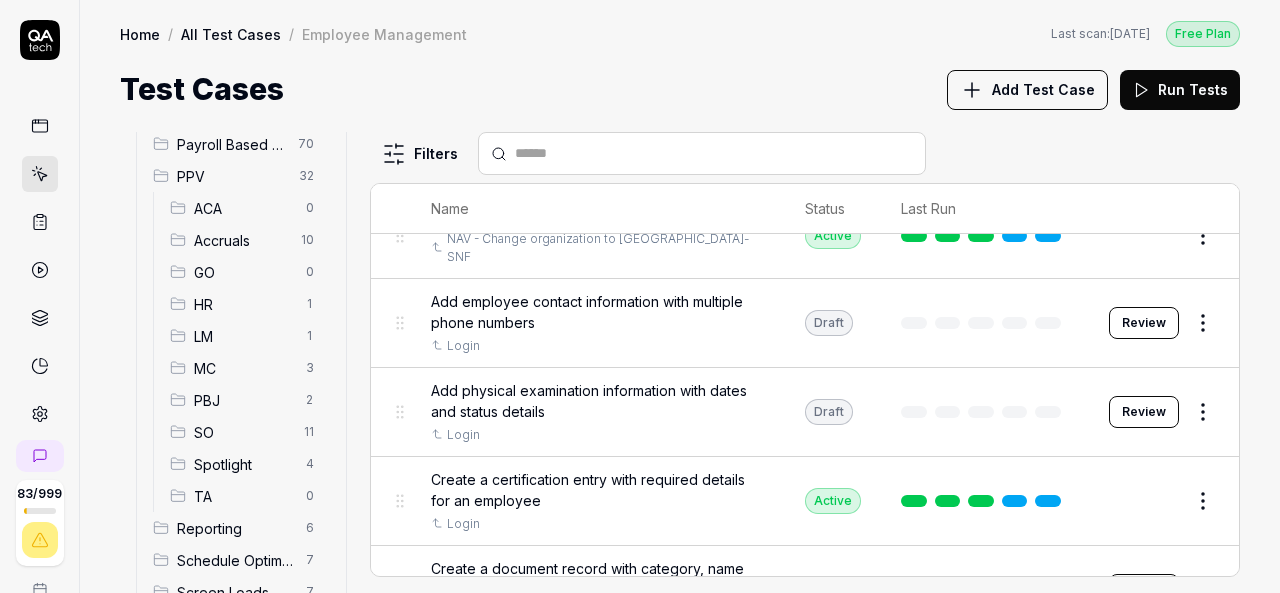 click on "HR" at bounding box center (244, 304) 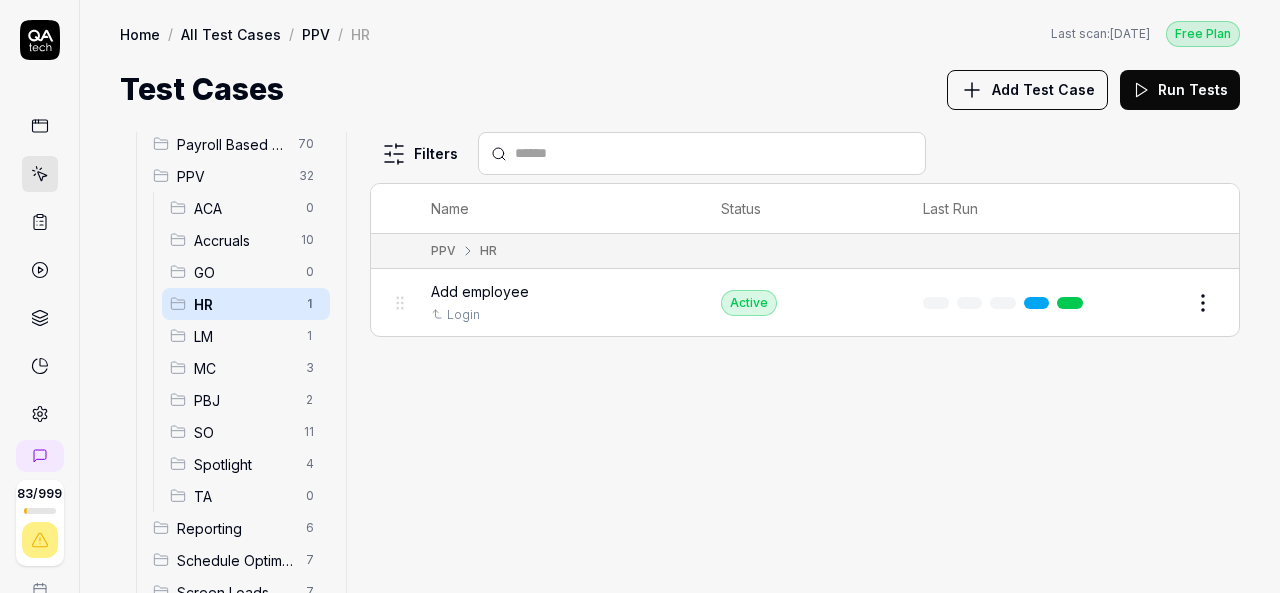 click on "Add employee" at bounding box center (480, 291) 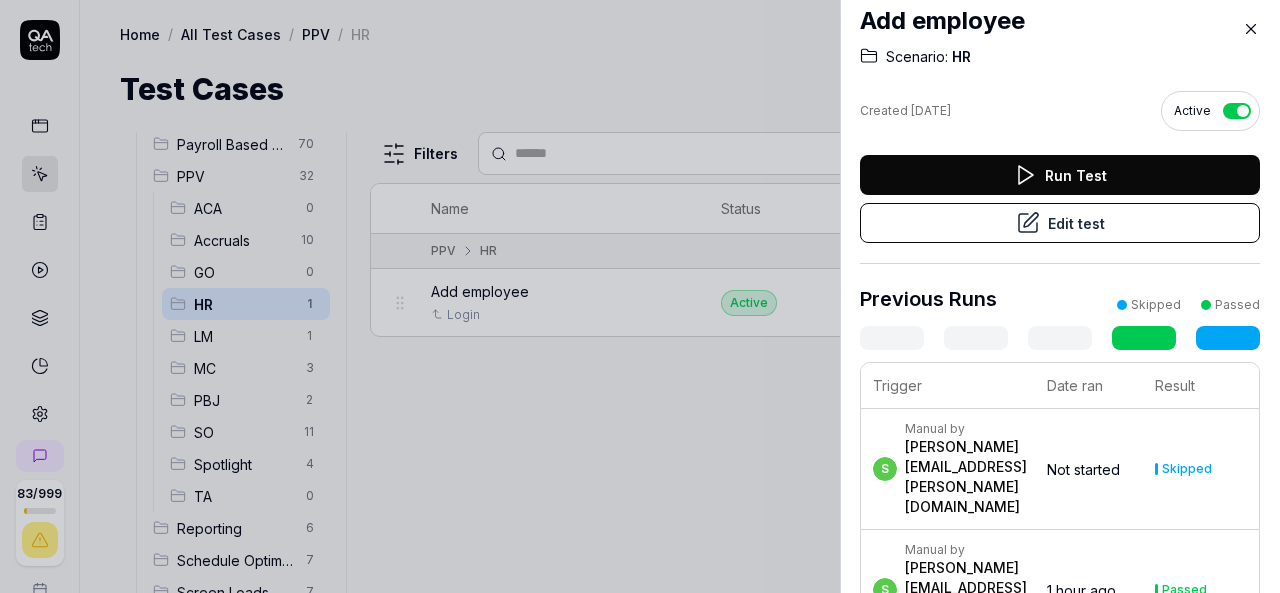 scroll, scrollTop: 20, scrollLeft: 0, axis: vertical 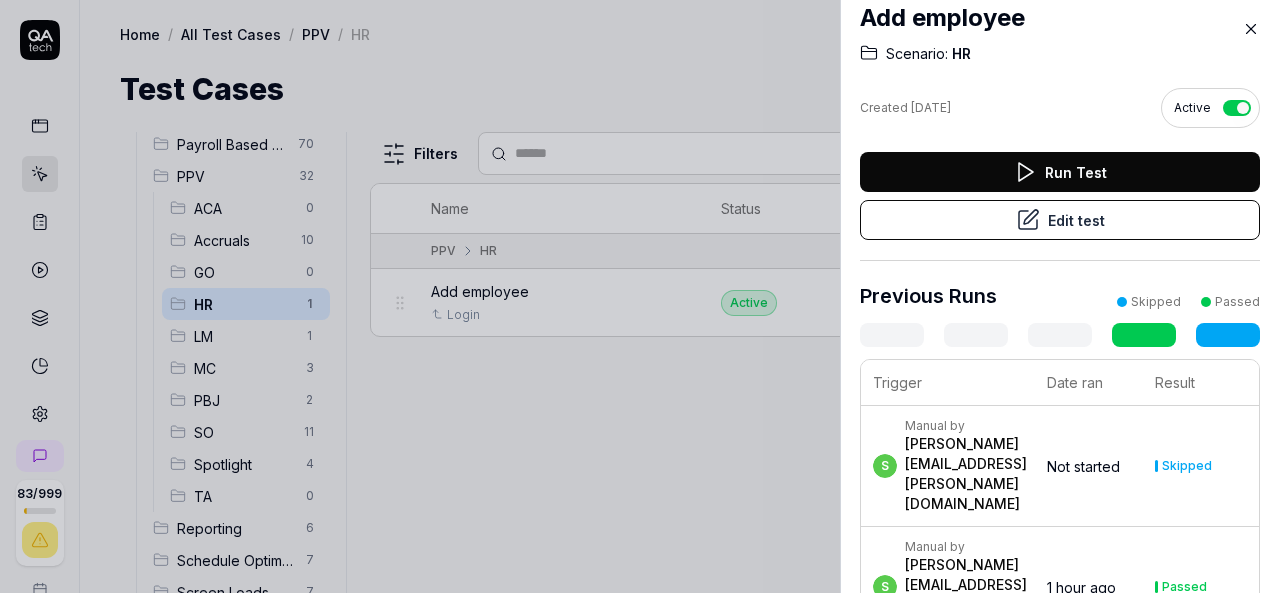 click on "Manual by" at bounding box center [966, 547] 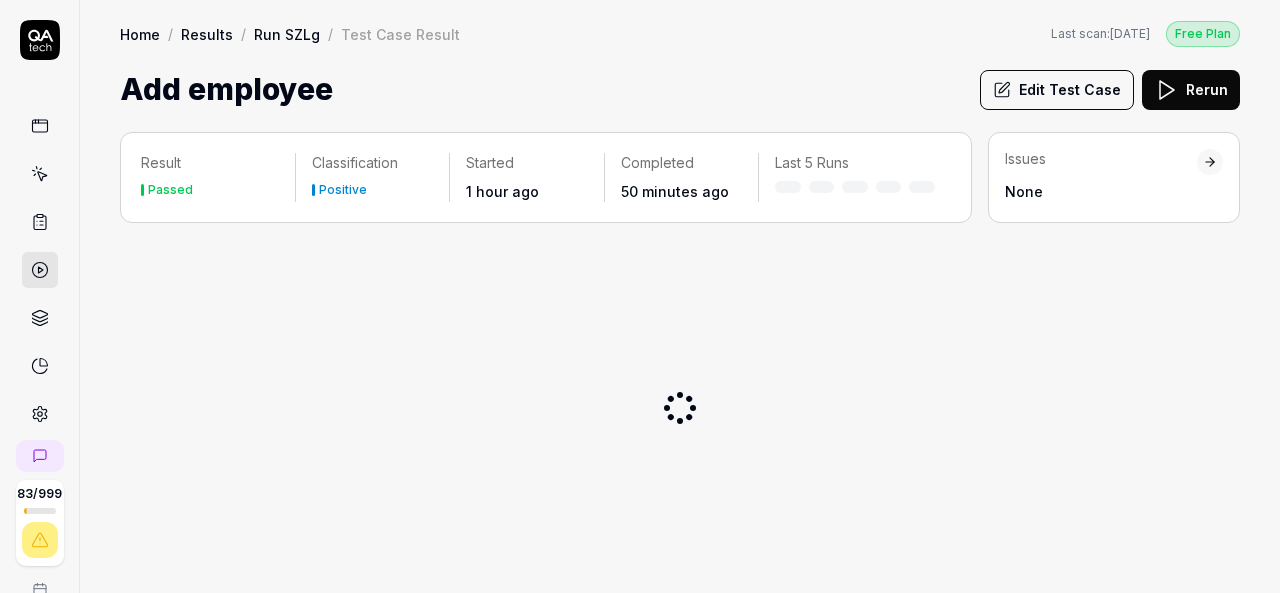click at bounding box center (680, 408) 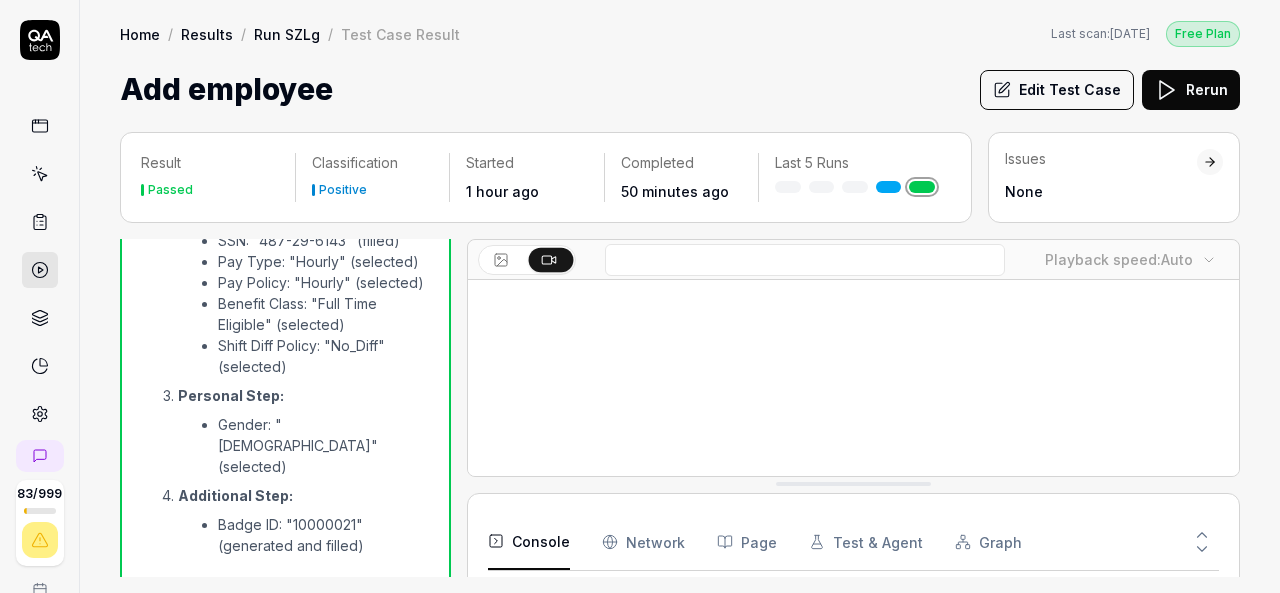 scroll, scrollTop: 3806, scrollLeft: 0, axis: vertical 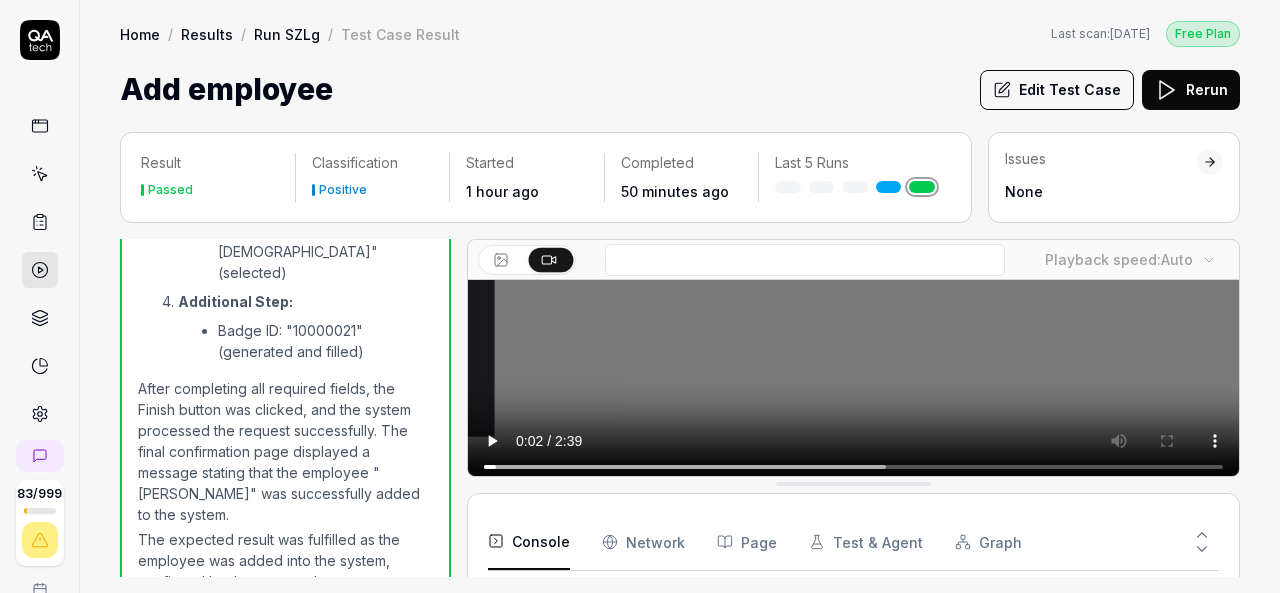 type 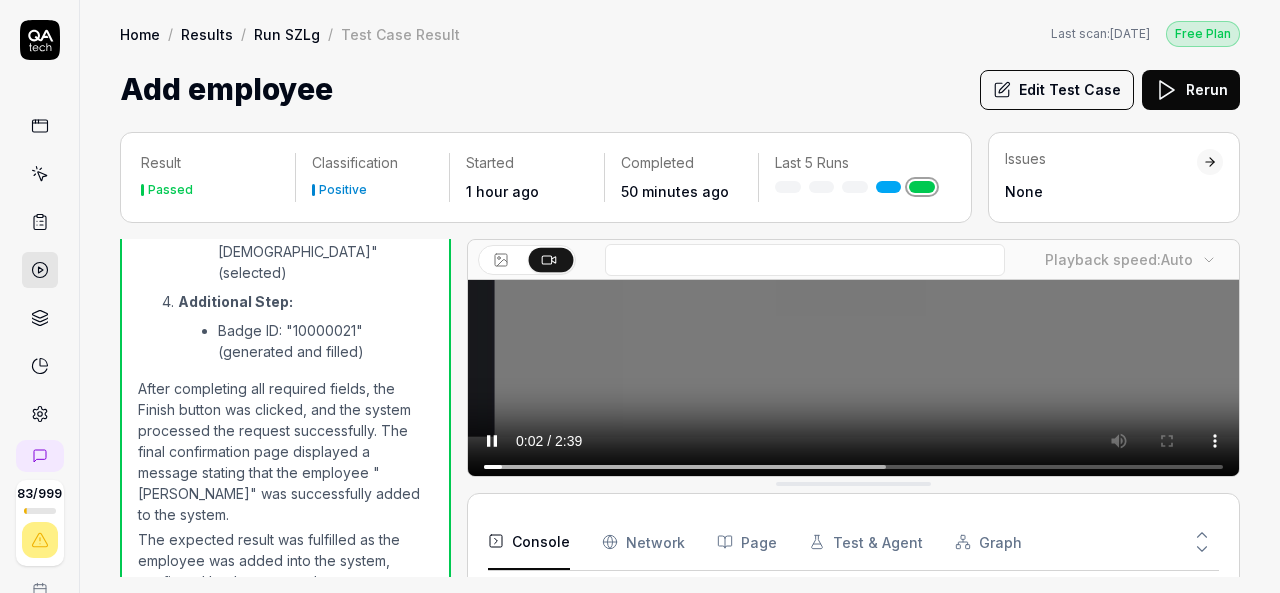 scroll, scrollTop: 173, scrollLeft: 0, axis: vertical 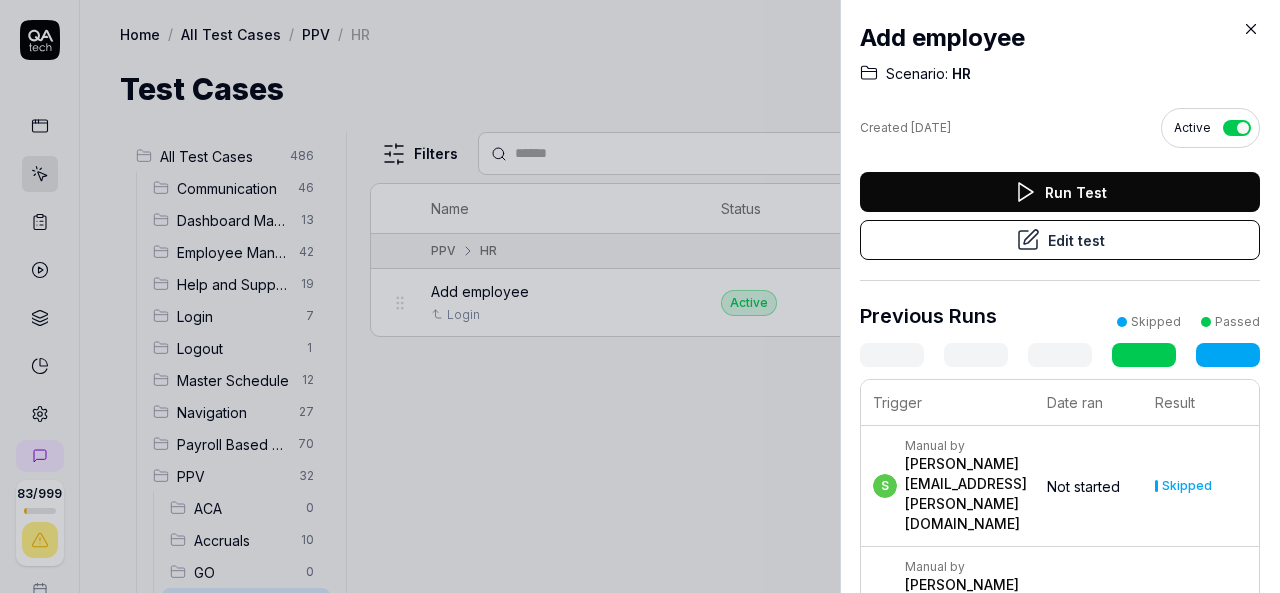click 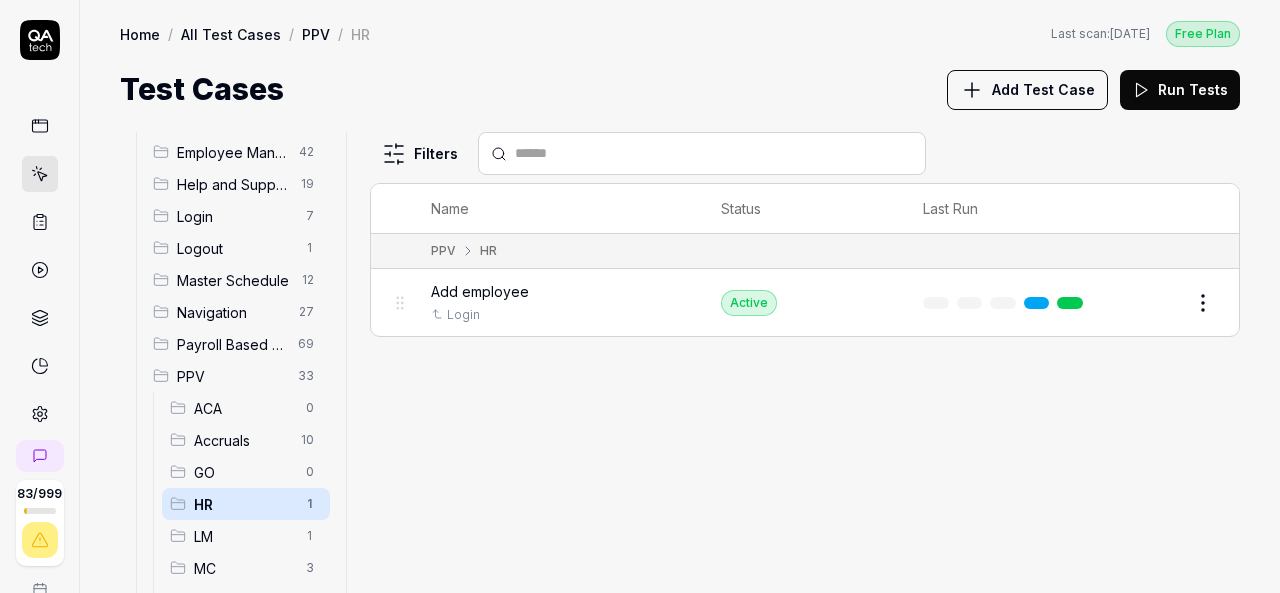 scroll, scrollTop: 200, scrollLeft: 0, axis: vertical 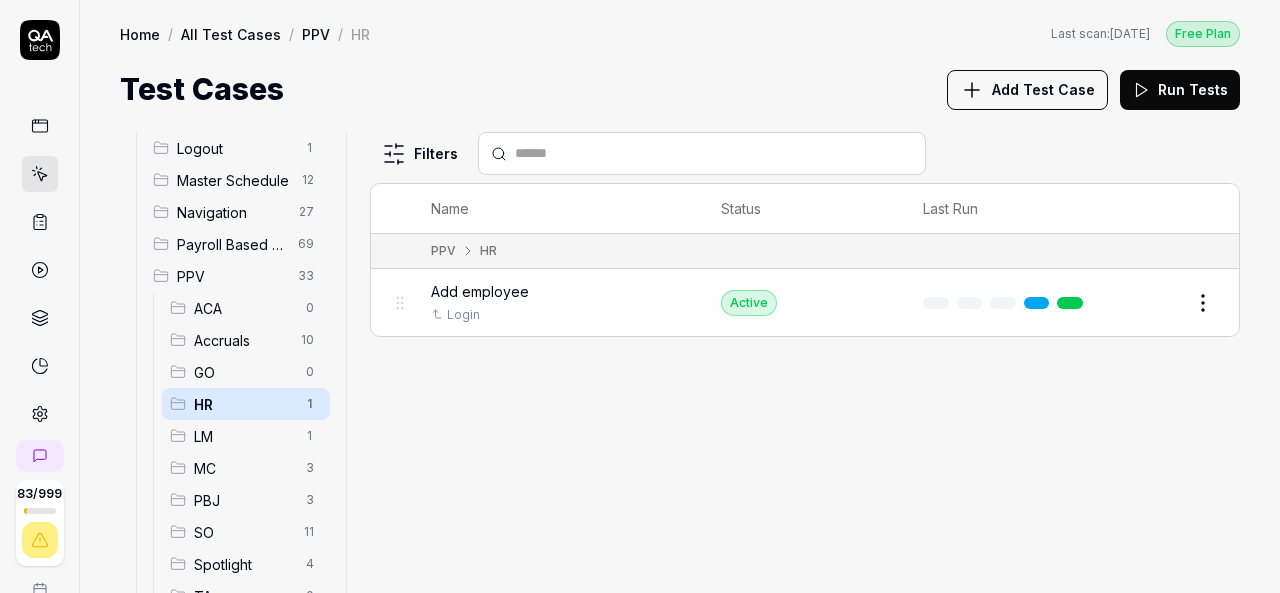 click on "Add Test Case" at bounding box center (1043, 89) 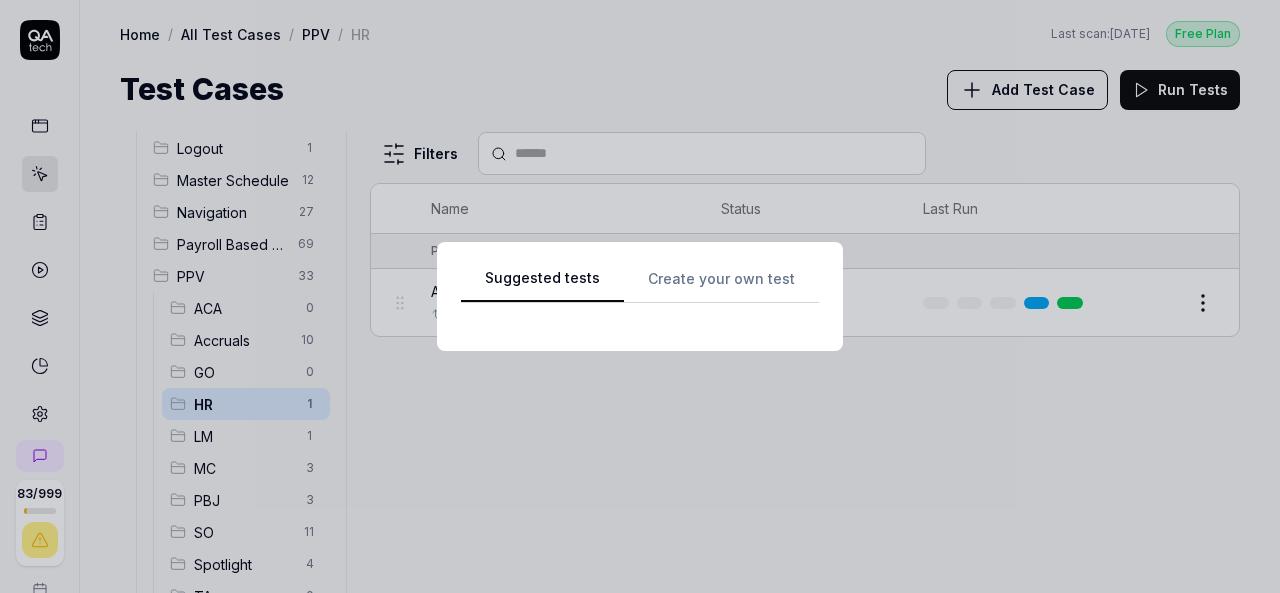 scroll, scrollTop: 0, scrollLeft: 0, axis: both 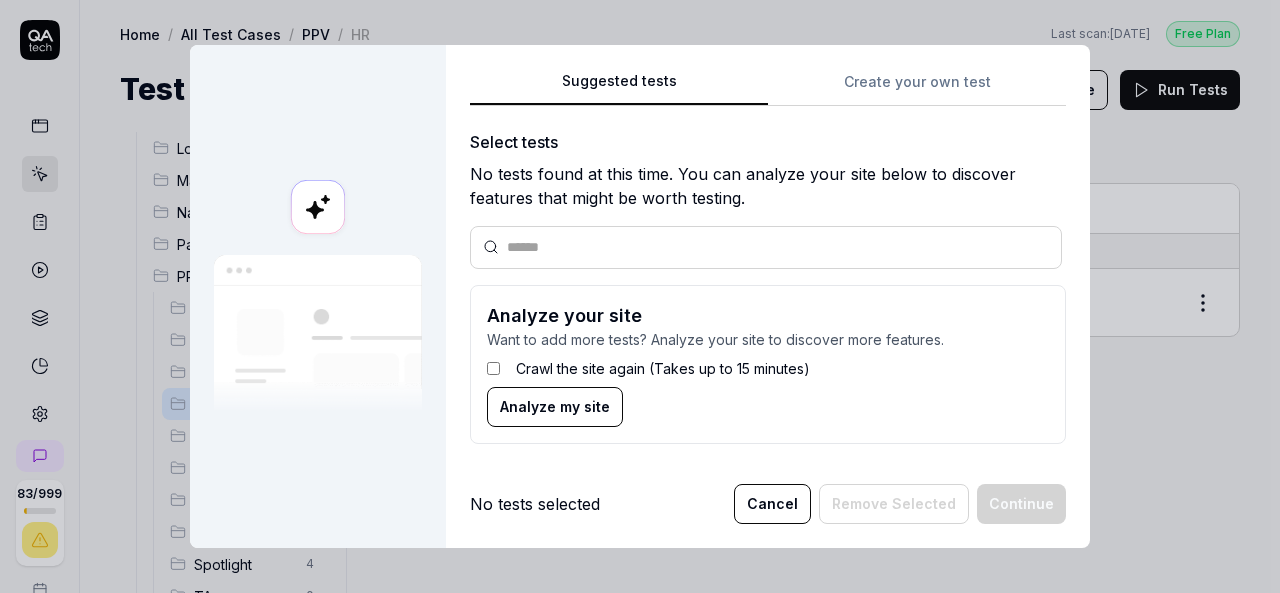 click on "Suggested tests Create your own test Select tests No tests found at this time. You can analyze your site below to discover features that might be worth testing. Analyze your site Want to add more tests? Analyze your site to discover more features. Crawl the site again (Takes up to 15 minutes) Analyze my site" at bounding box center (768, 264) 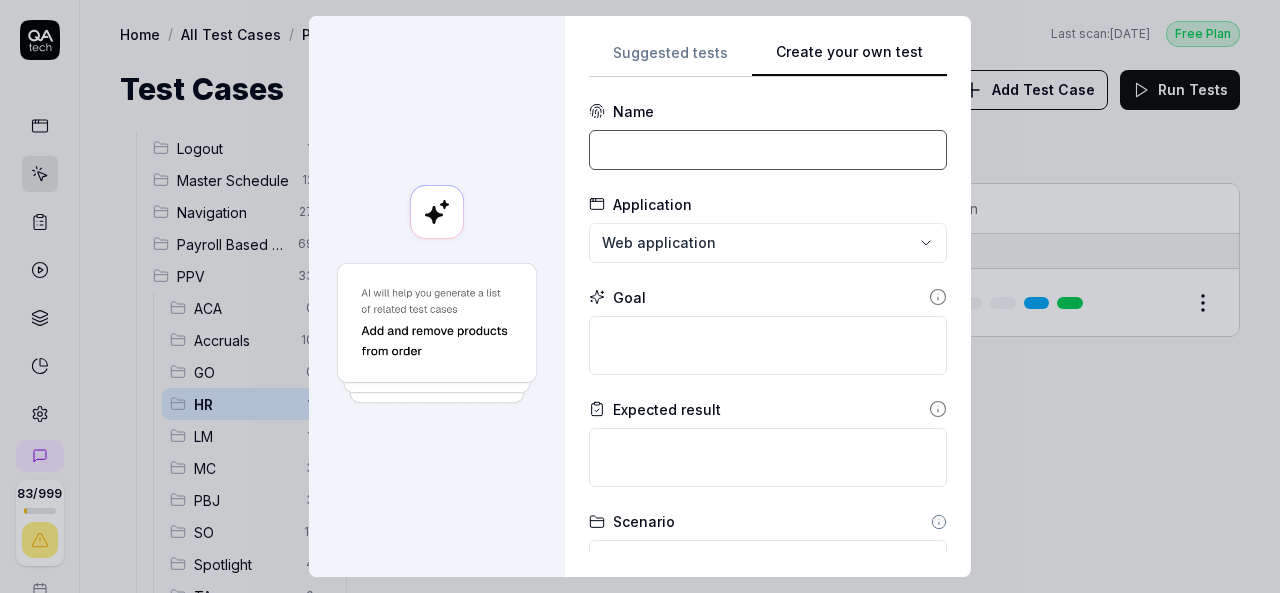 click at bounding box center (768, 150) 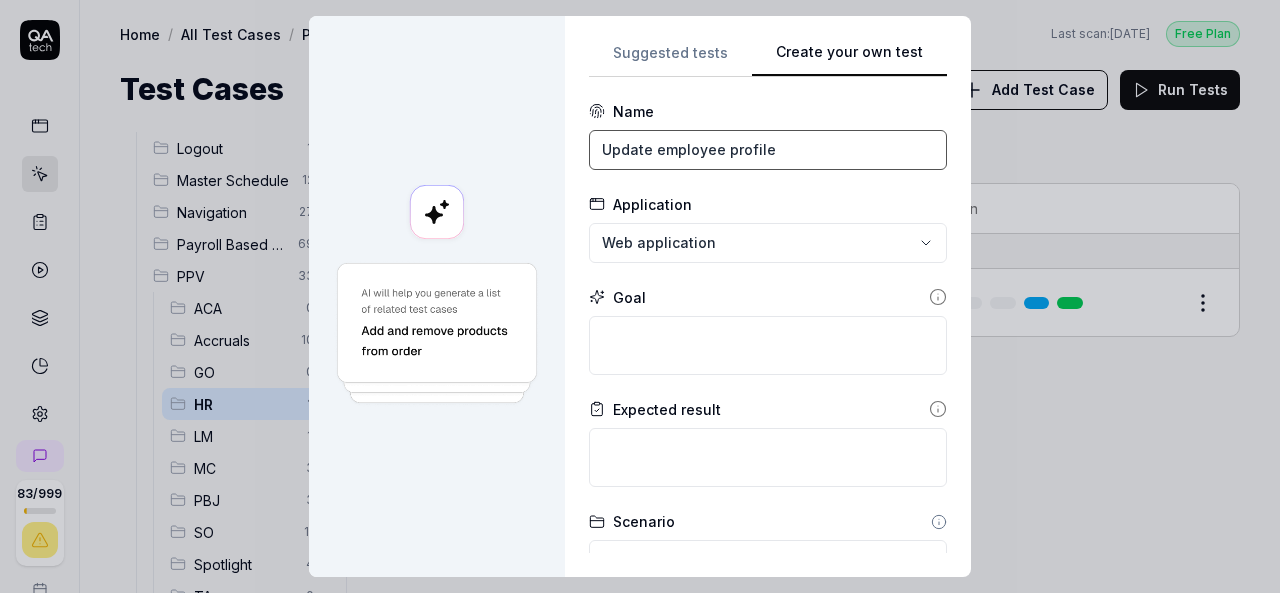 type on "Update employee profile" 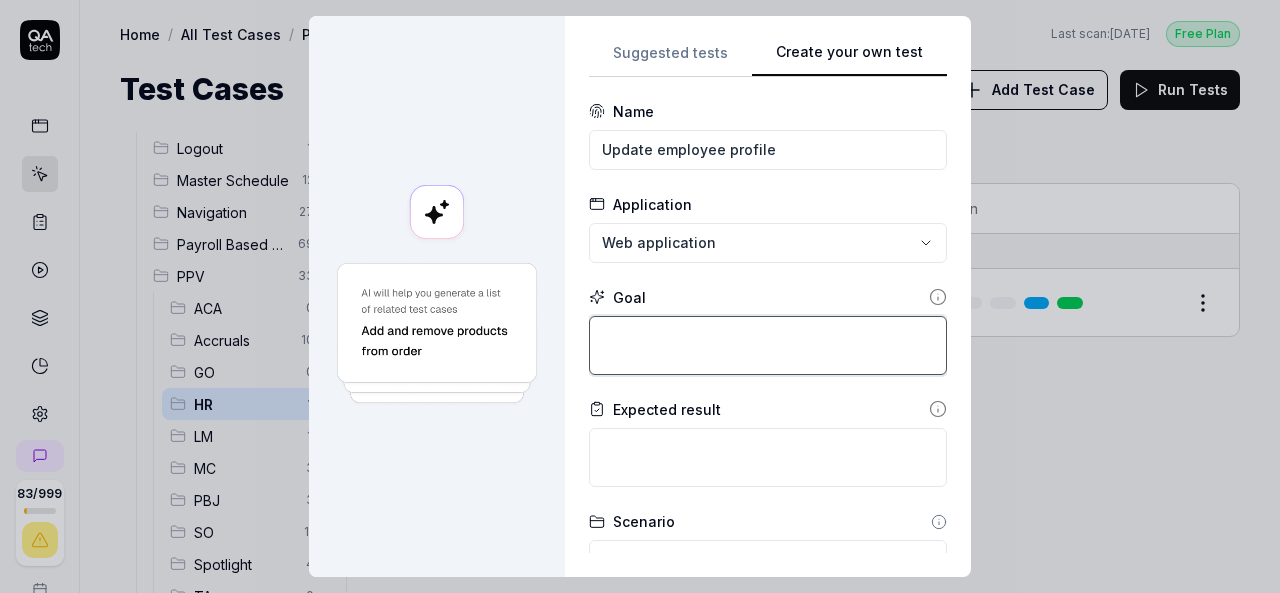 click at bounding box center (768, 345) 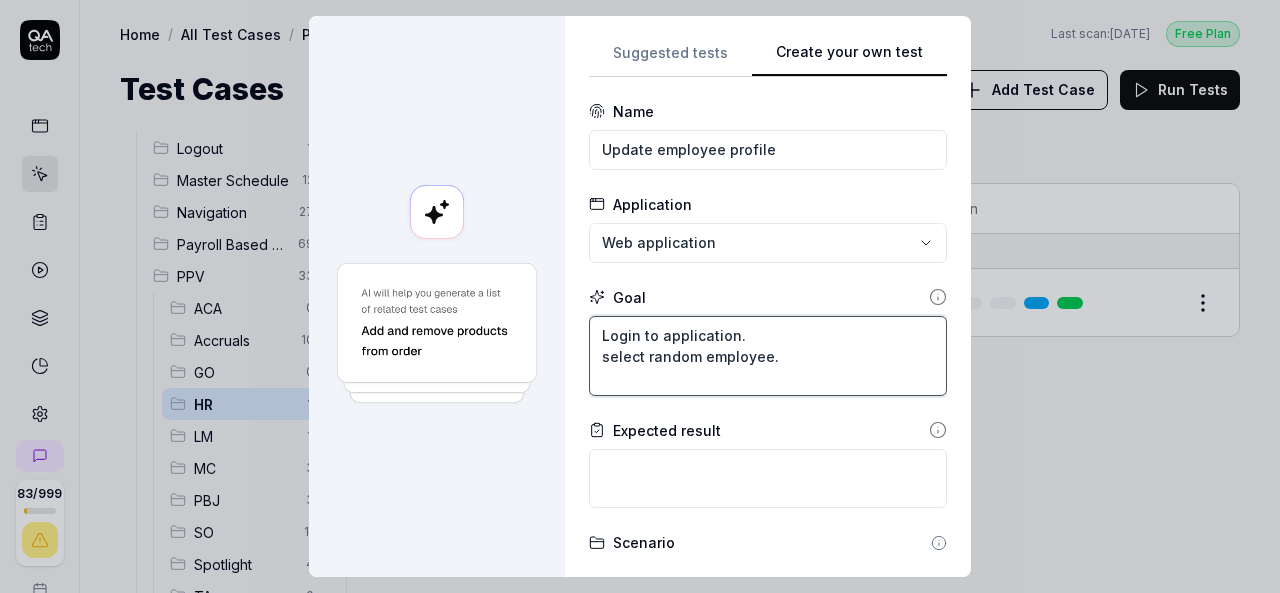 drag, startPoint x: 792, startPoint y: 359, endPoint x: 580, endPoint y: 352, distance: 212.11554 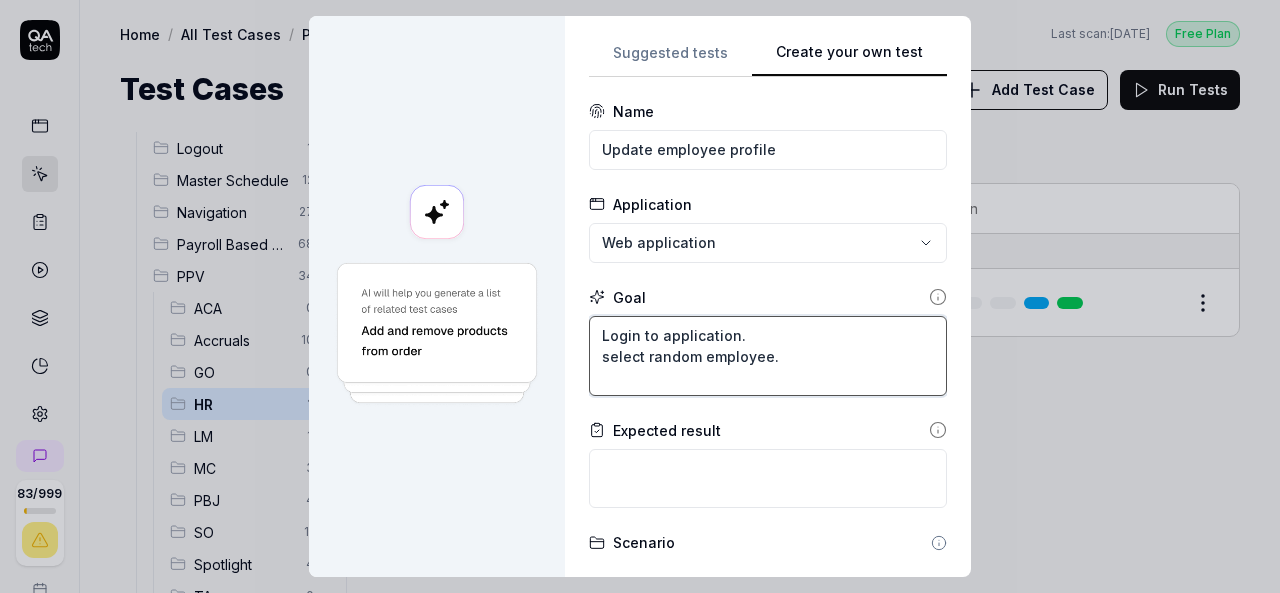 drag, startPoint x: 774, startPoint y: 359, endPoint x: 638, endPoint y: 365, distance: 136.1323 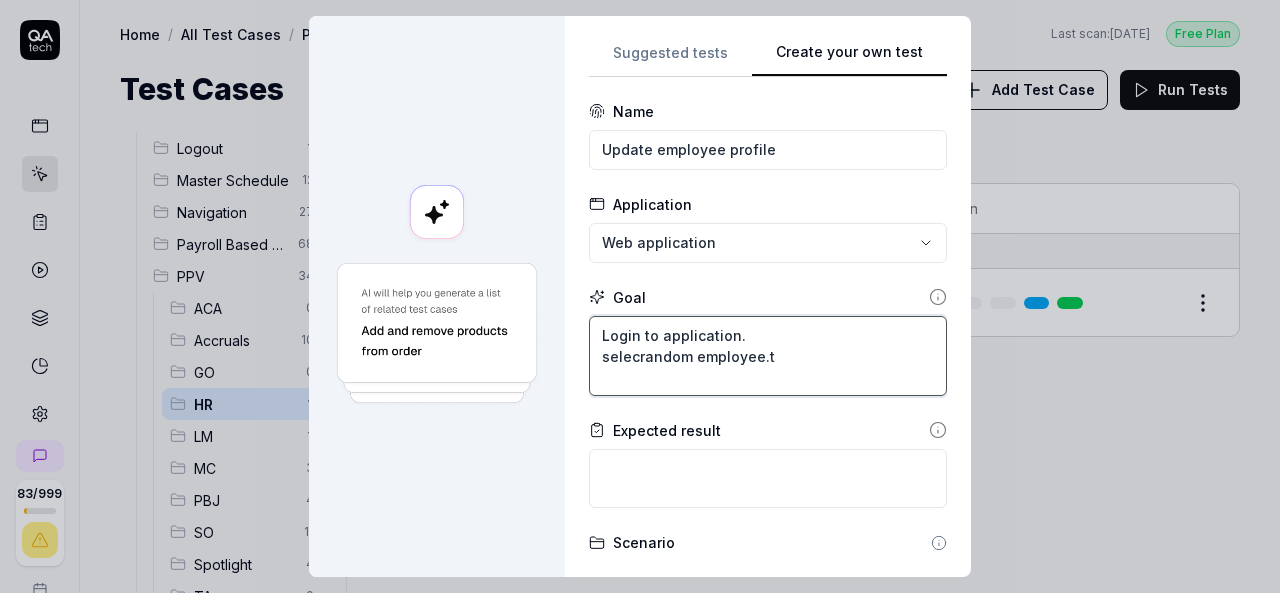 click on "Login to application.
selecrandom employee.t" at bounding box center [768, 356] 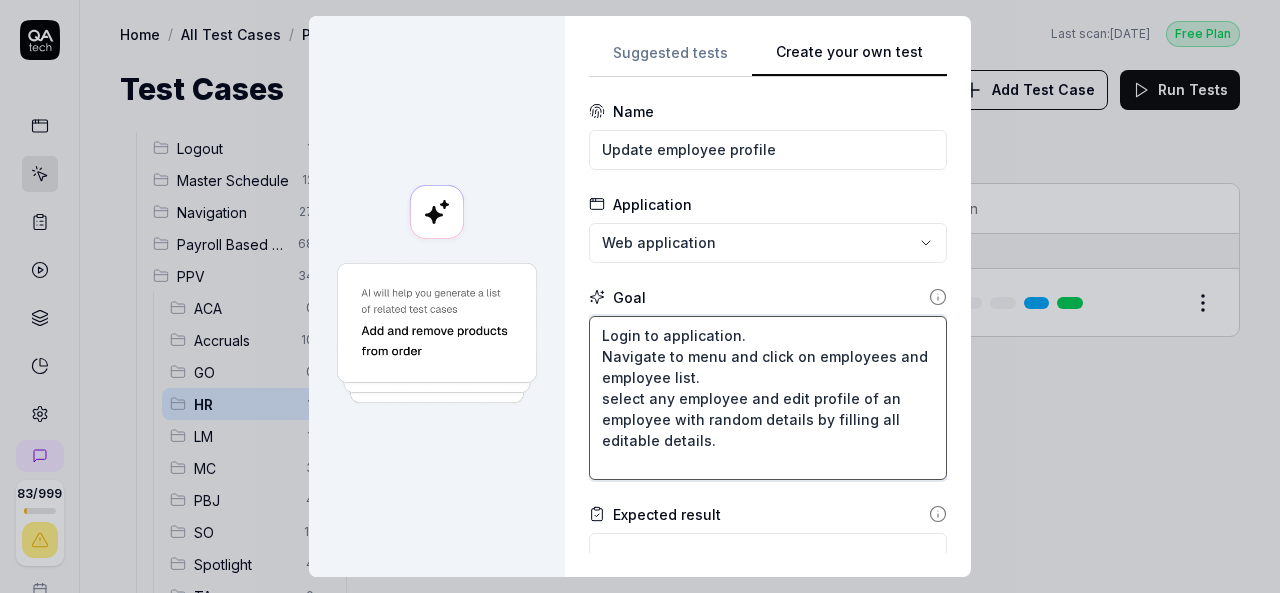 type on "Login to application.
Navigate to menu and click on employees and employee list.
select any employee and edit profile of an employee with random details by filling all editable details." 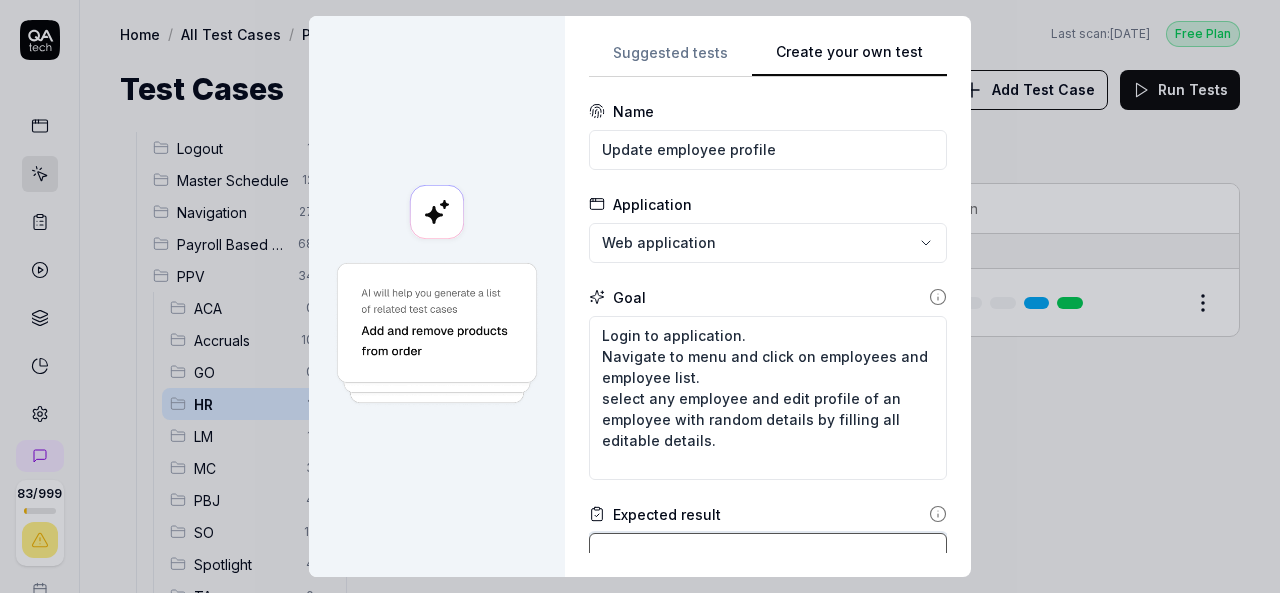 click at bounding box center (768, 562) 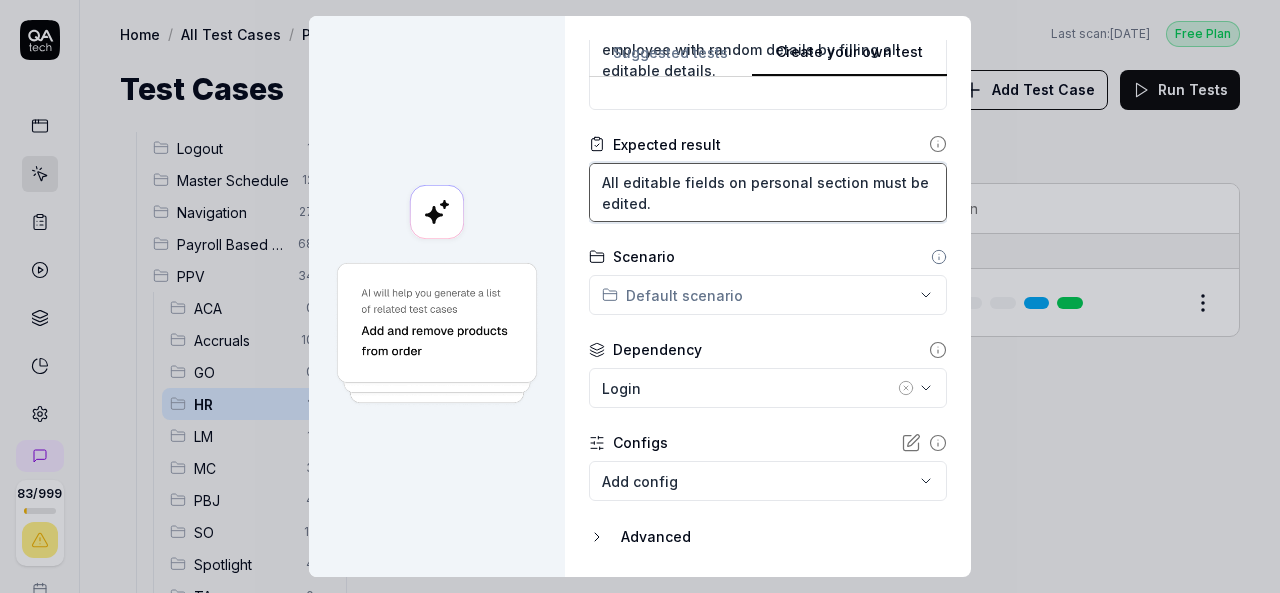 scroll, scrollTop: 400, scrollLeft: 0, axis: vertical 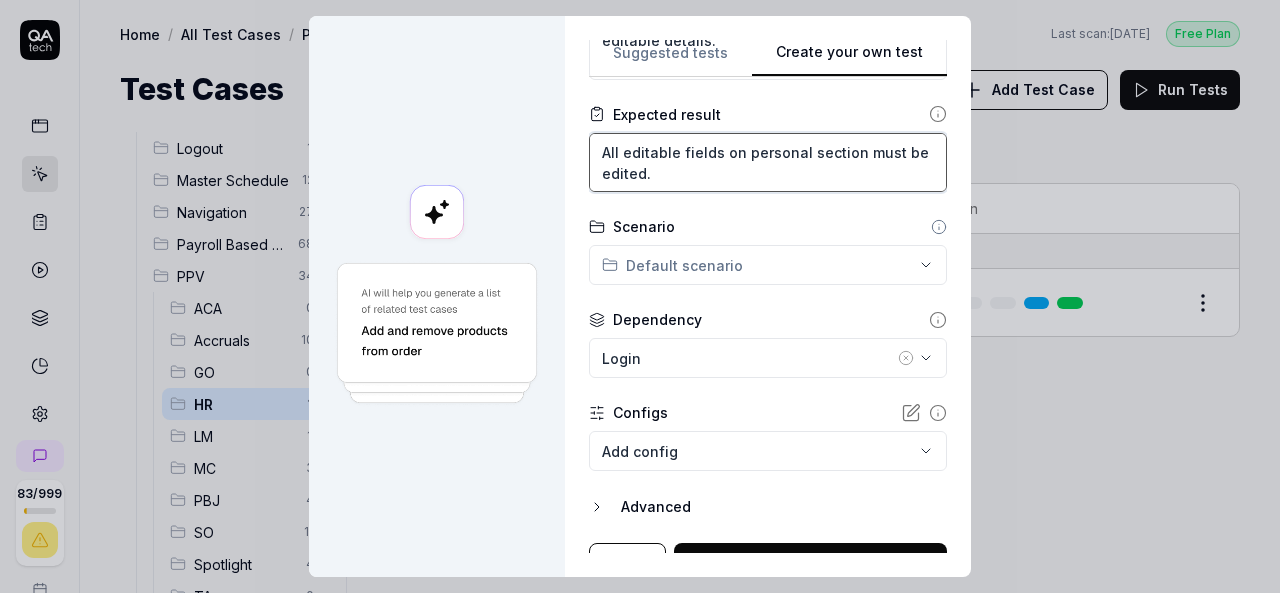 type on "All editable fields on personal section must be edited." 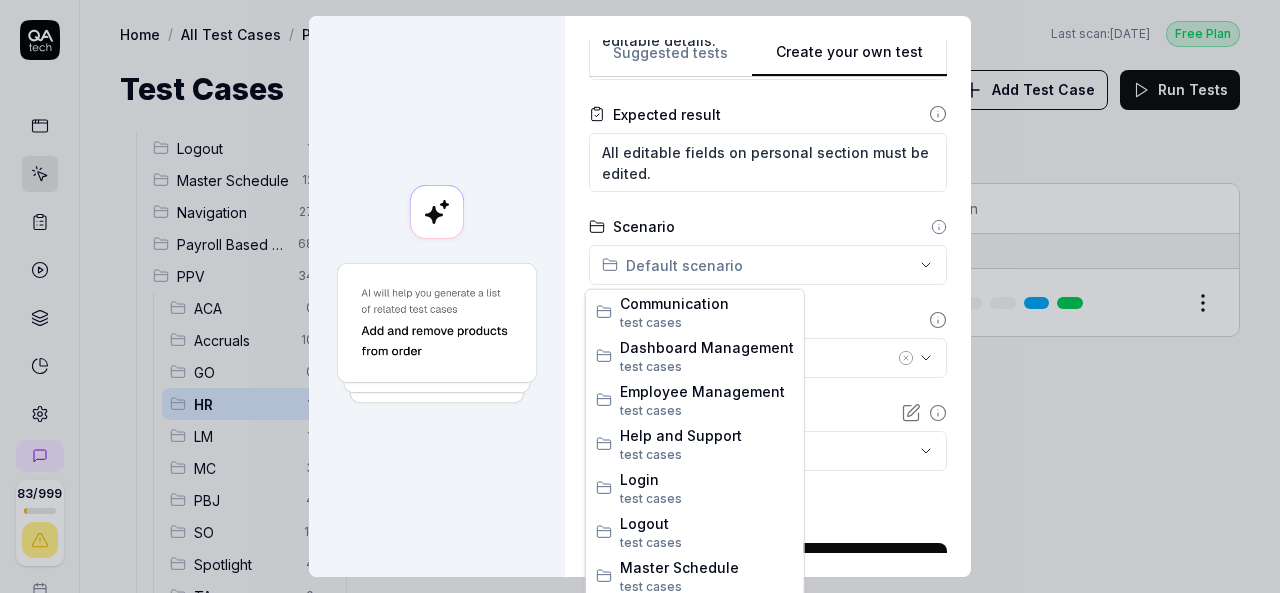click on "**********" at bounding box center [640, 296] 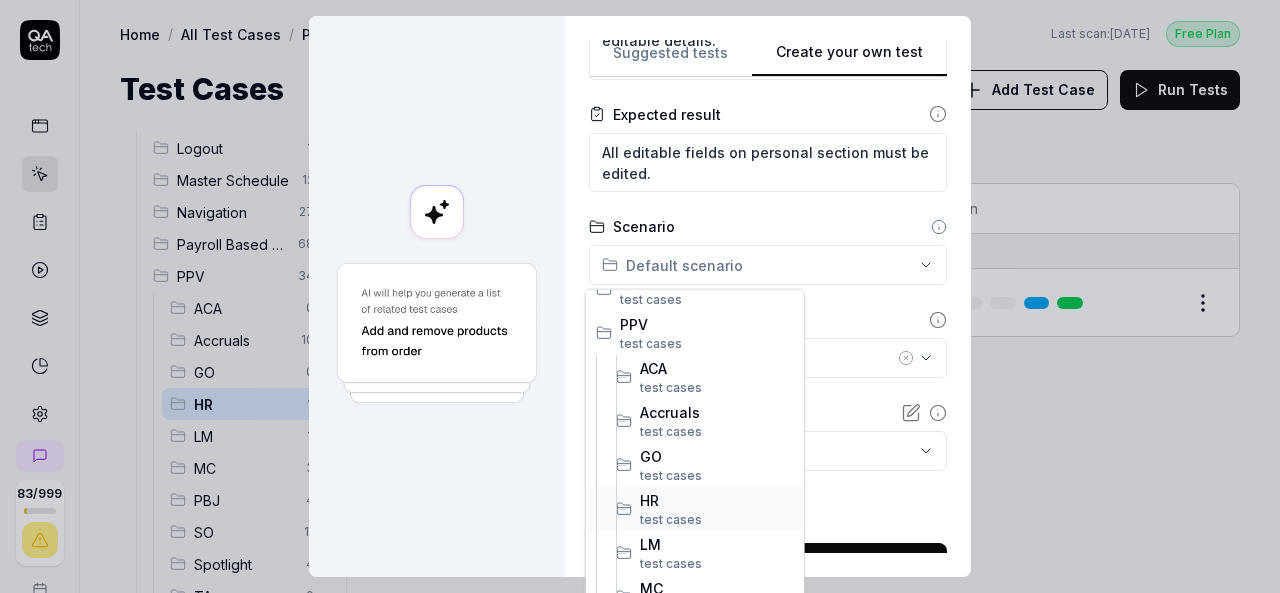 scroll, scrollTop: 400, scrollLeft: 0, axis: vertical 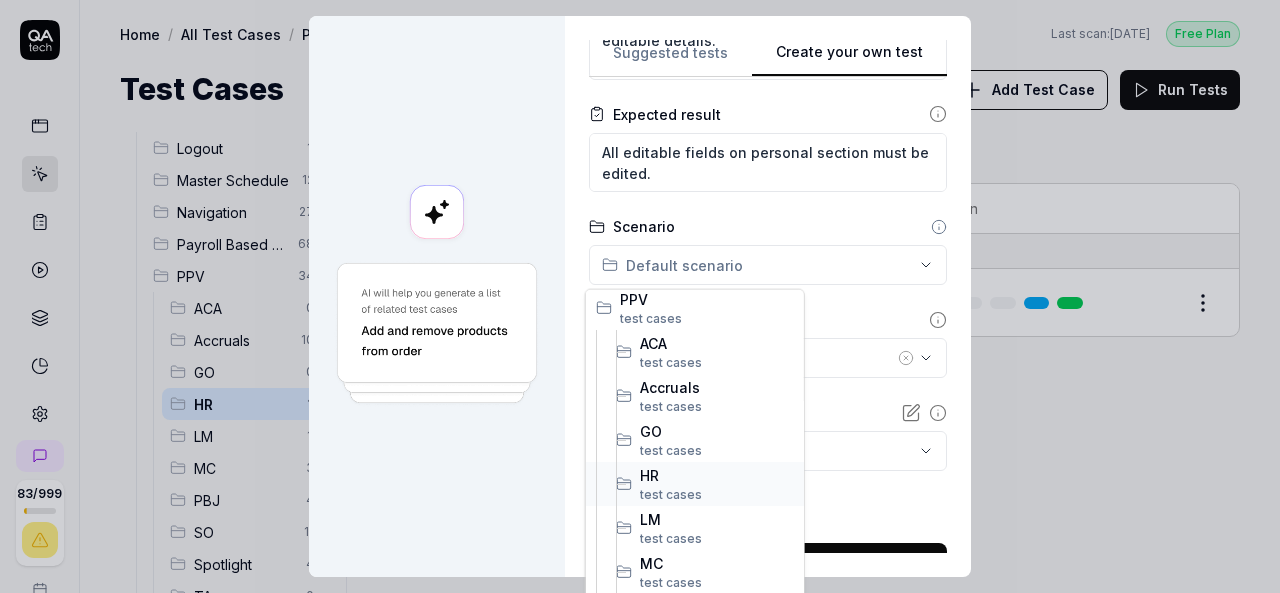 click on "HR" at bounding box center (717, 474) 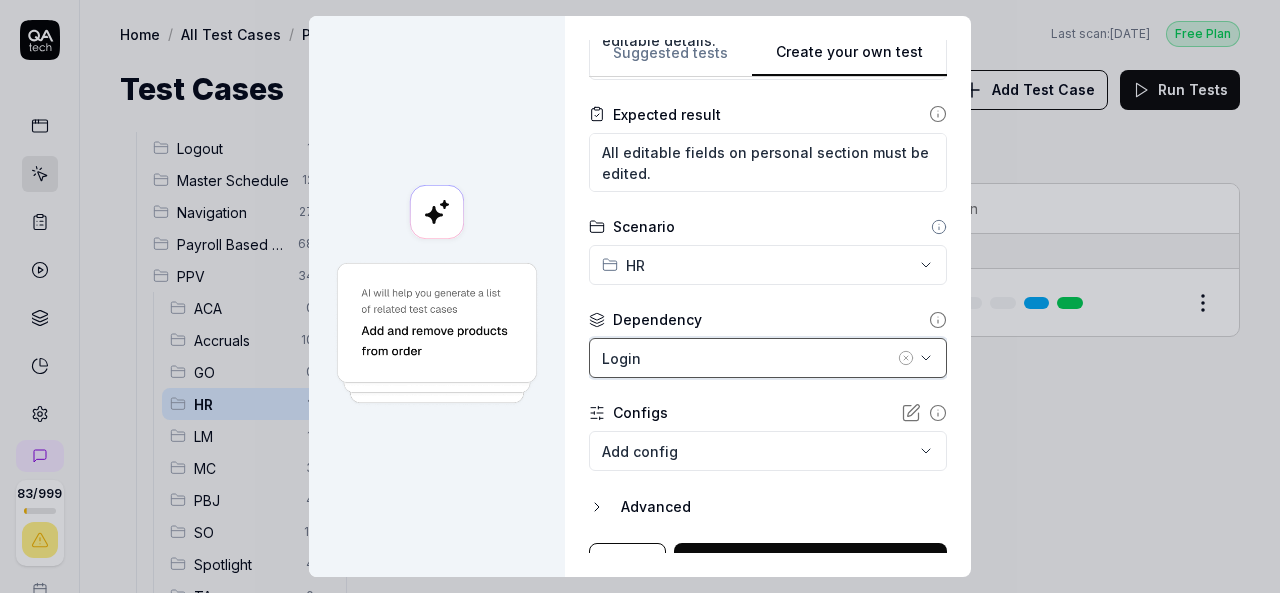 click 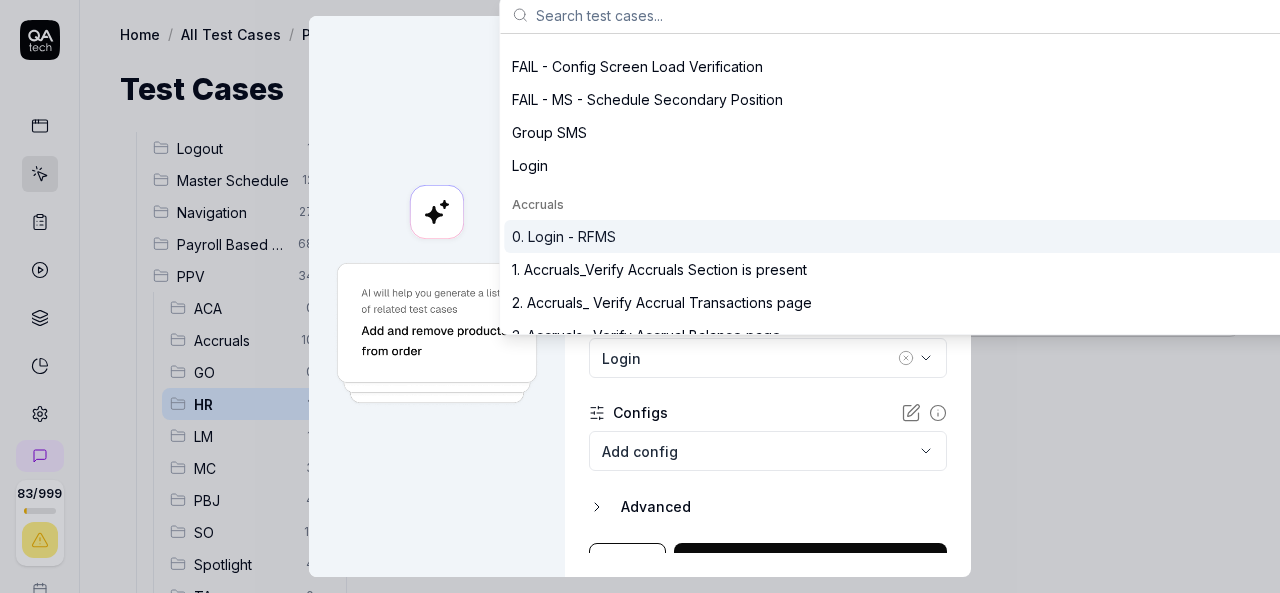 click on "0. Login - RFMS" at bounding box center (564, 236) 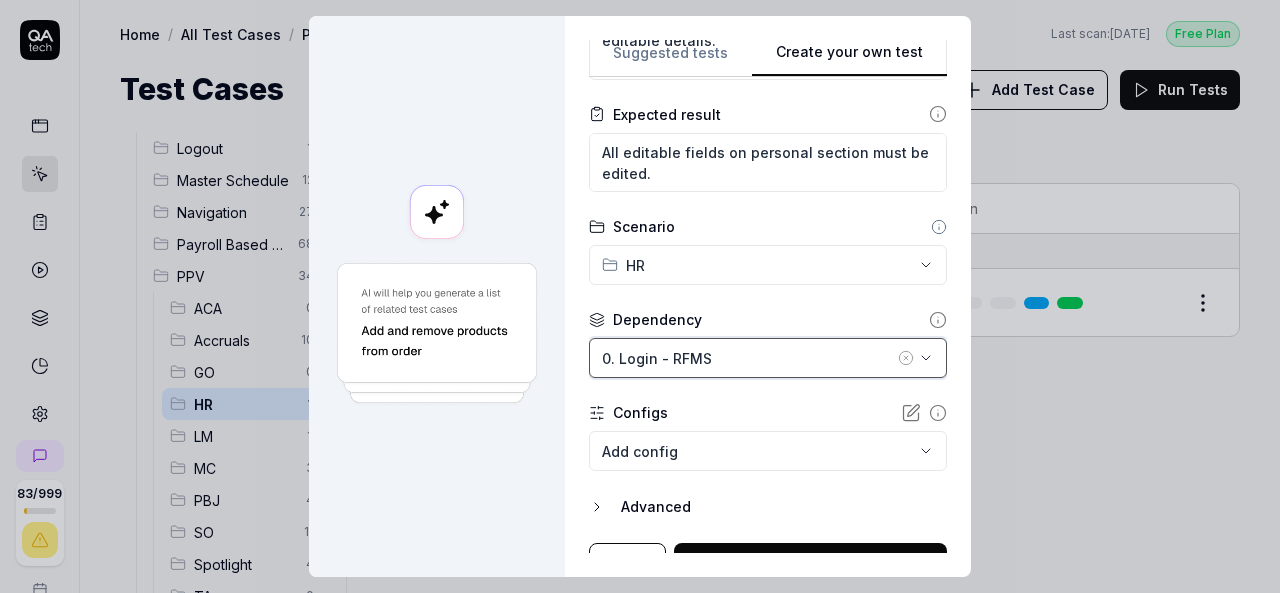 scroll, scrollTop: 429, scrollLeft: 0, axis: vertical 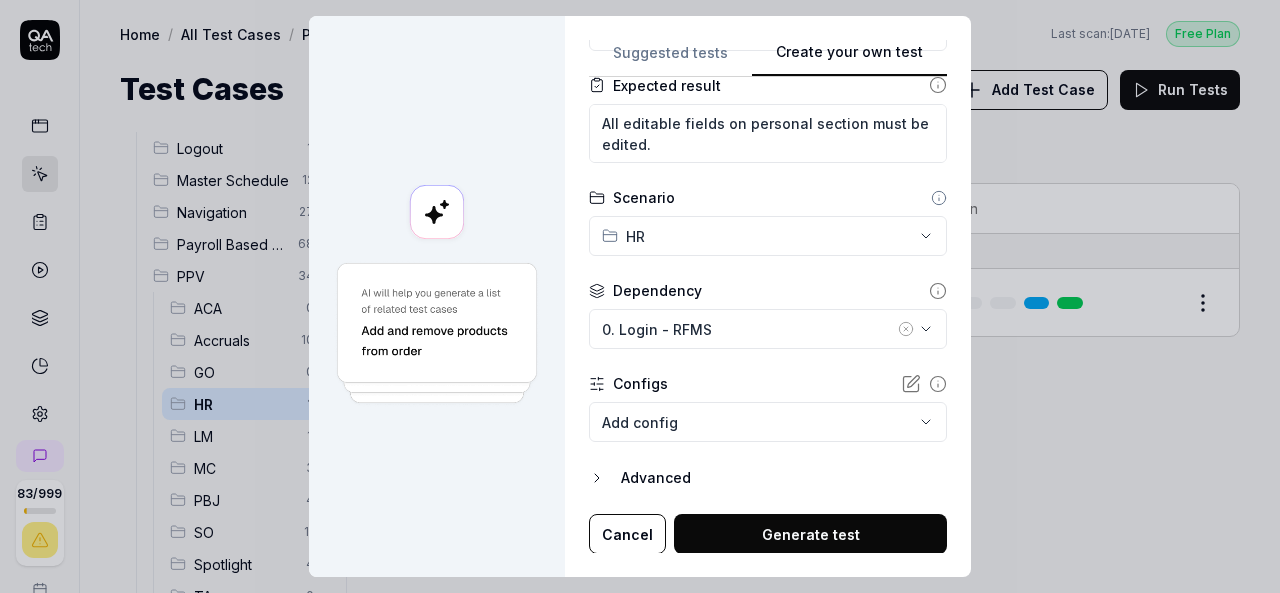 click on "Generate test" at bounding box center (810, 534) 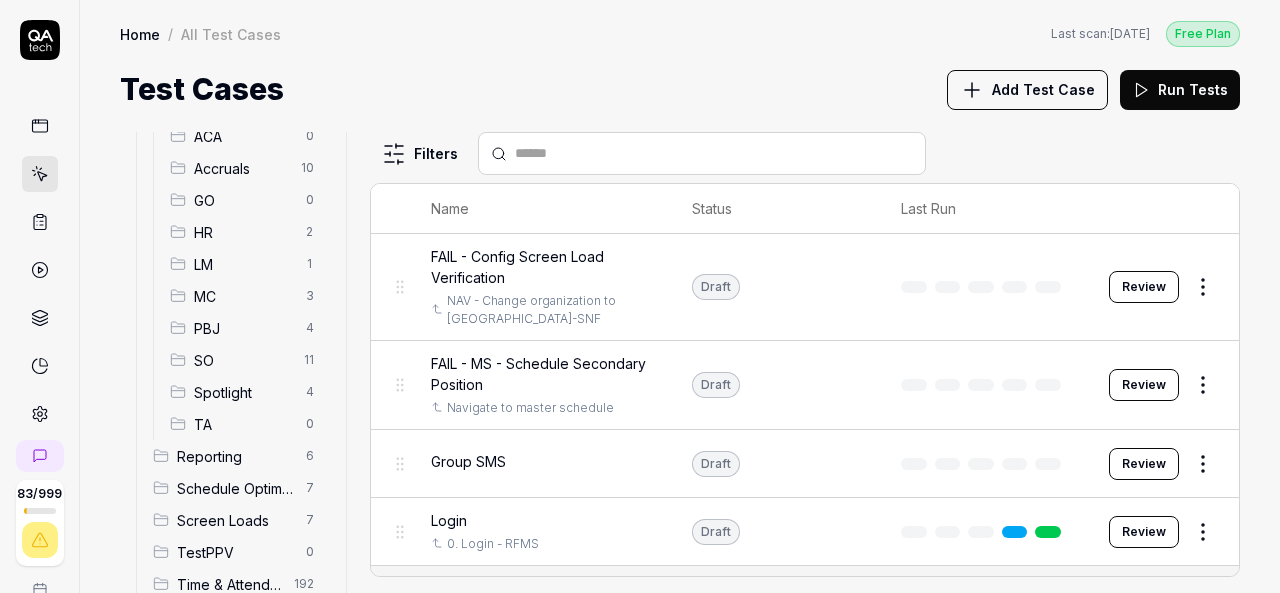 scroll, scrollTop: 400, scrollLeft: 0, axis: vertical 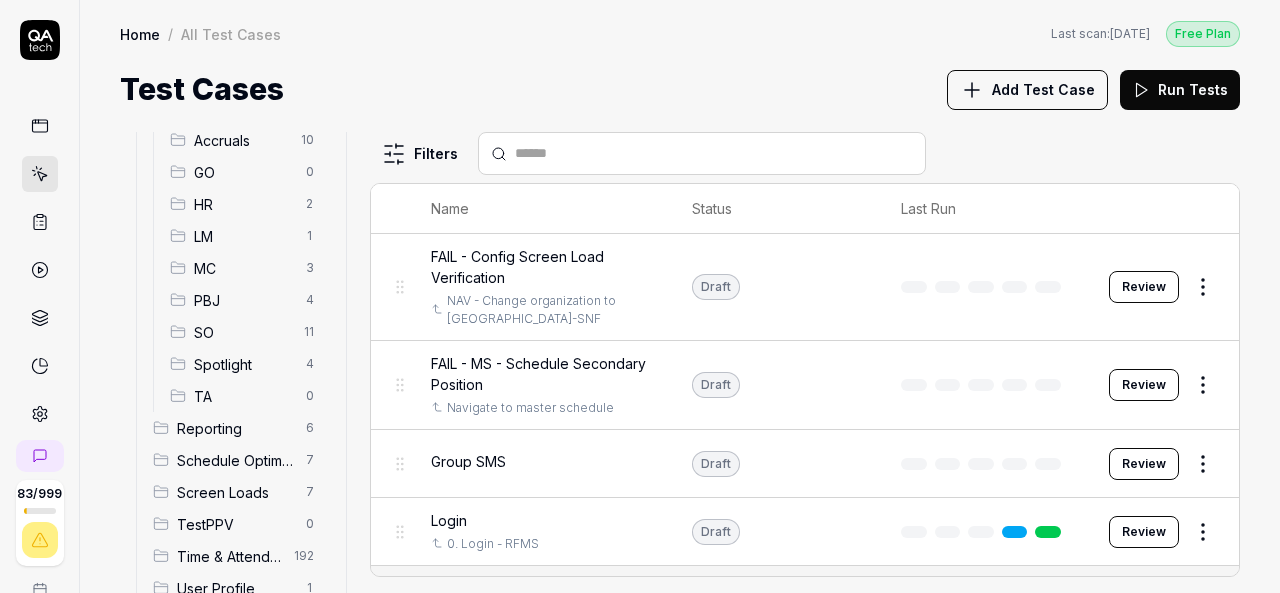 click on "HR" at bounding box center [244, 204] 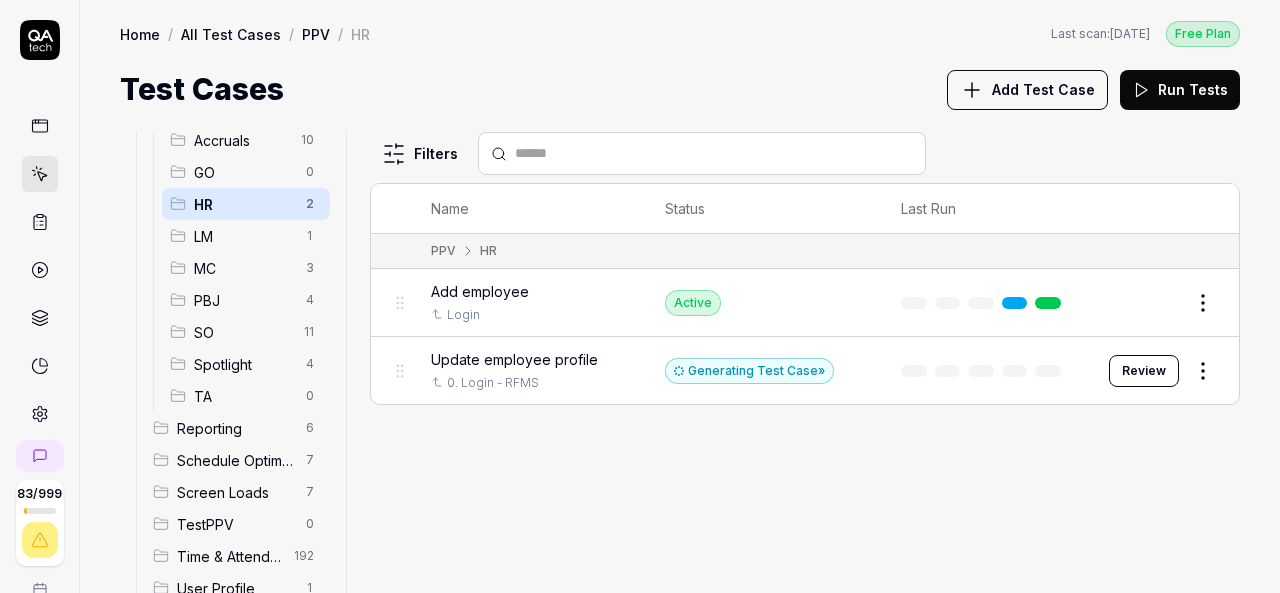 click on "Update employee profile" at bounding box center [514, 359] 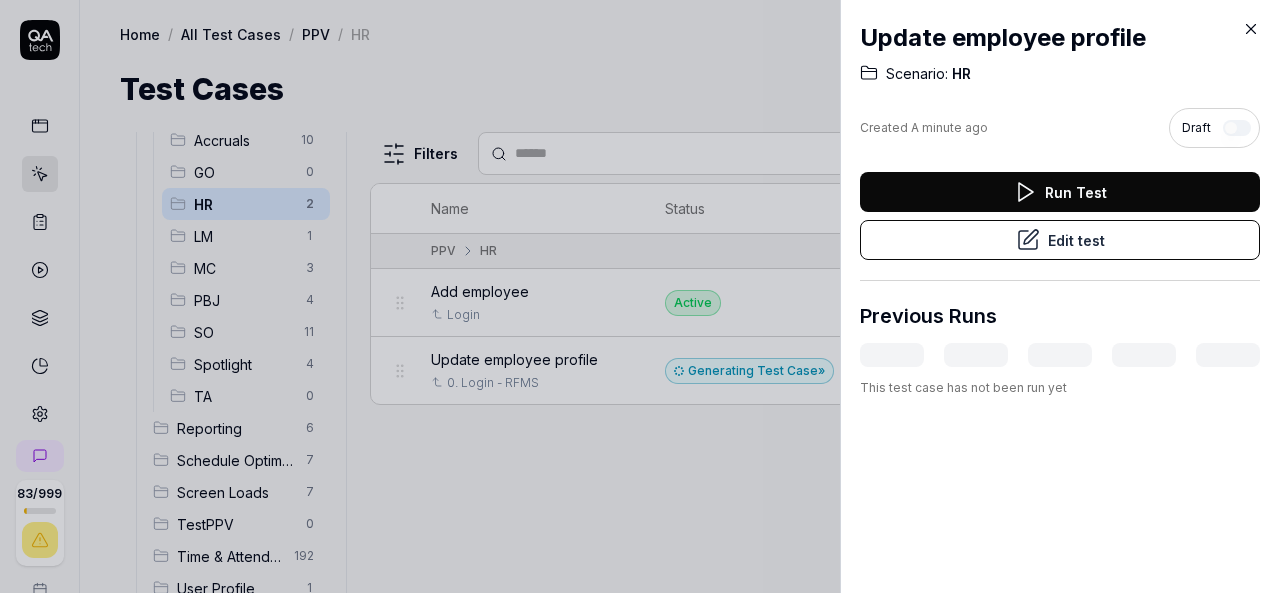click 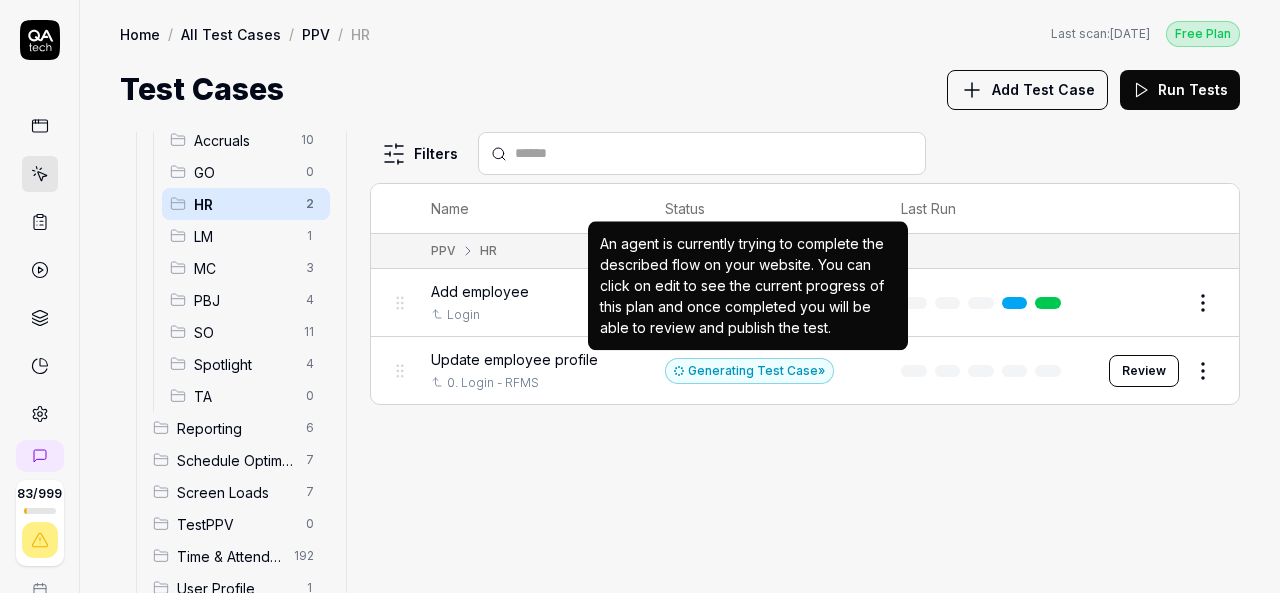 click on "Generating Test Case  »" at bounding box center [749, 371] 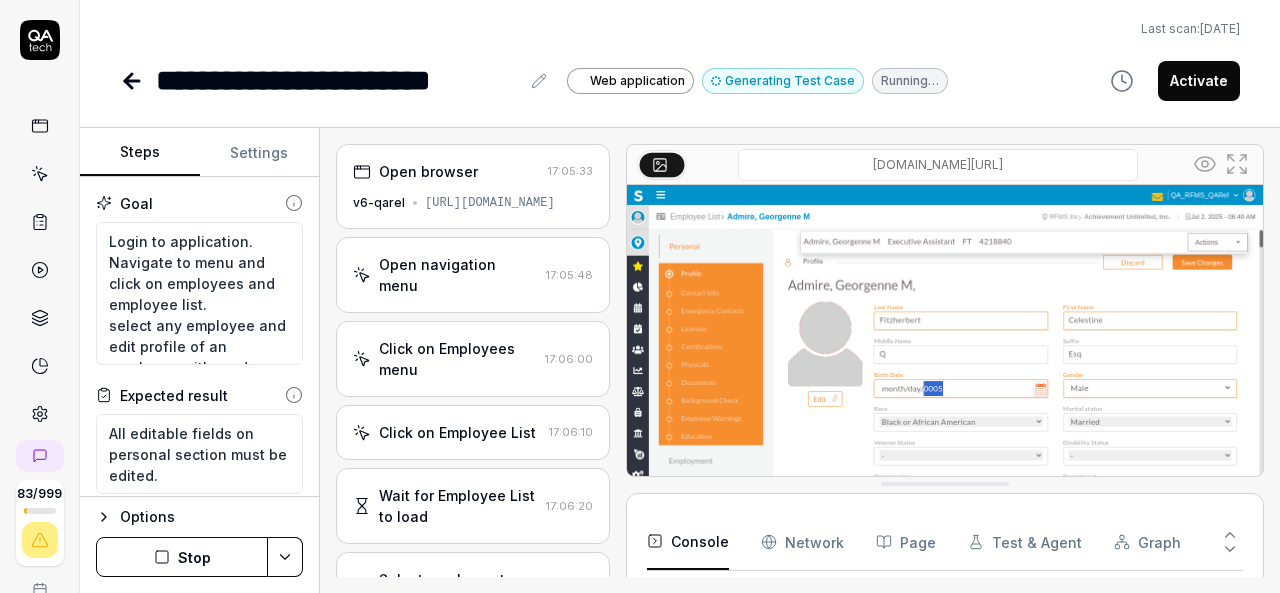 scroll, scrollTop: 280, scrollLeft: 0, axis: vertical 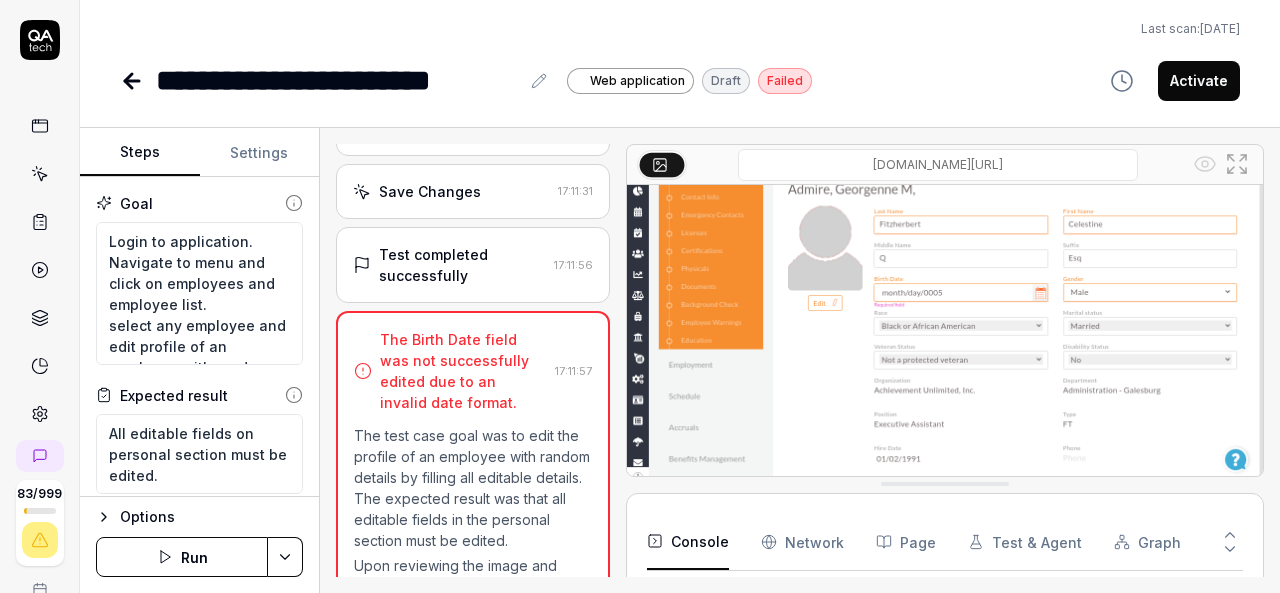 click at bounding box center [945, 288] 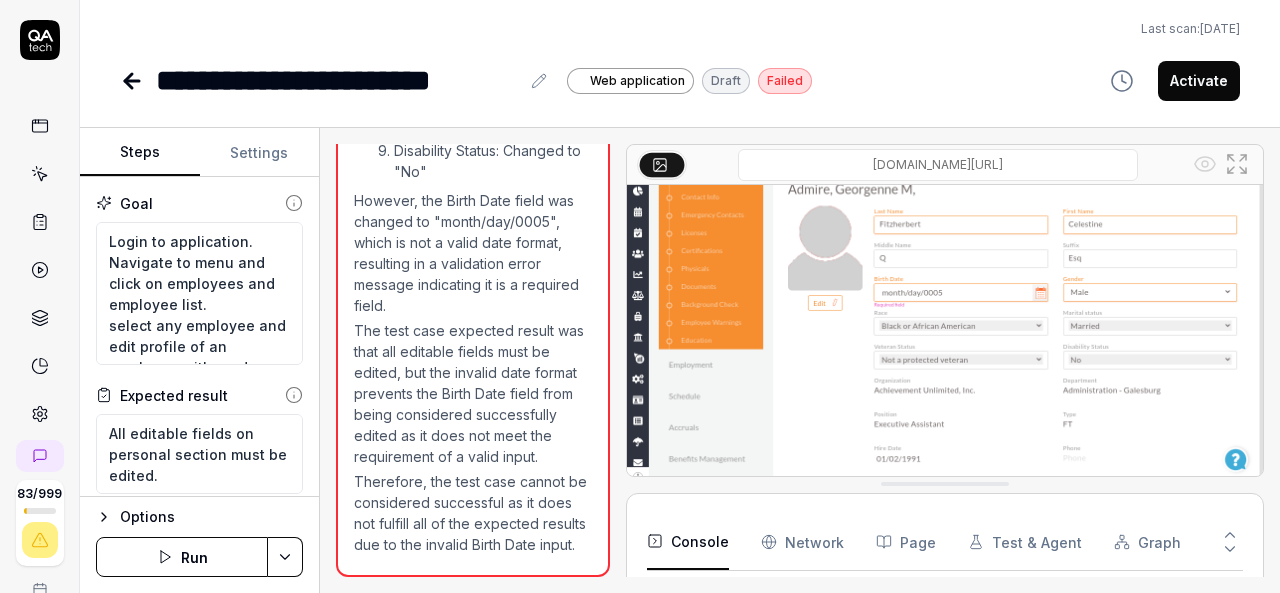 scroll, scrollTop: 2138, scrollLeft: 0, axis: vertical 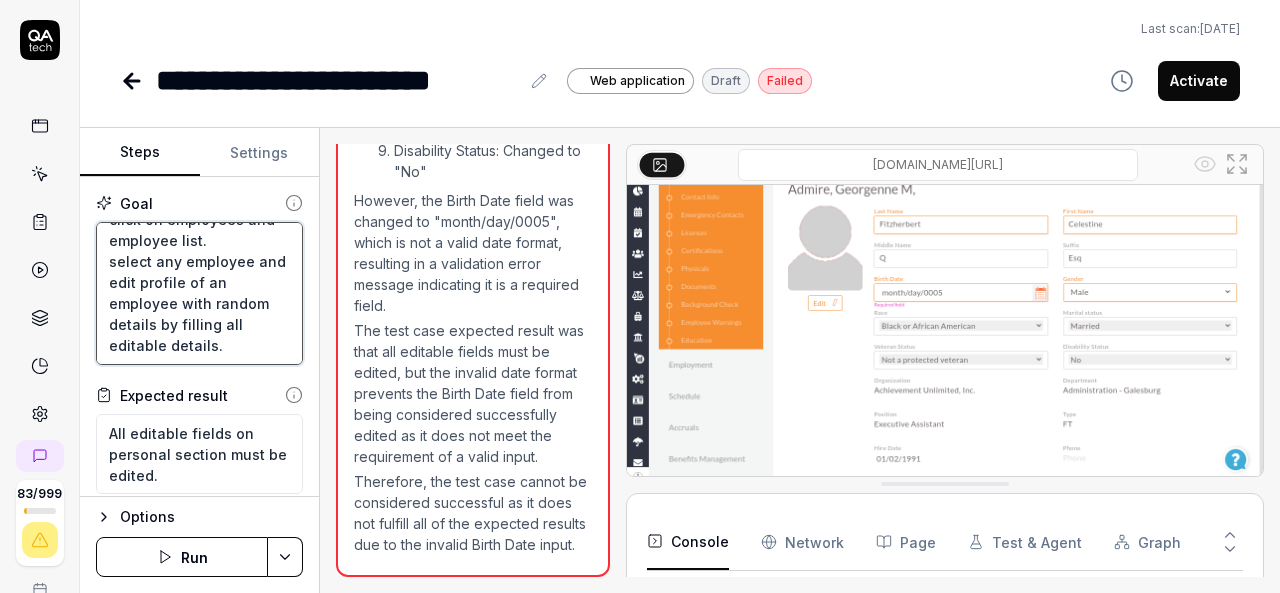 click on "Login to application.
Navigate to menu and click on employees and employee list.
select any employee and edit profile of an employee with random details by filling all editable details." at bounding box center (199, 293) 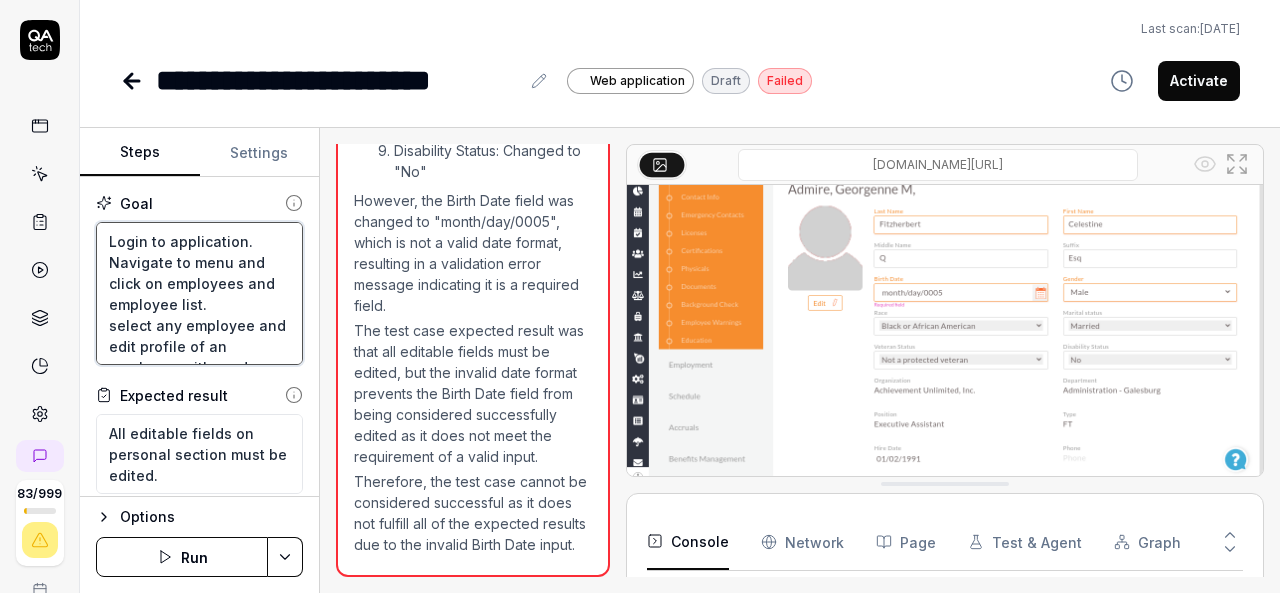 scroll, scrollTop: 100, scrollLeft: 0, axis: vertical 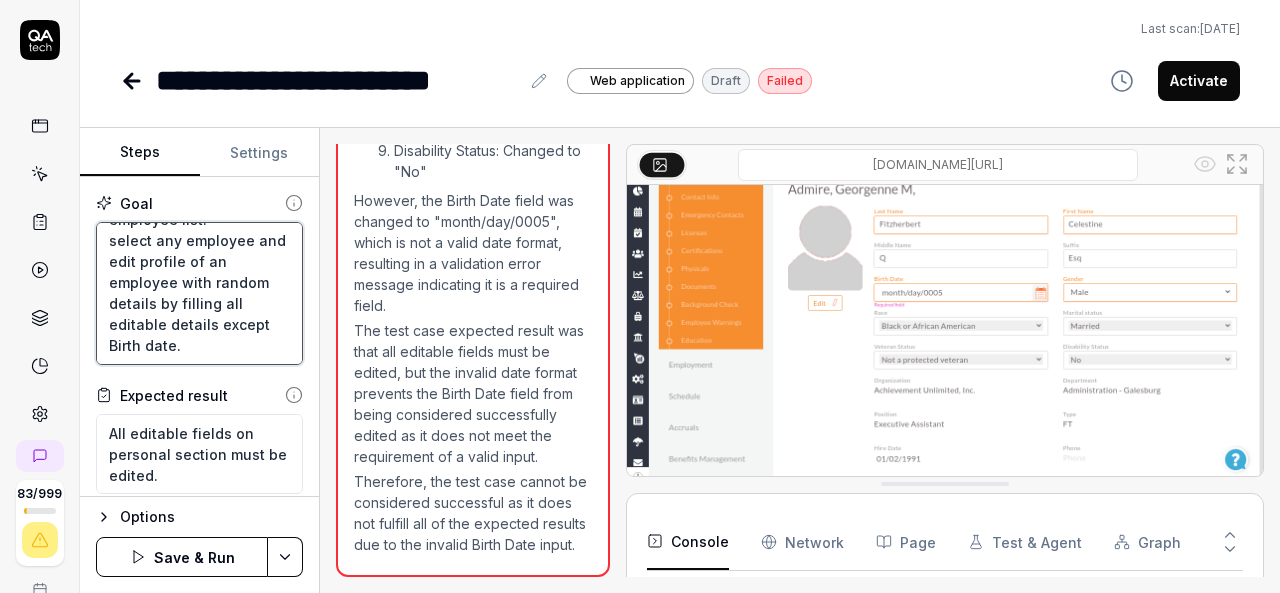 type on "Login to application.
Navigate to menu and click on employees and employee list.
select any employee and edit profile of an employee with random details by filling all editable details except Birth date." 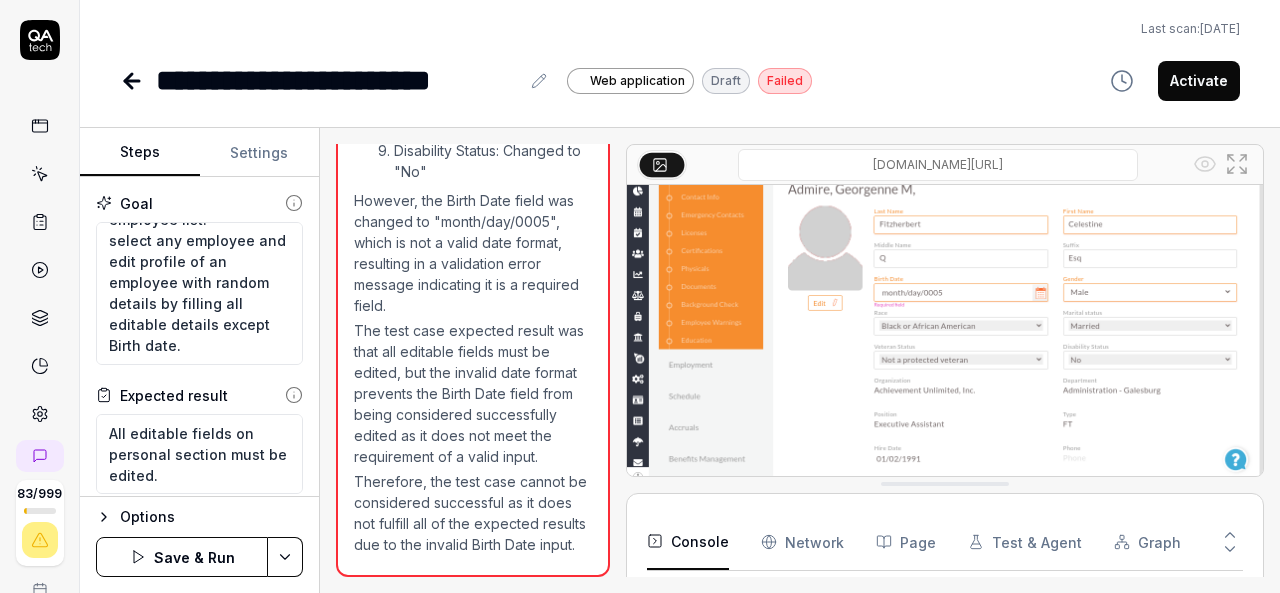 click on "Save & Run" at bounding box center [182, 557] 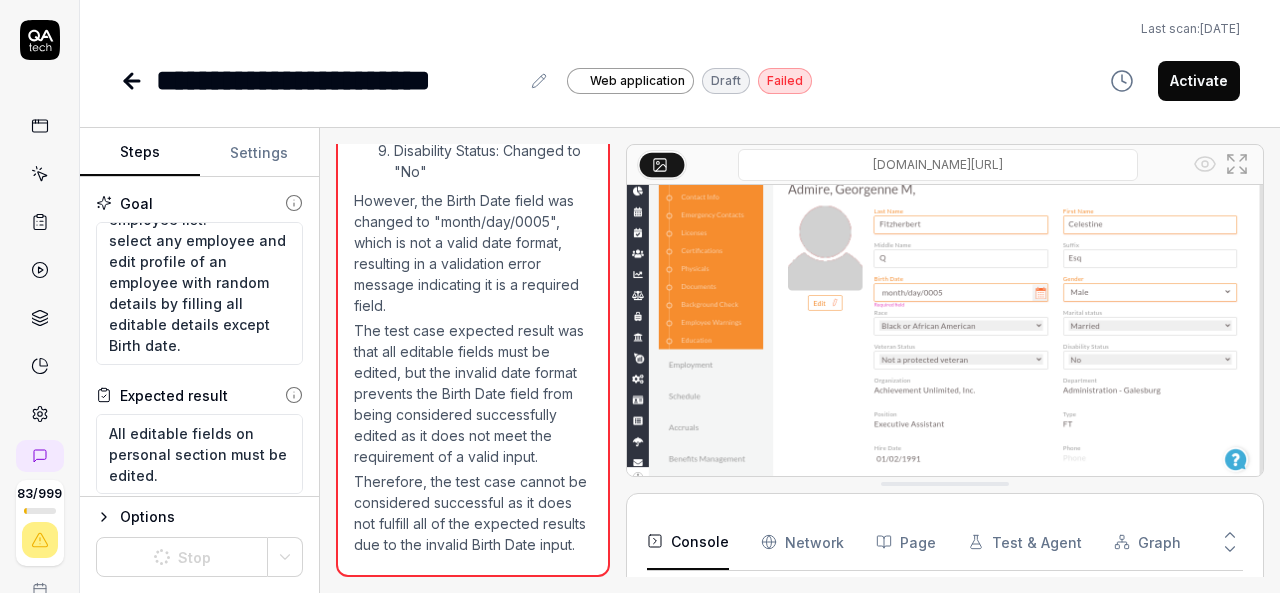 click on "Activate" at bounding box center [1199, 81] 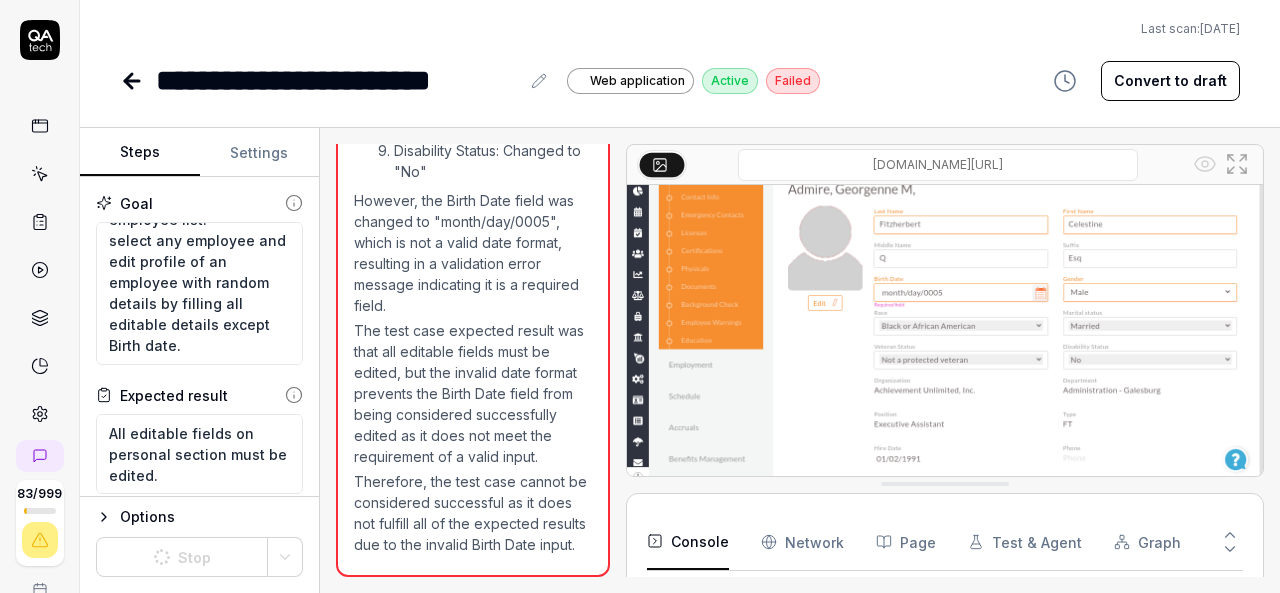 click 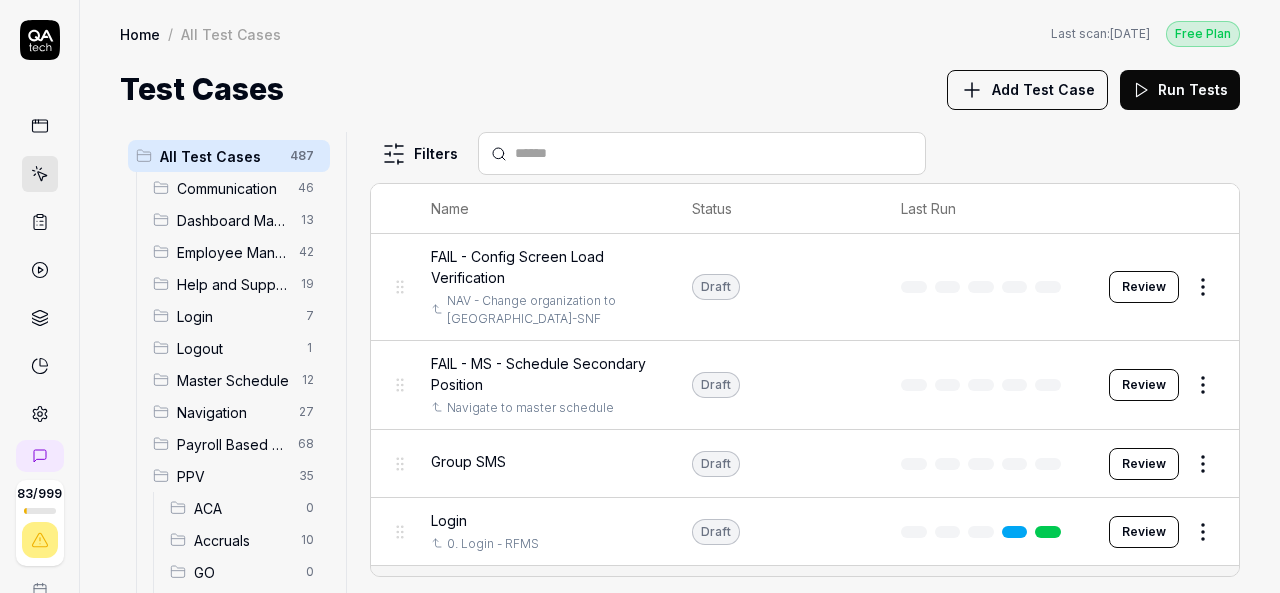 scroll, scrollTop: 200, scrollLeft: 0, axis: vertical 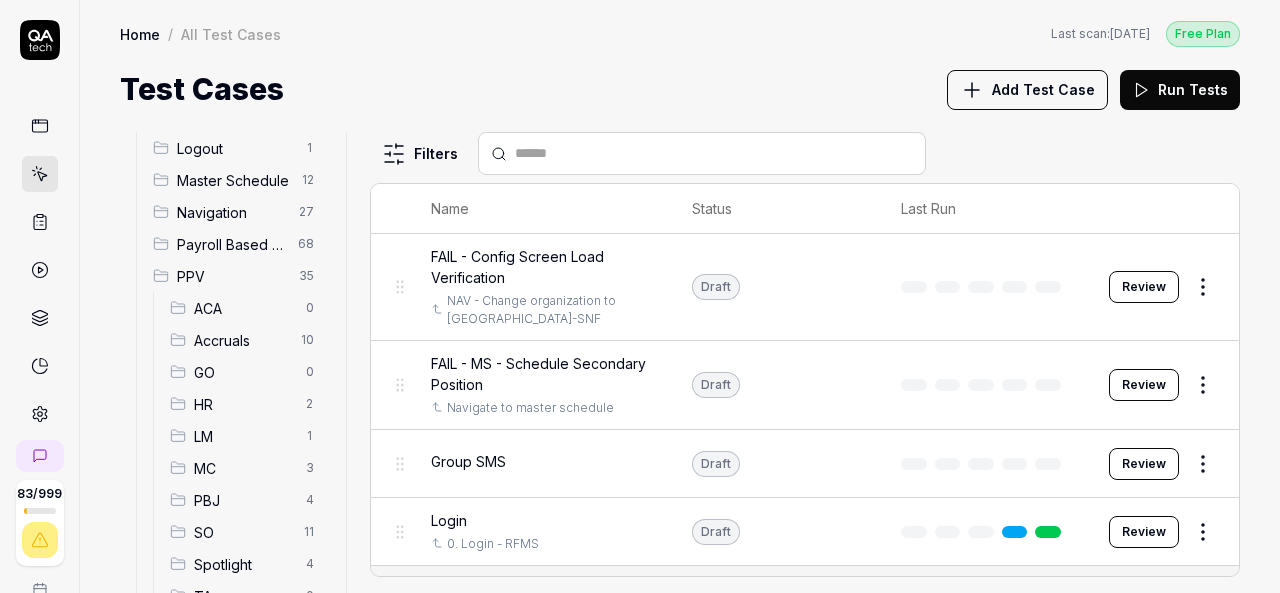 click on "HR" at bounding box center [244, 404] 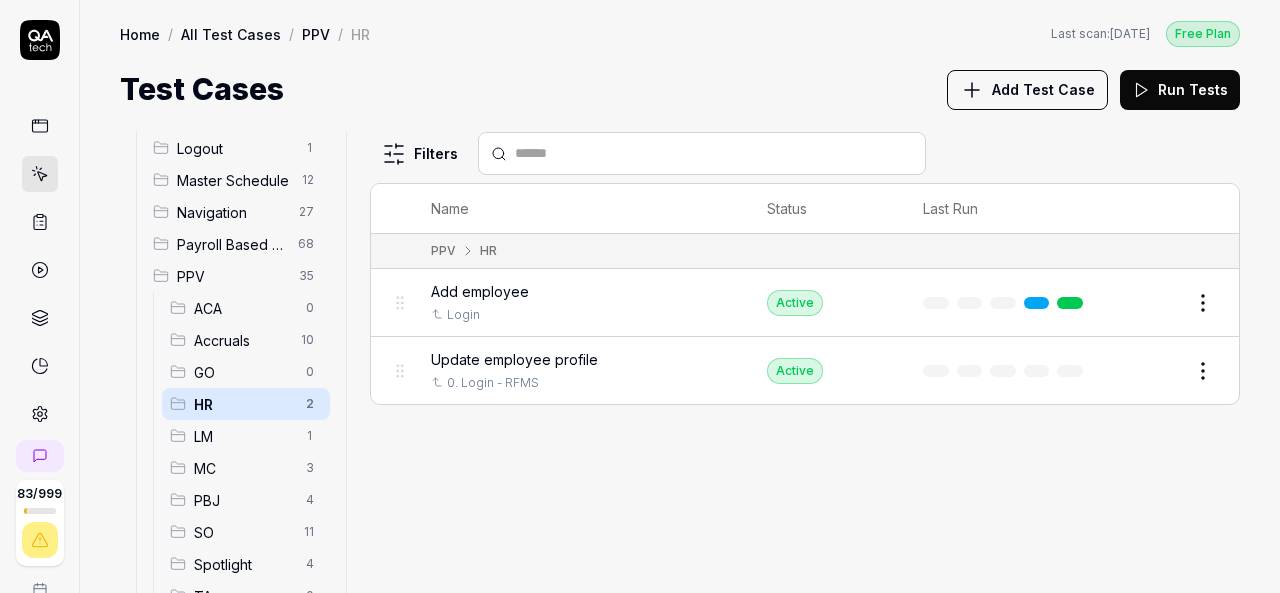 click on "Update employee profile" at bounding box center [514, 359] 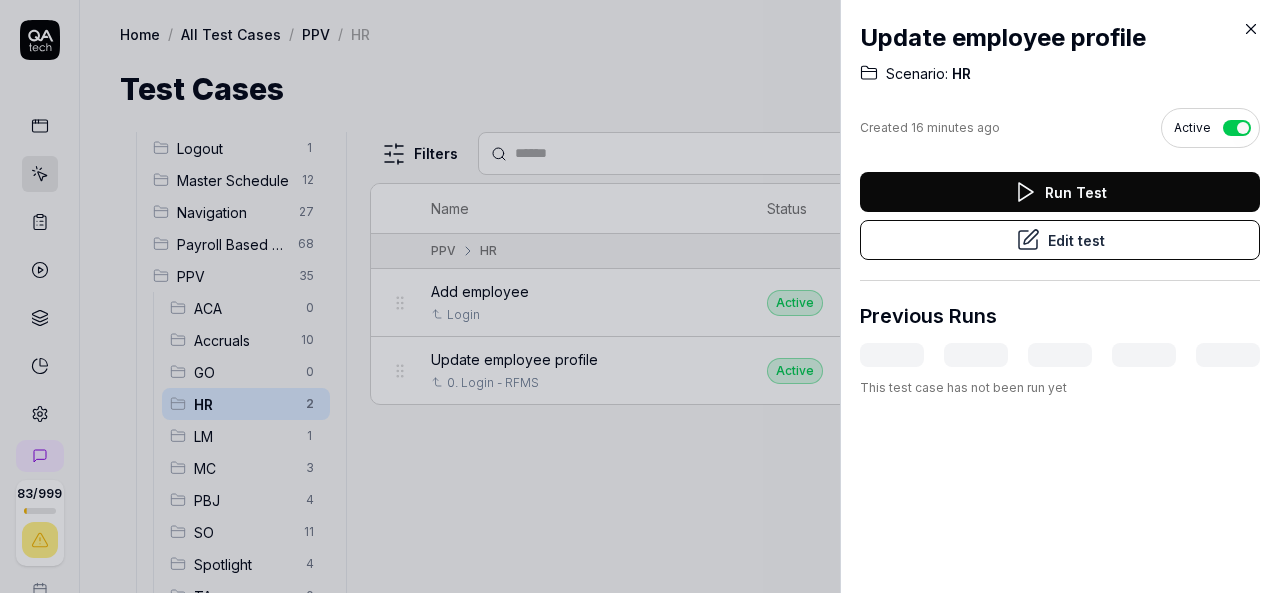 click on "Run Test" at bounding box center (1060, 192) 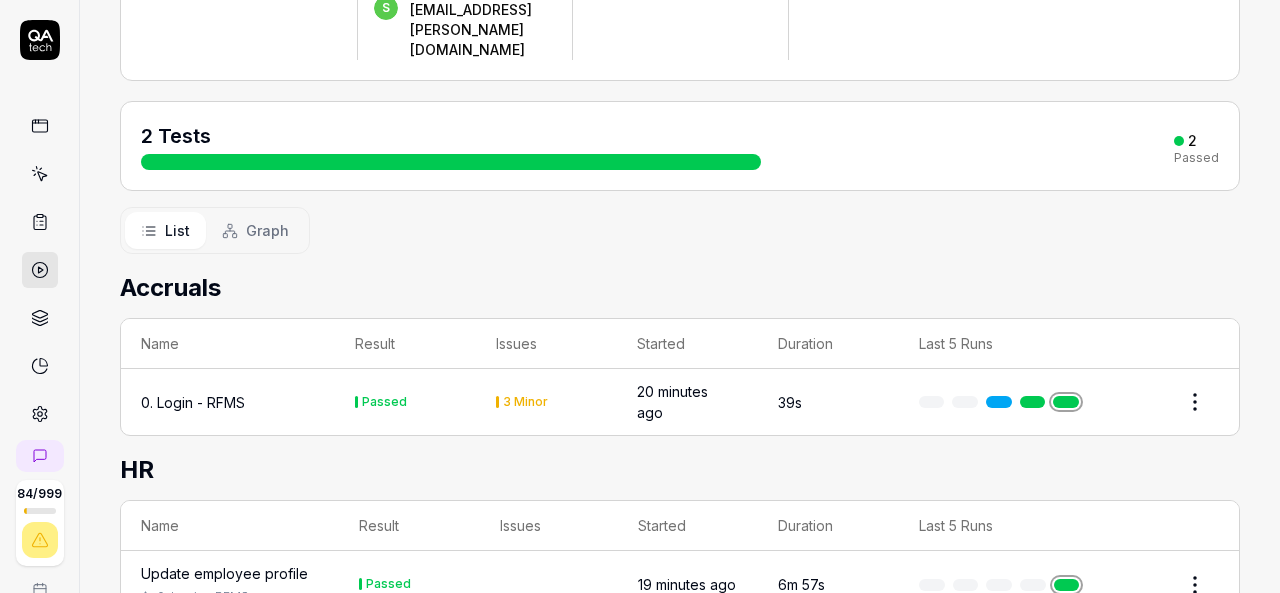 scroll, scrollTop: 201, scrollLeft: 0, axis: vertical 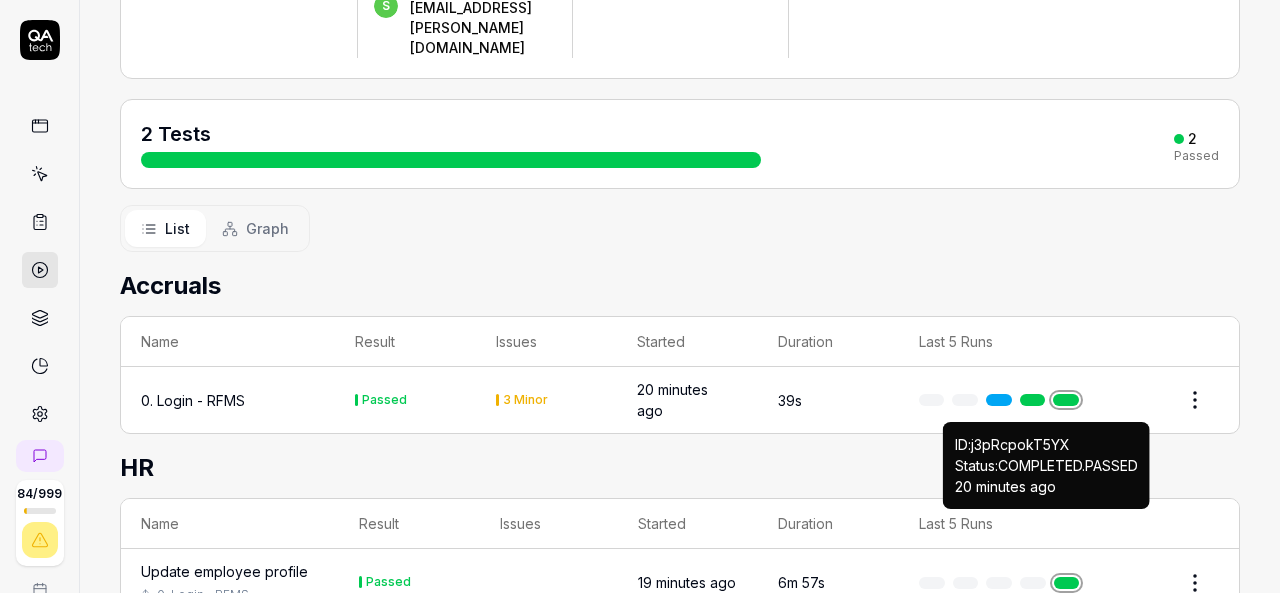 click at bounding box center [1067, 583] 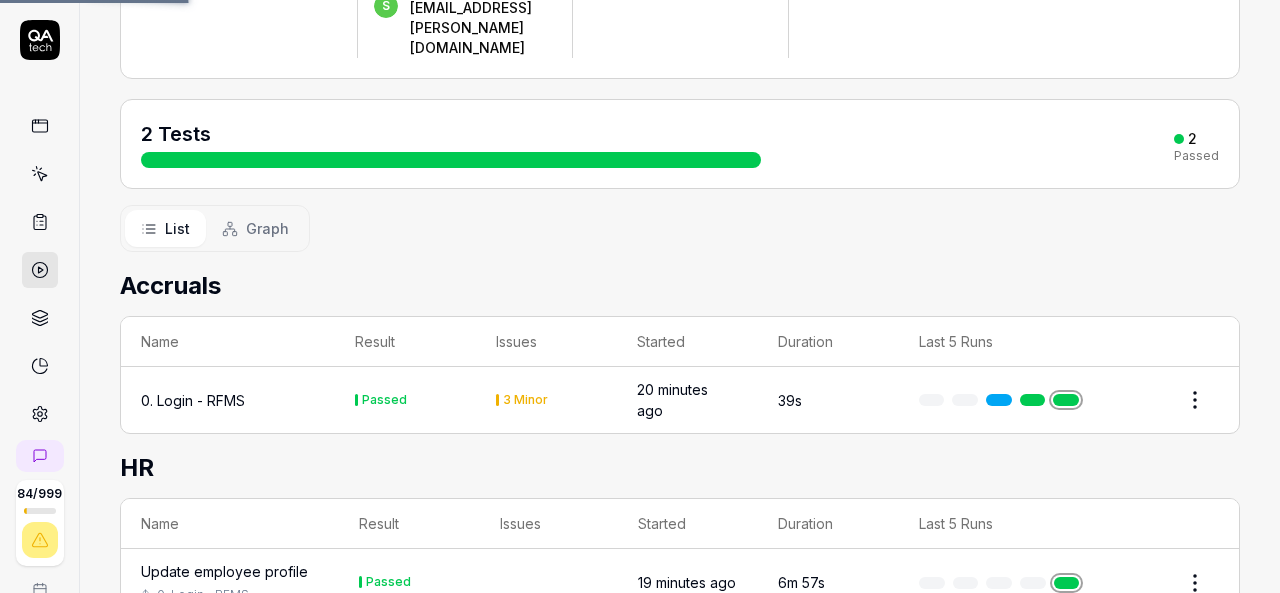 scroll, scrollTop: 0, scrollLeft: 0, axis: both 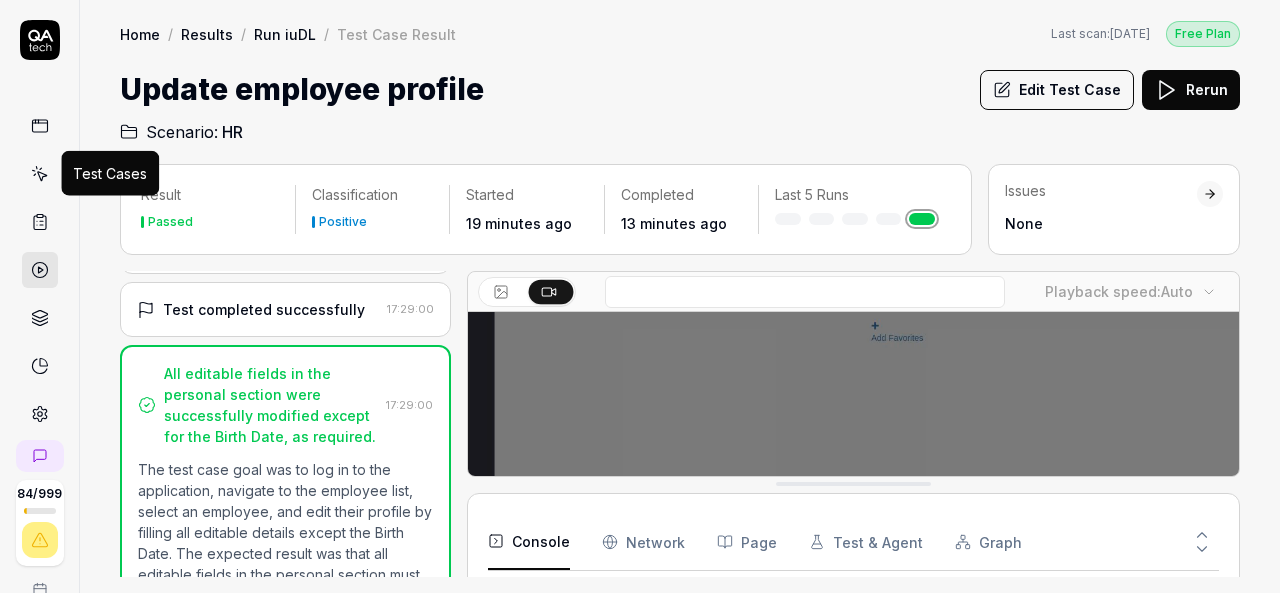 click 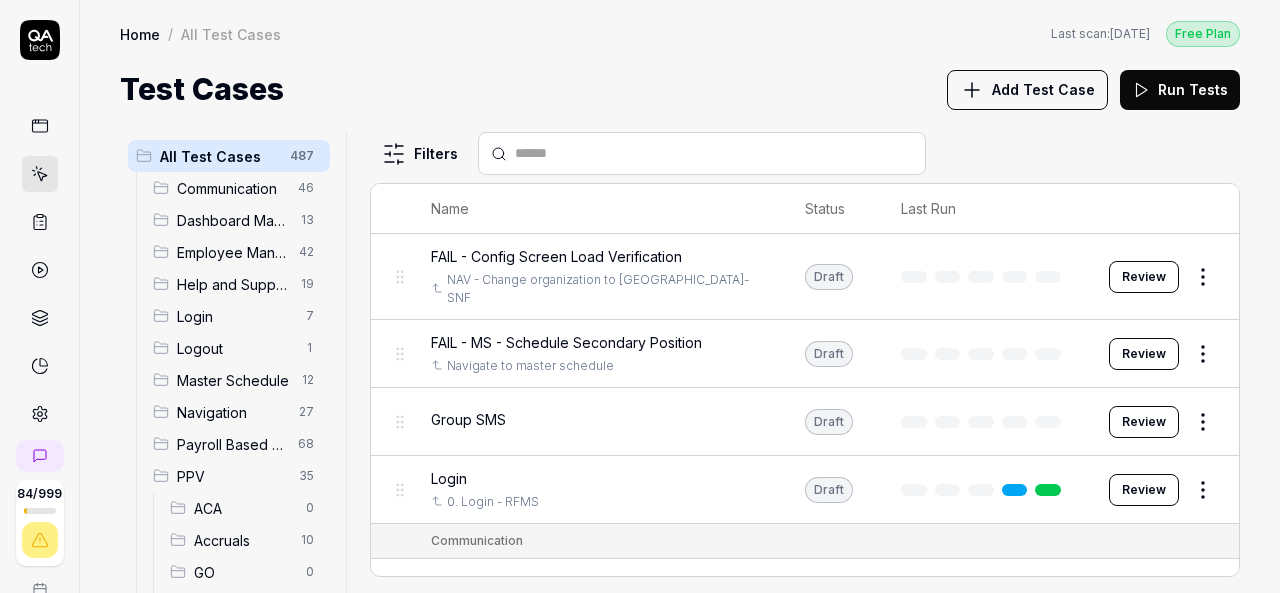 scroll, scrollTop: 200, scrollLeft: 0, axis: vertical 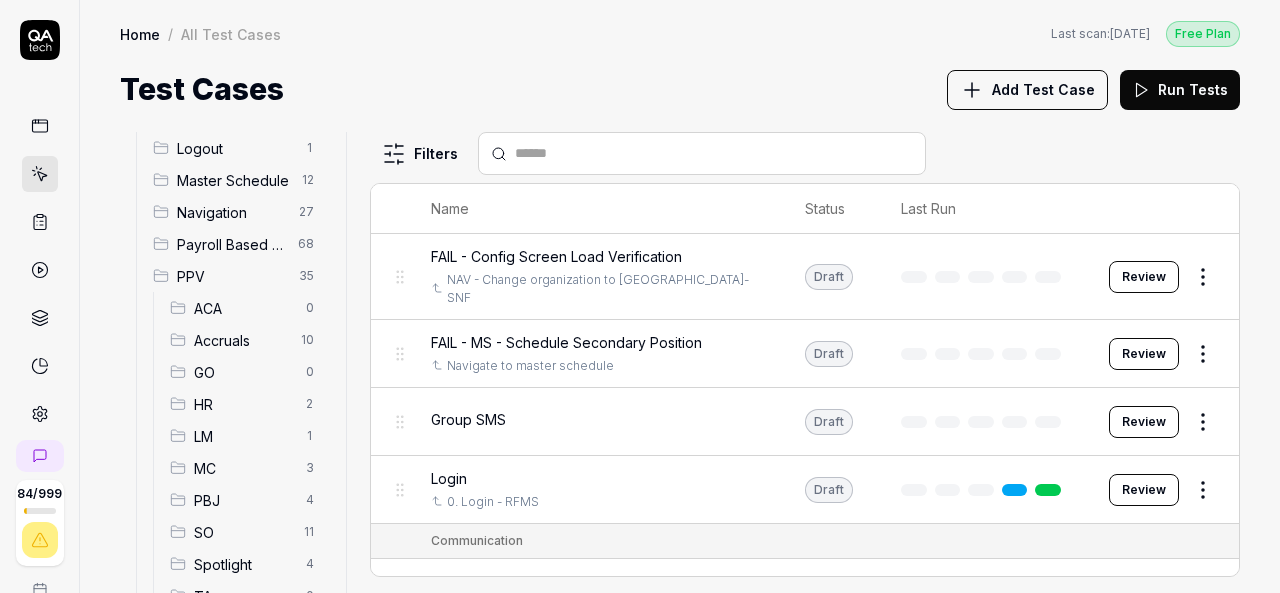 click on "HR" at bounding box center [244, 404] 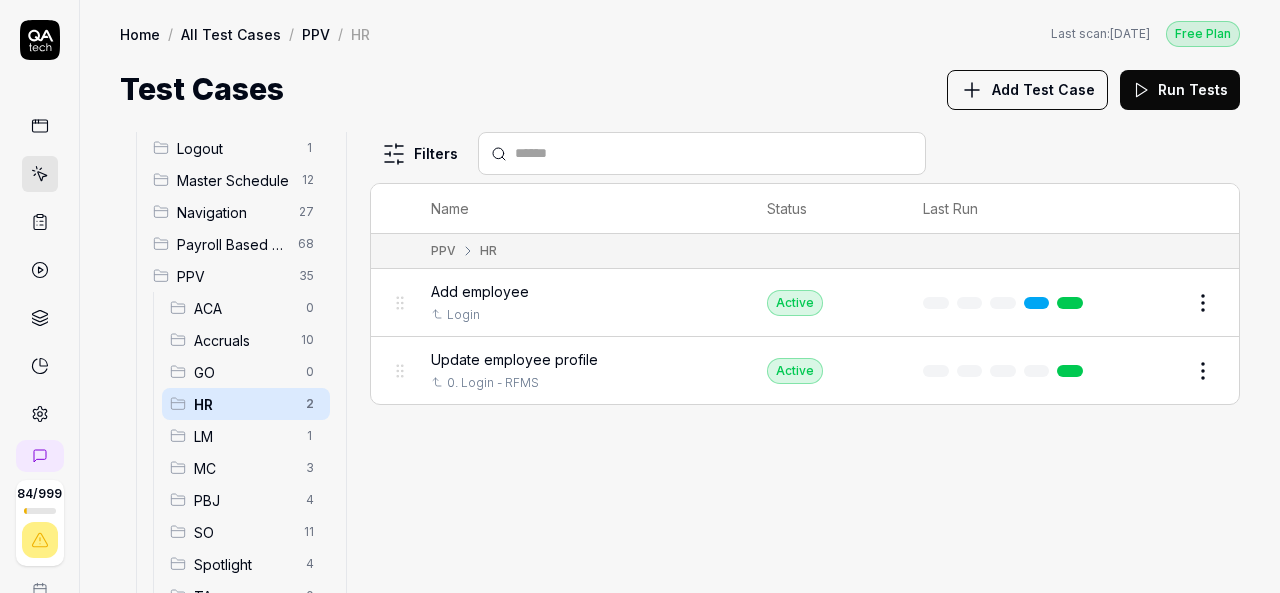 click on "Add Test Case" at bounding box center (1043, 89) 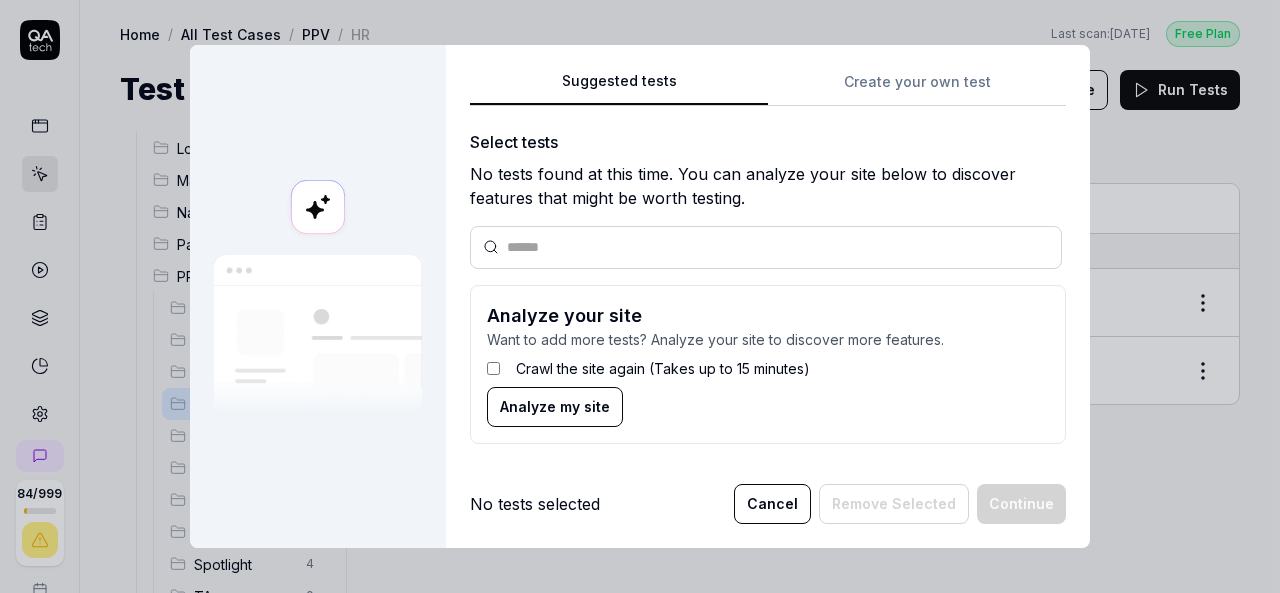 click on "Cancel" at bounding box center (772, 504) 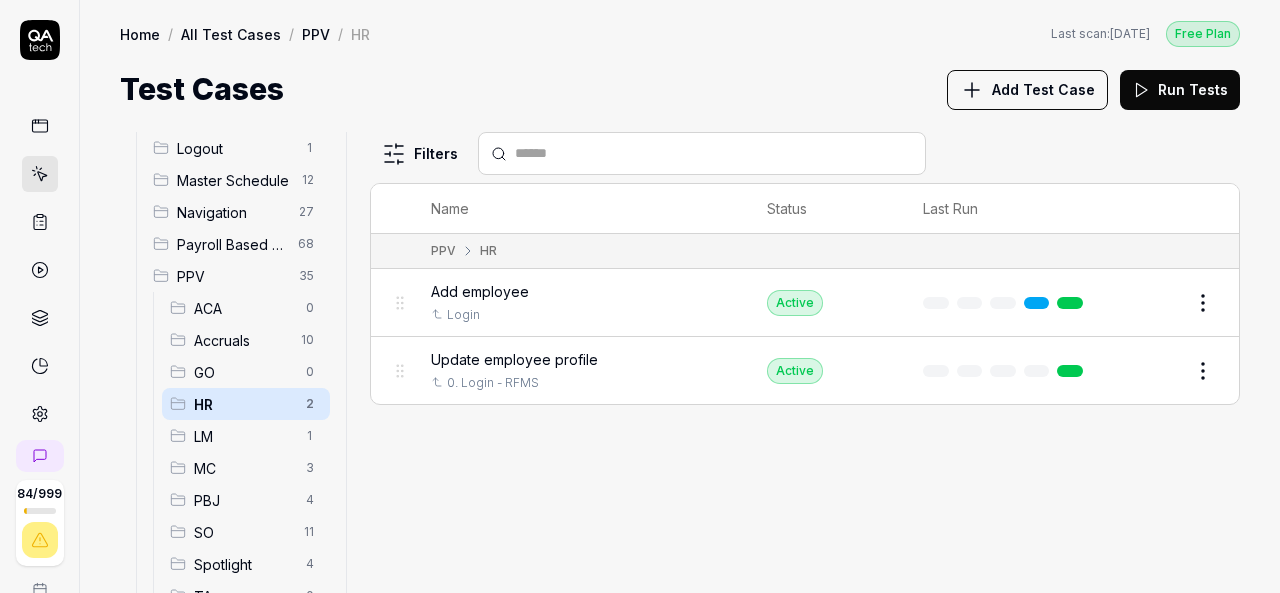 click on "Edit" at bounding box center [1155, 371] 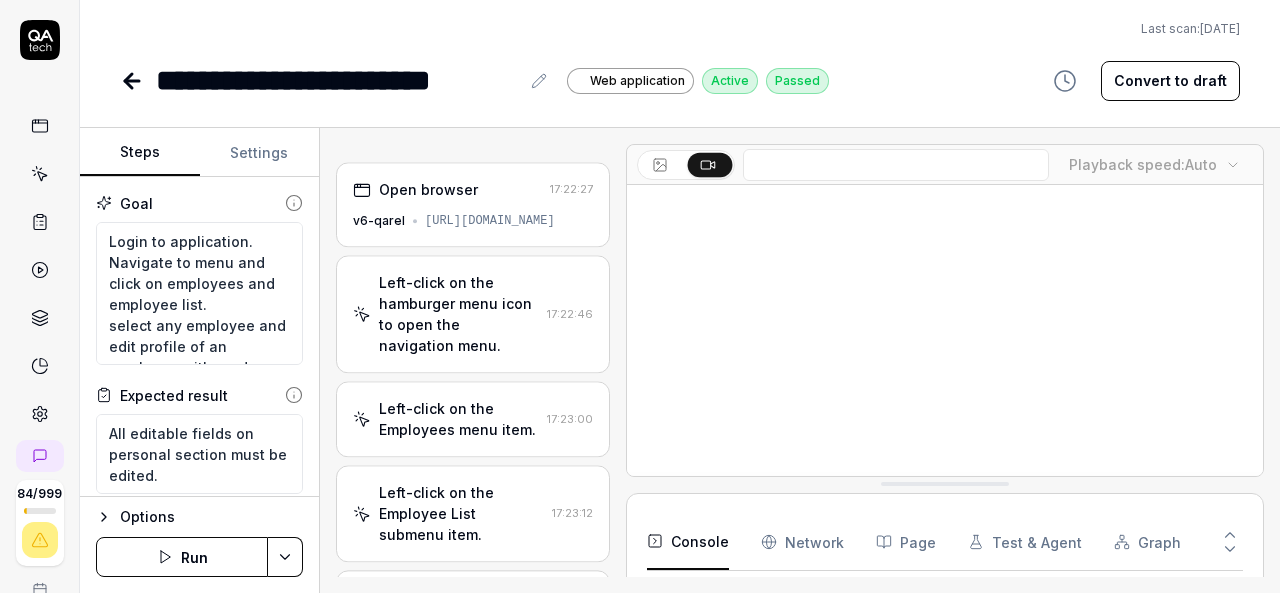 scroll, scrollTop: 268, scrollLeft: 0, axis: vertical 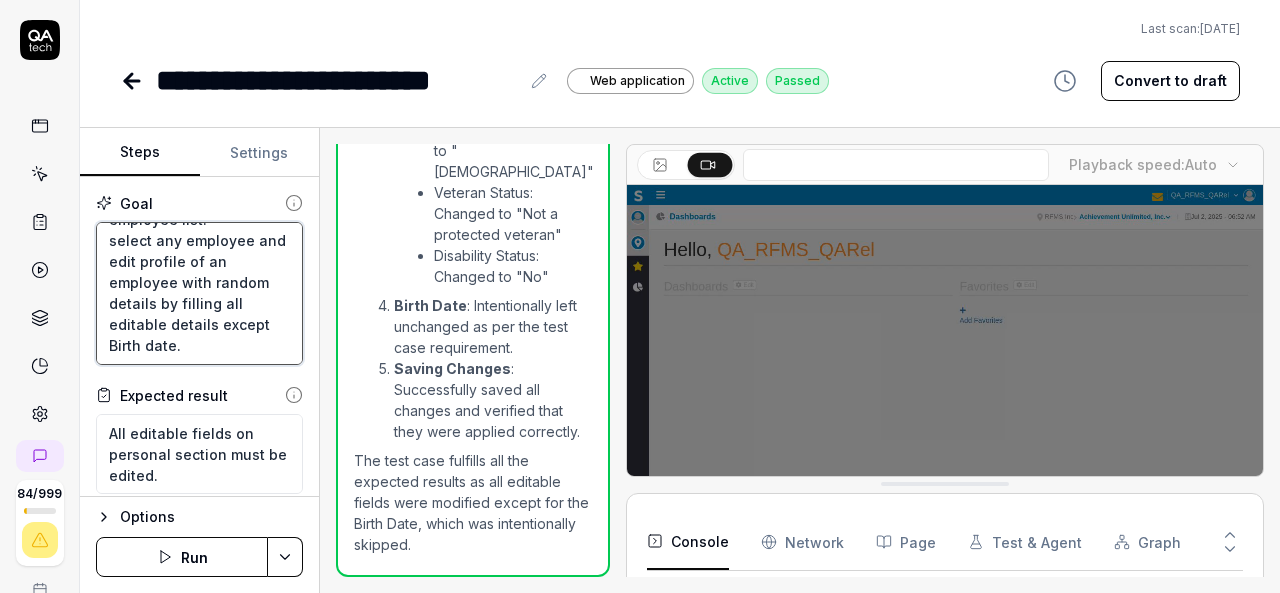 drag, startPoint x: 109, startPoint y: 245, endPoint x: 244, endPoint y: 329, distance: 159 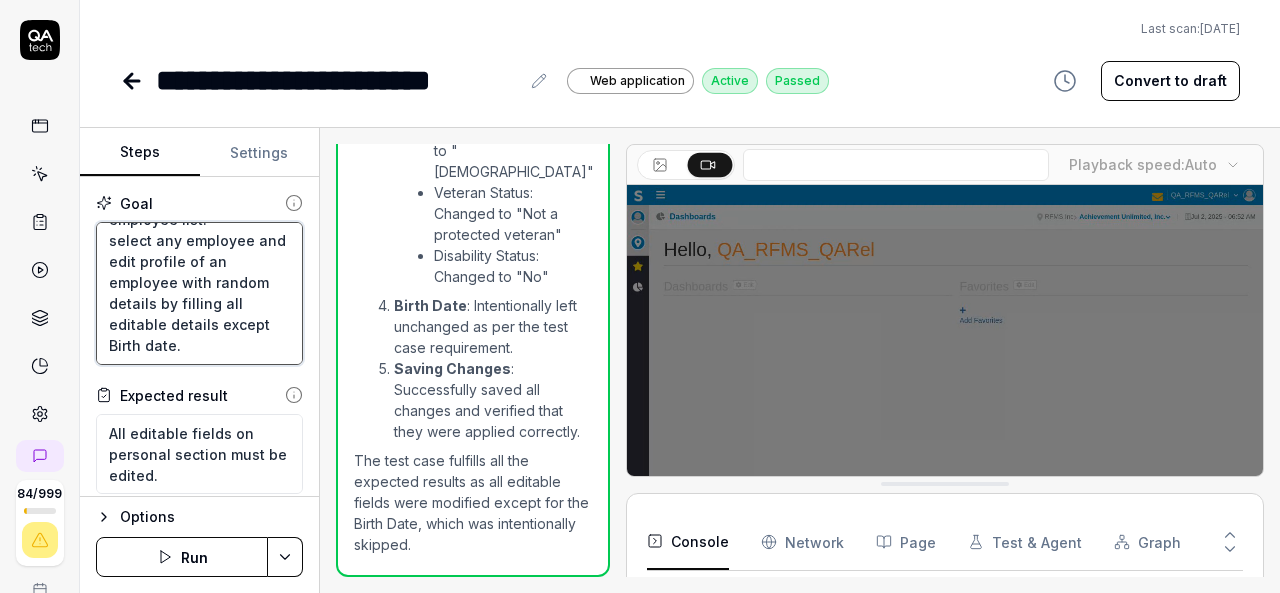 click on "Login to application.
Navigate to menu and click on employees and employee list.
select any employee and edit profile of an employee with random details by filling all editable details except Birth date." at bounding box center (199, 293) 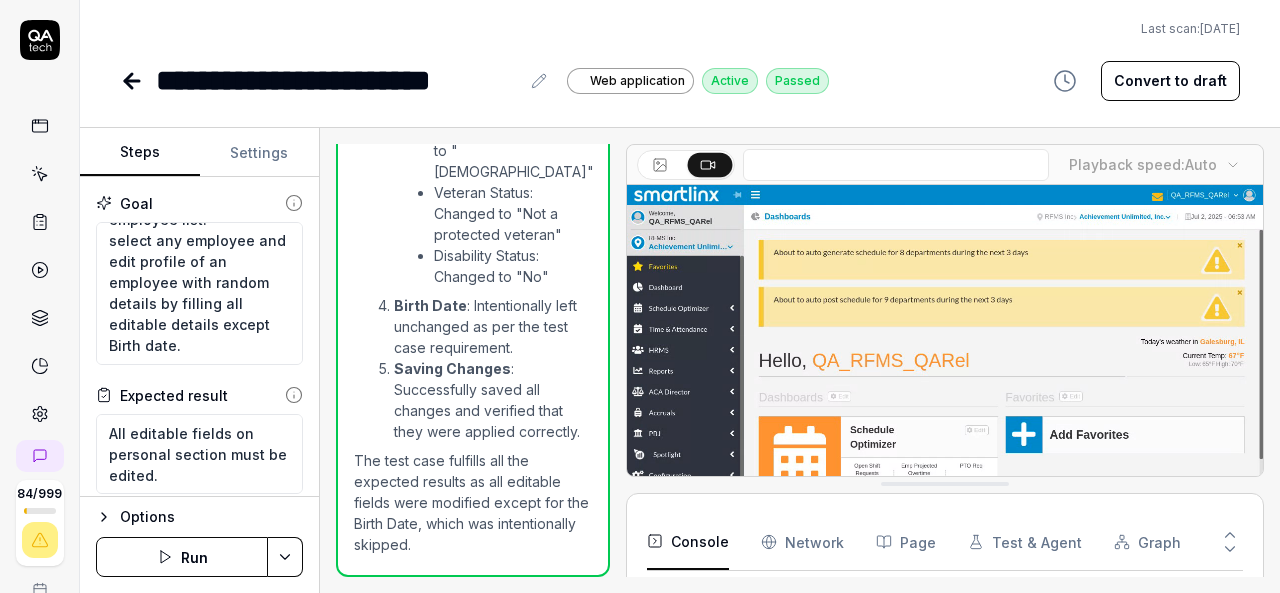 click 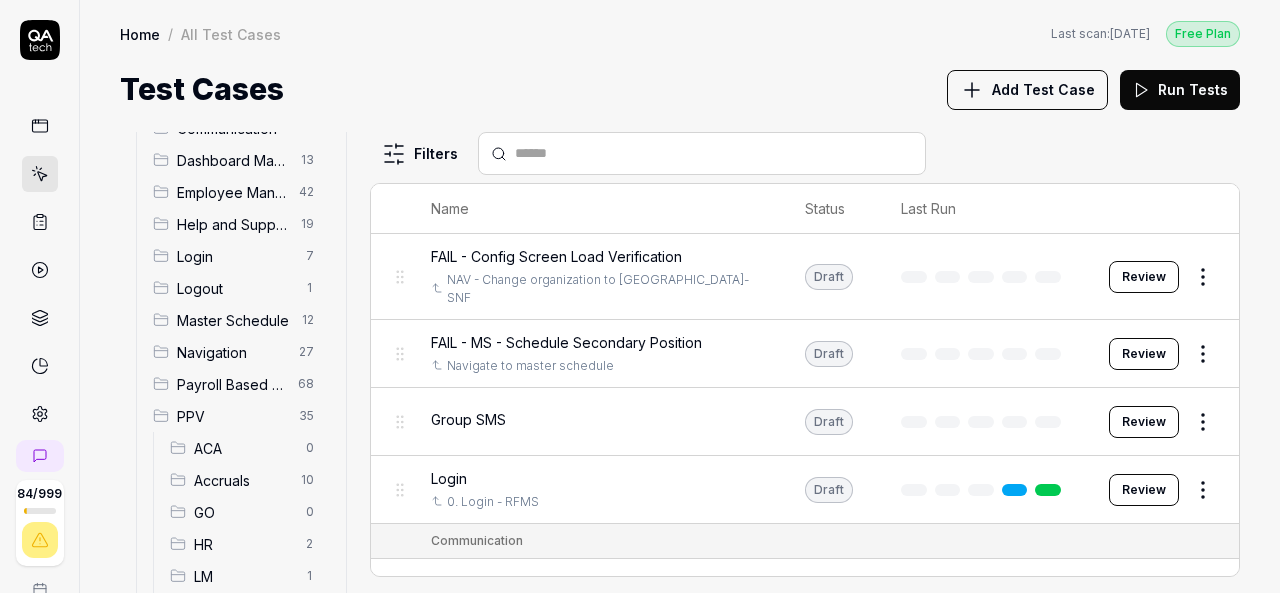 scroll, scrollTop: 100, scrollLeft: 0, axis: vertical 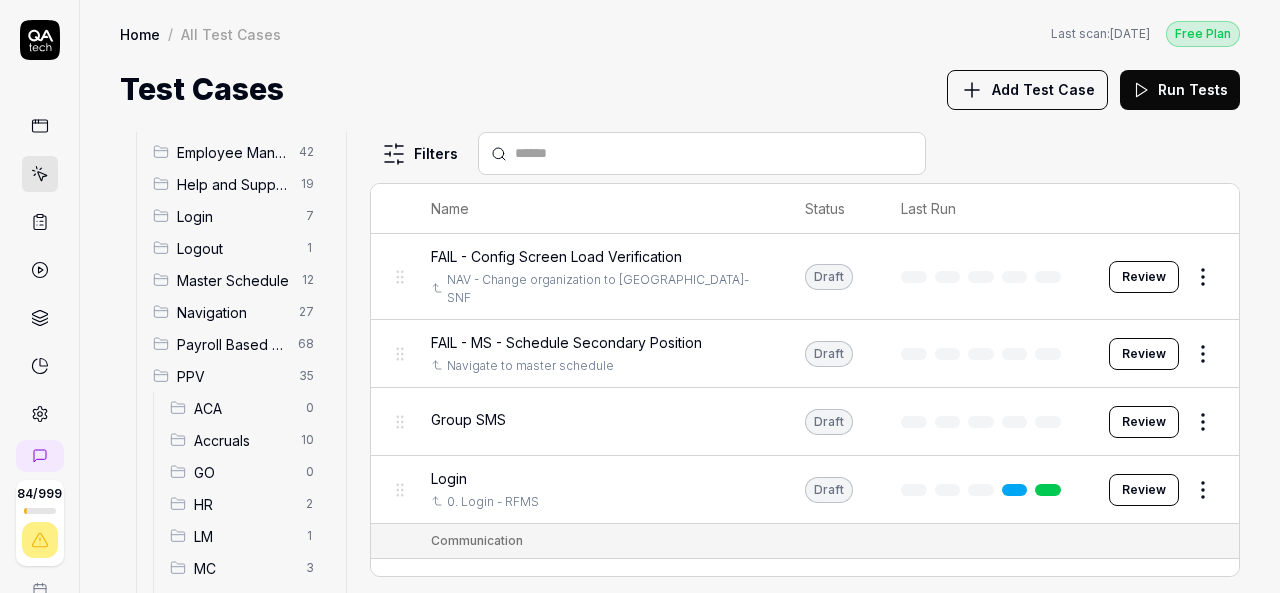 click on "HR" at bounding box center [244, 504] 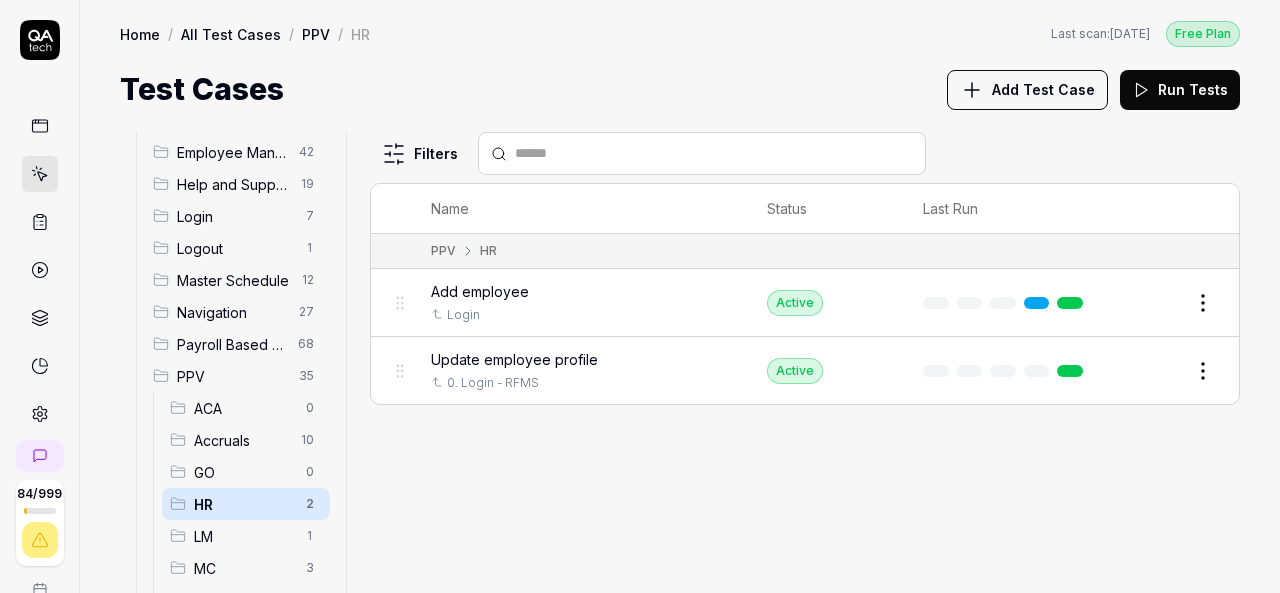 click on "Add Test Case" at bounding box center (1027, 90) 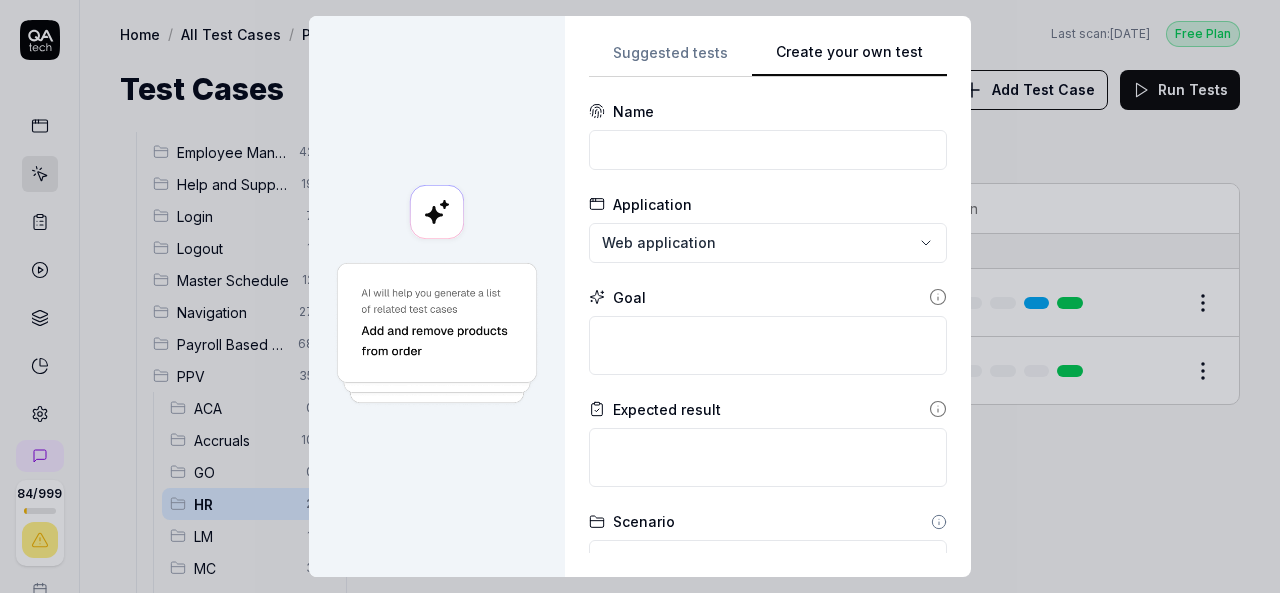 click on "**********" at bounding box center [640, 296] 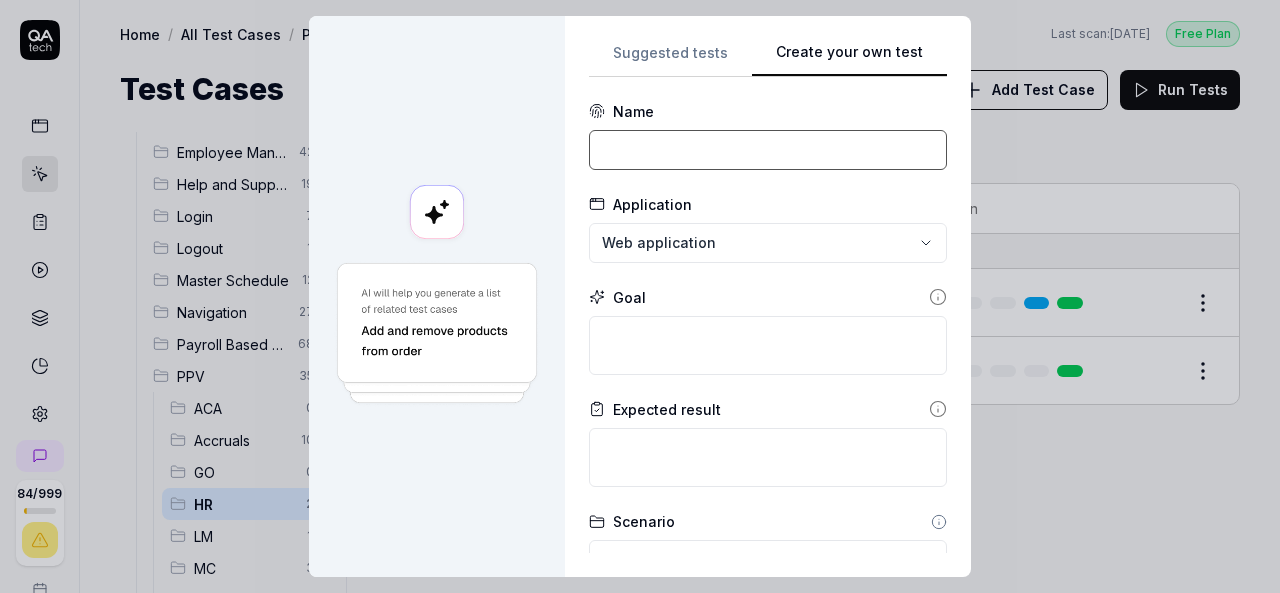 click at bounding box center (768, 150) 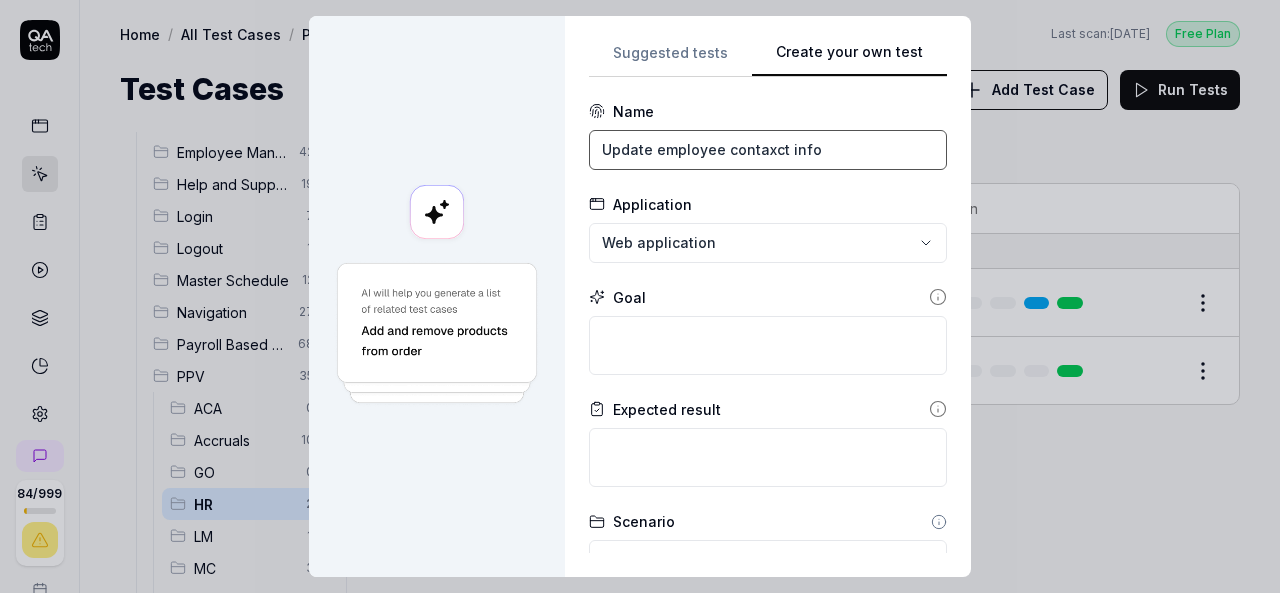click on "Update employee contaxct info" at bounding box center [768, 150] 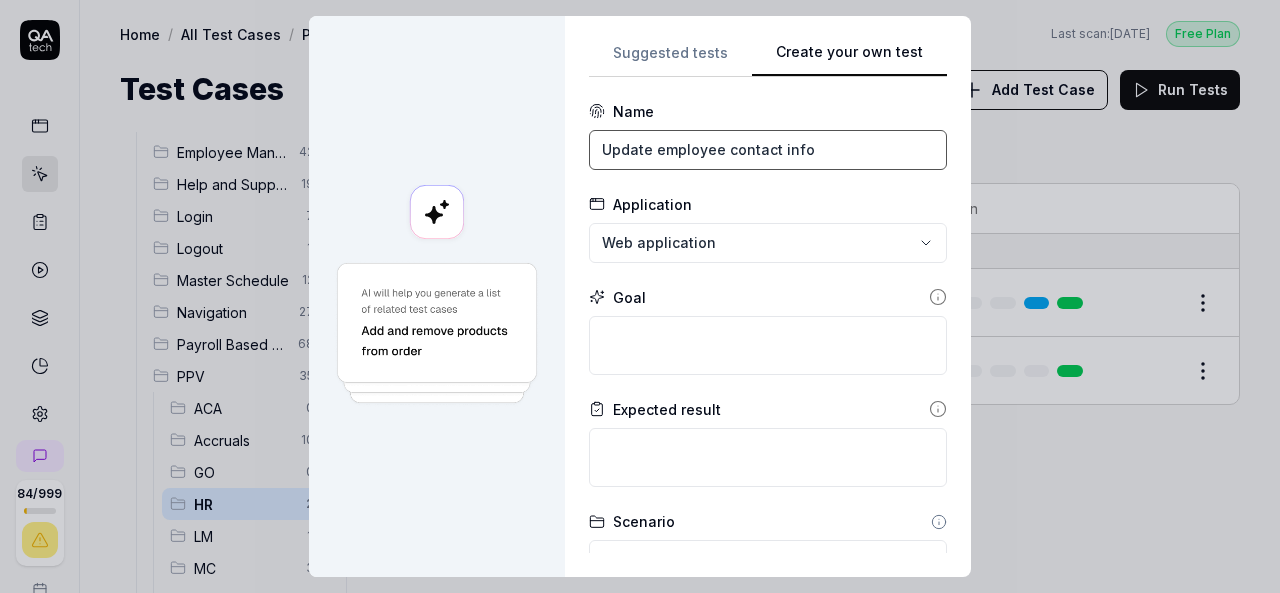type on "Update employee contact info" 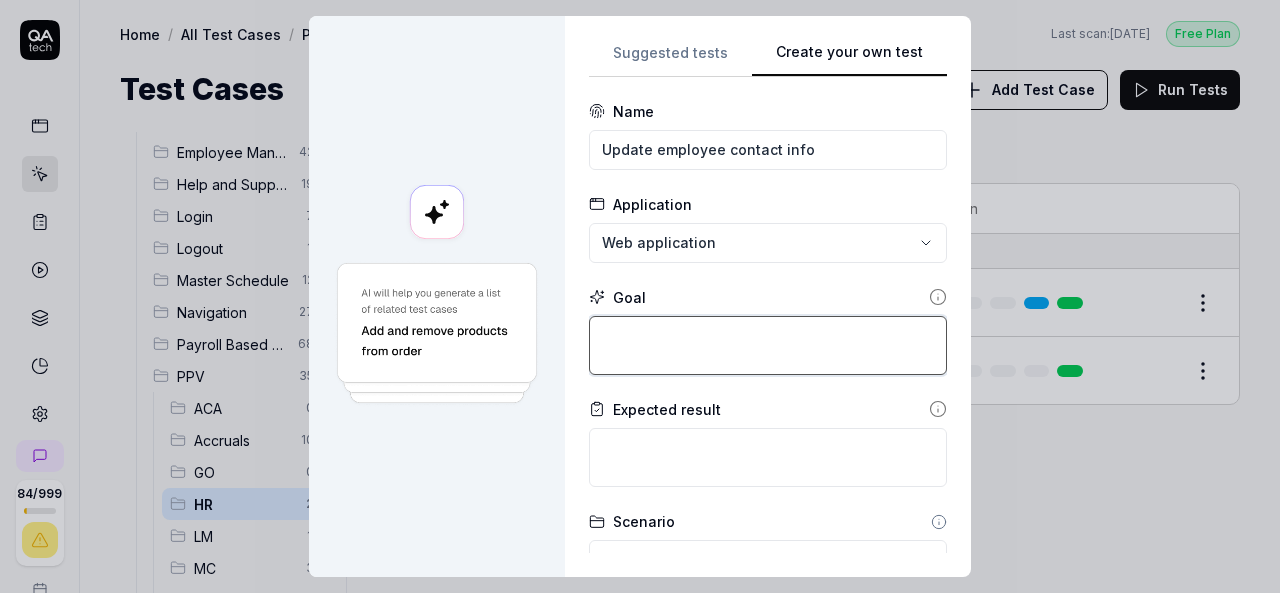 click at bounding box center (768, 345) 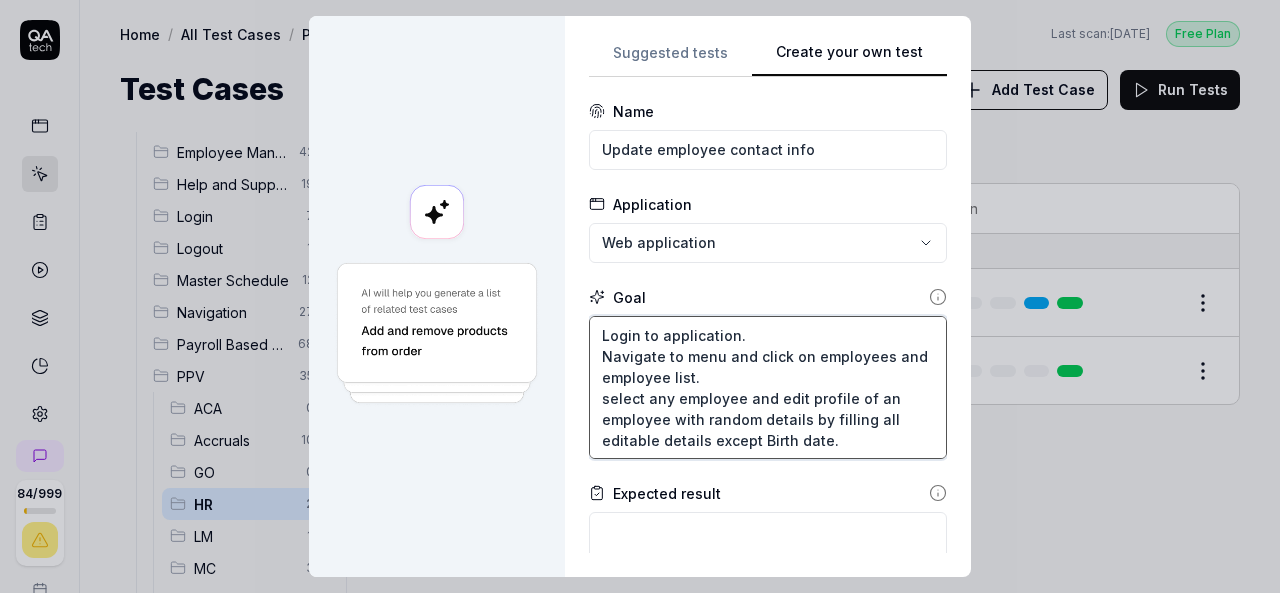 click on "Login to application.
Navigate to menu and click on employees and employee list.
select any employee and edit profile of an employee with random details by filling all editable details except Birth date." at bounding box center [768, 387] 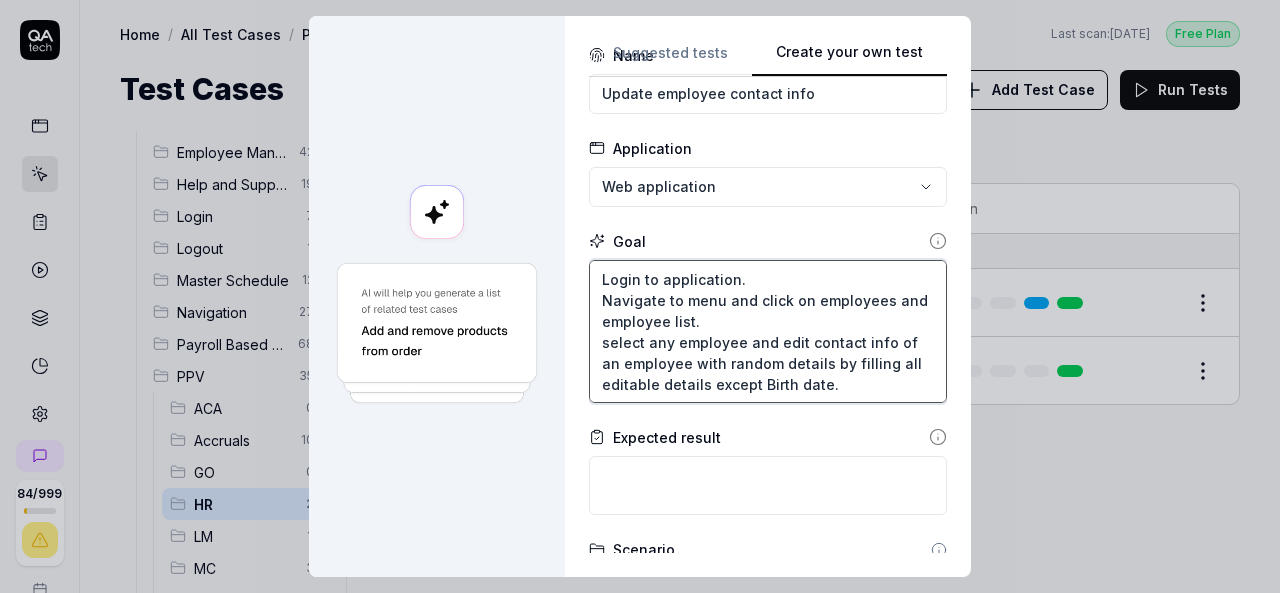 scroll, scrollTop: 100, scrollLeft: 0, axis: vertical 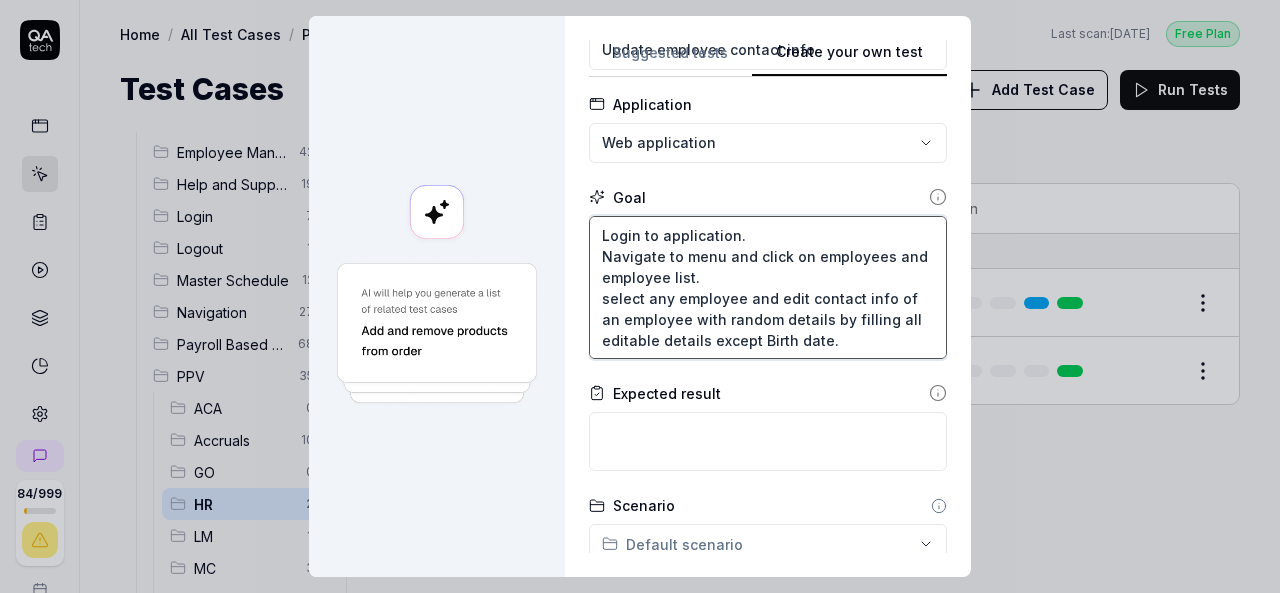 type on "Login to application.
Navigate to menu and click on employees and employee list.
select any employee and edit contact info of an employee with random details by filling all editable details except Birth date." 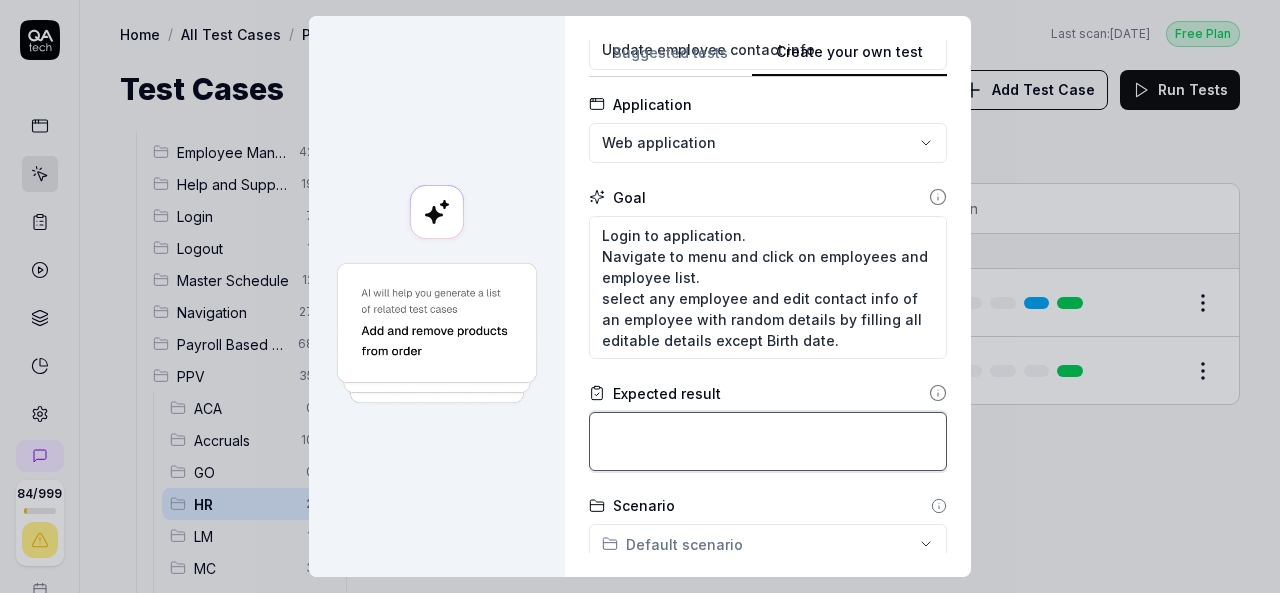 click at bounding box center [768, 441] 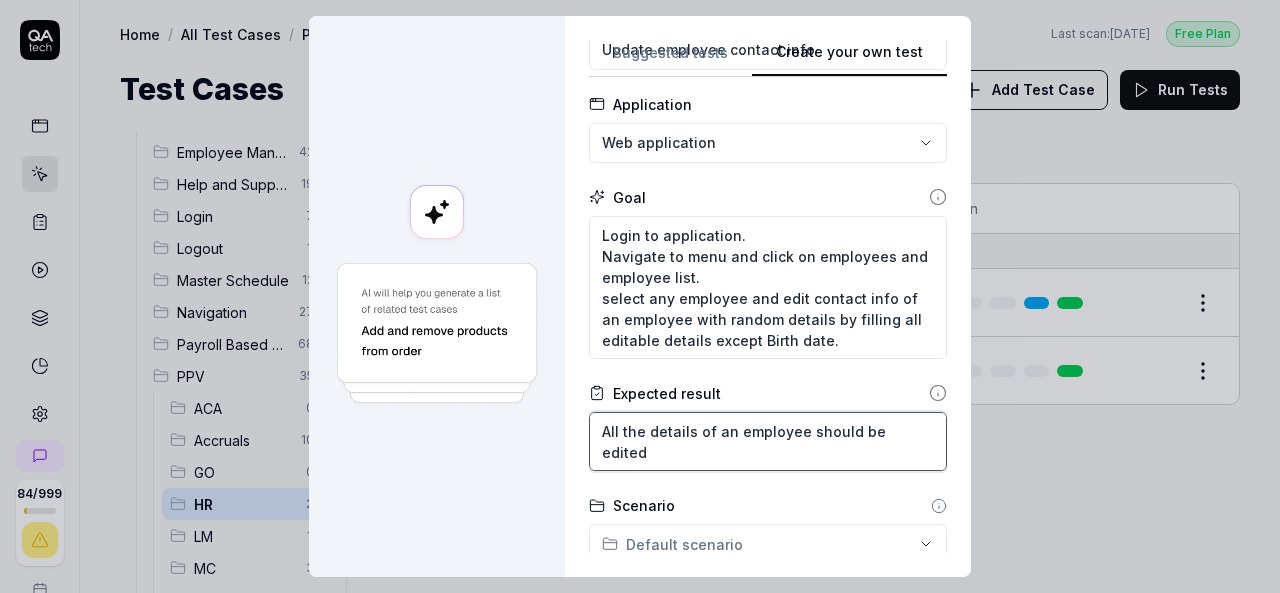 click on "All the details of an employee should be edited" at bounding box center (768, 441) 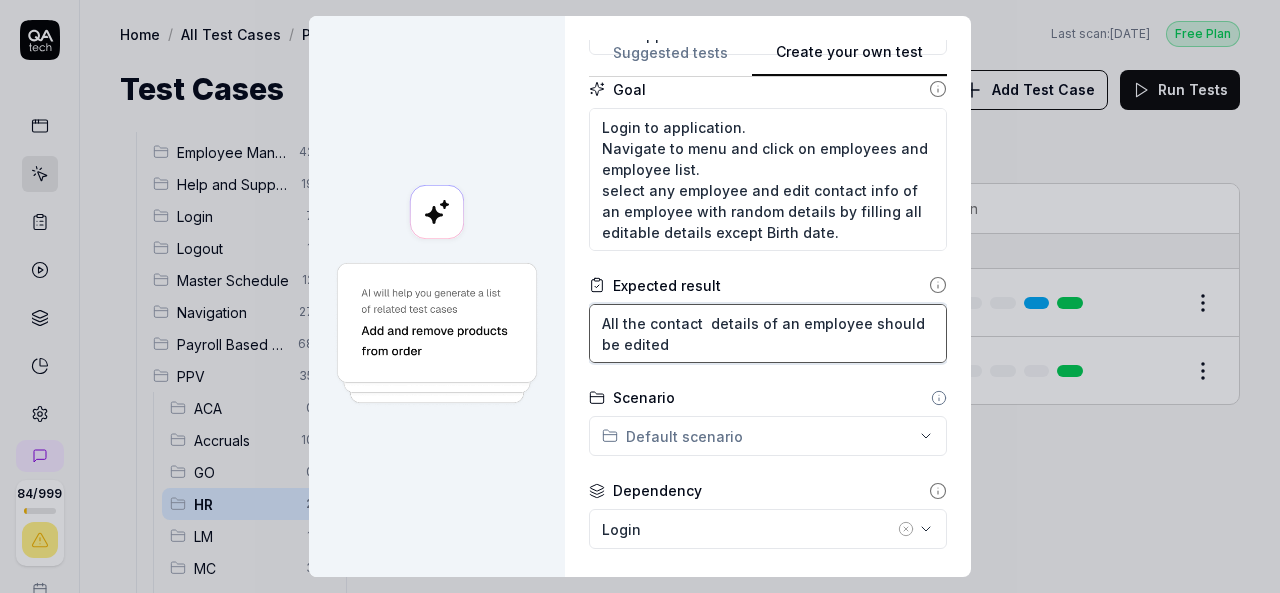 scroll, scrollTop: 300, scrollLeft: 0, axis: vertical 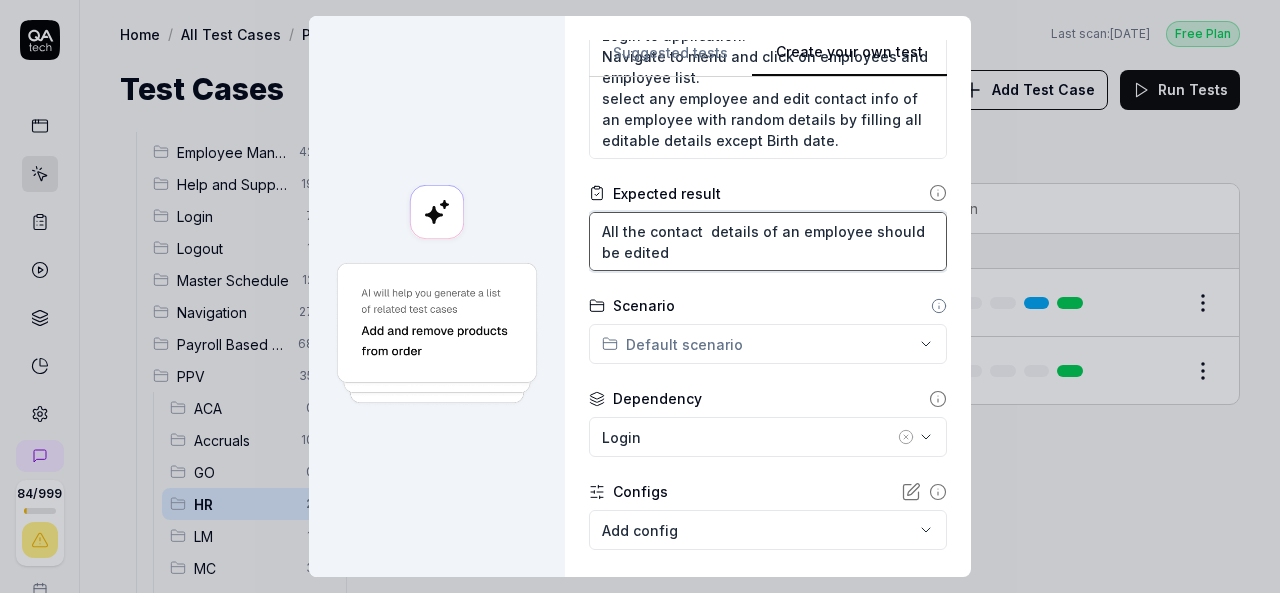 type on "All the contact  details of an employee should be edited" 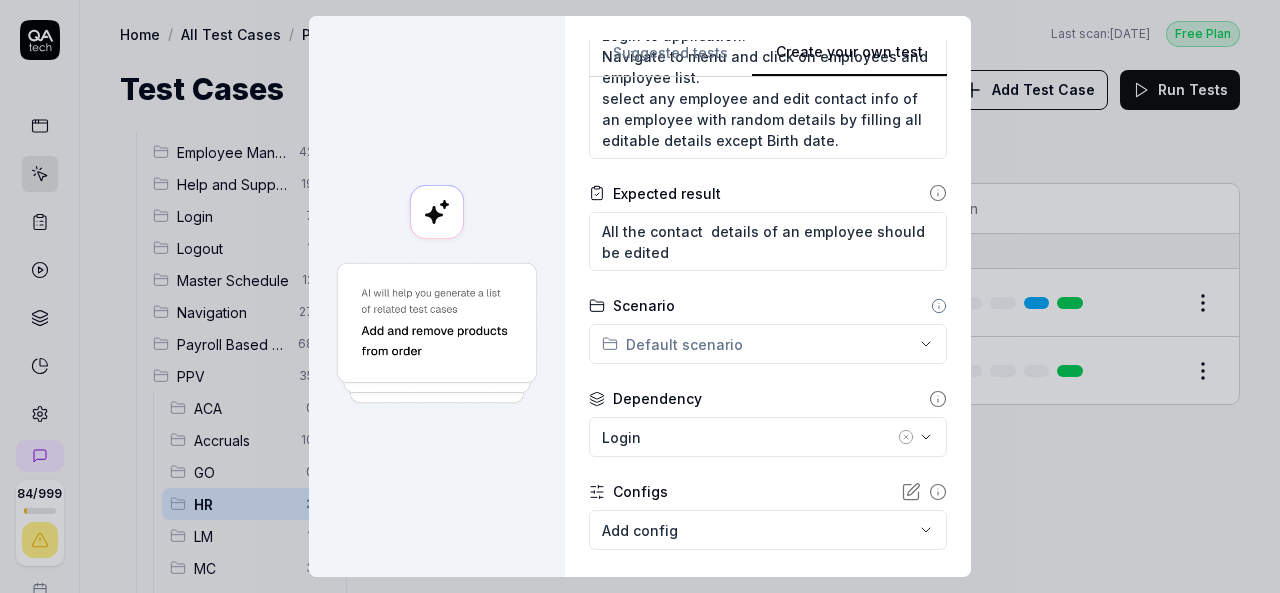 click on "**********" at bounding box center (640, 296) 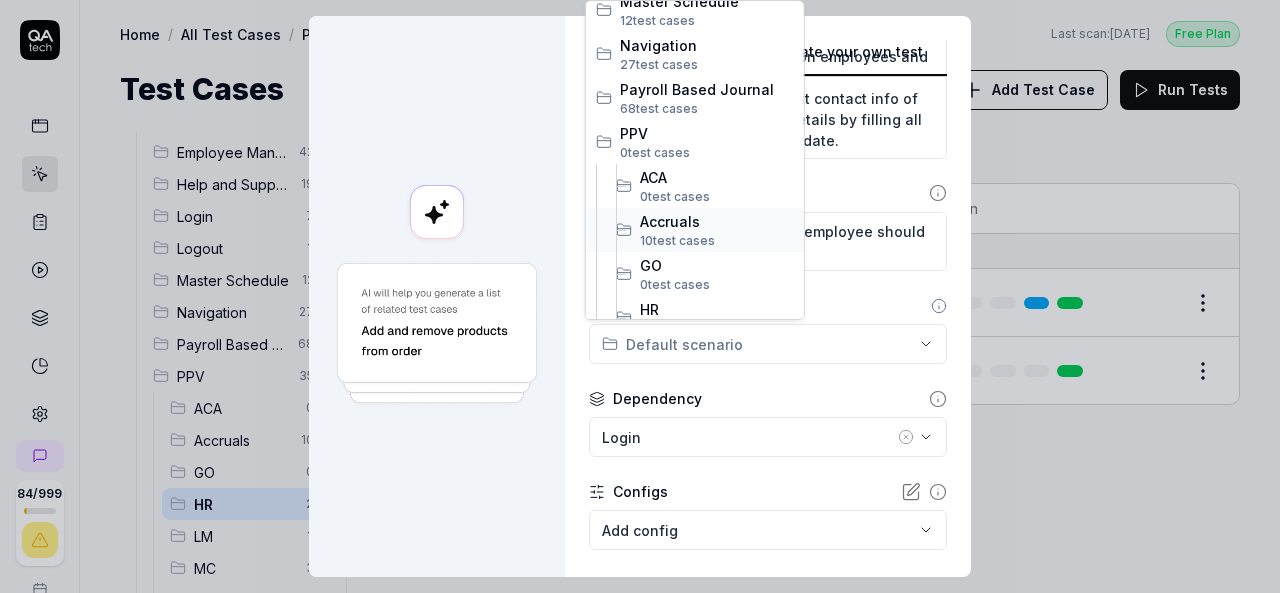 scroll, scrollTop: 300, scrollLeft: 0, axis: vertical 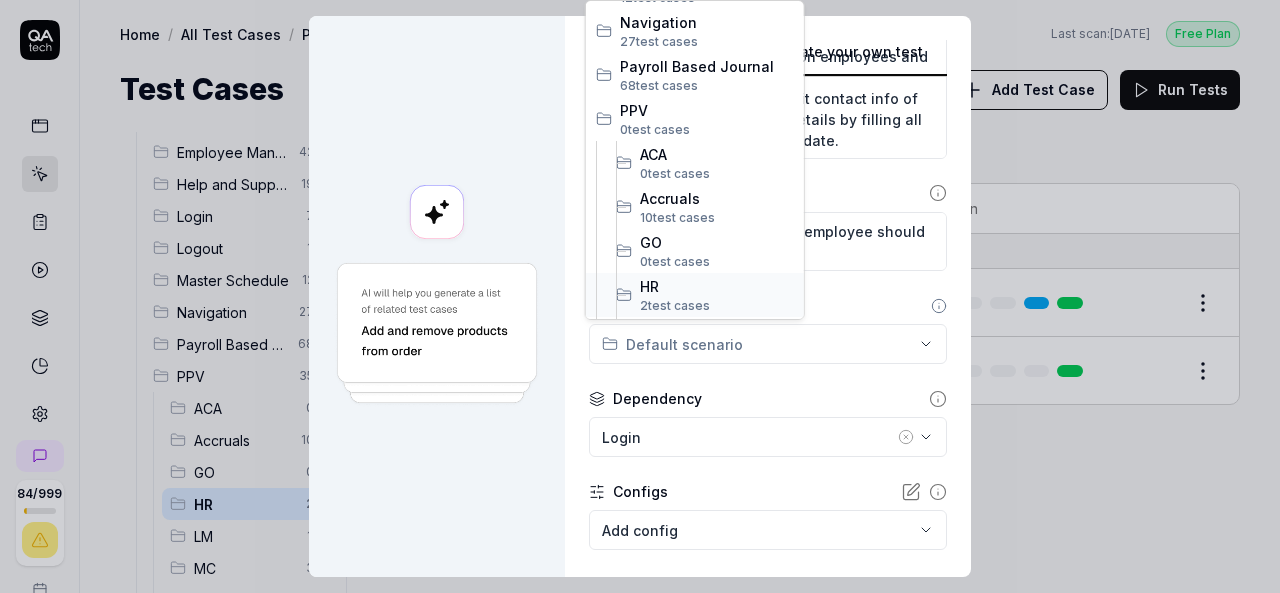 click on "HR" at bounding box center (717, 286) 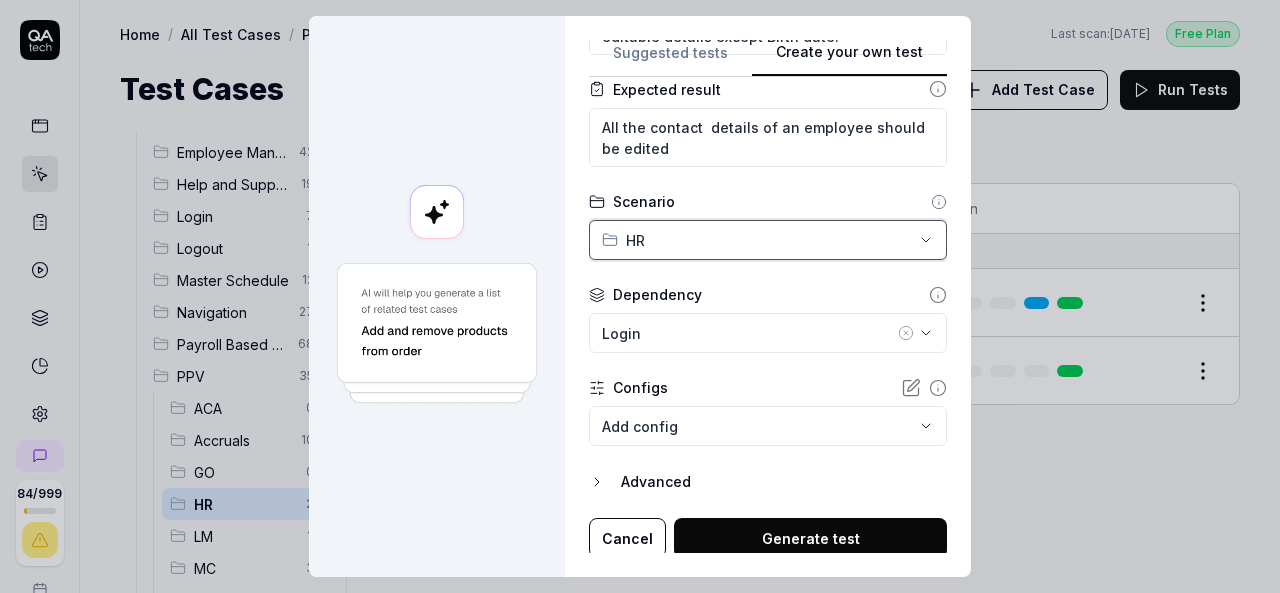 scroll, scrollTop: 408, scrollLeft: 0, axis: vertical 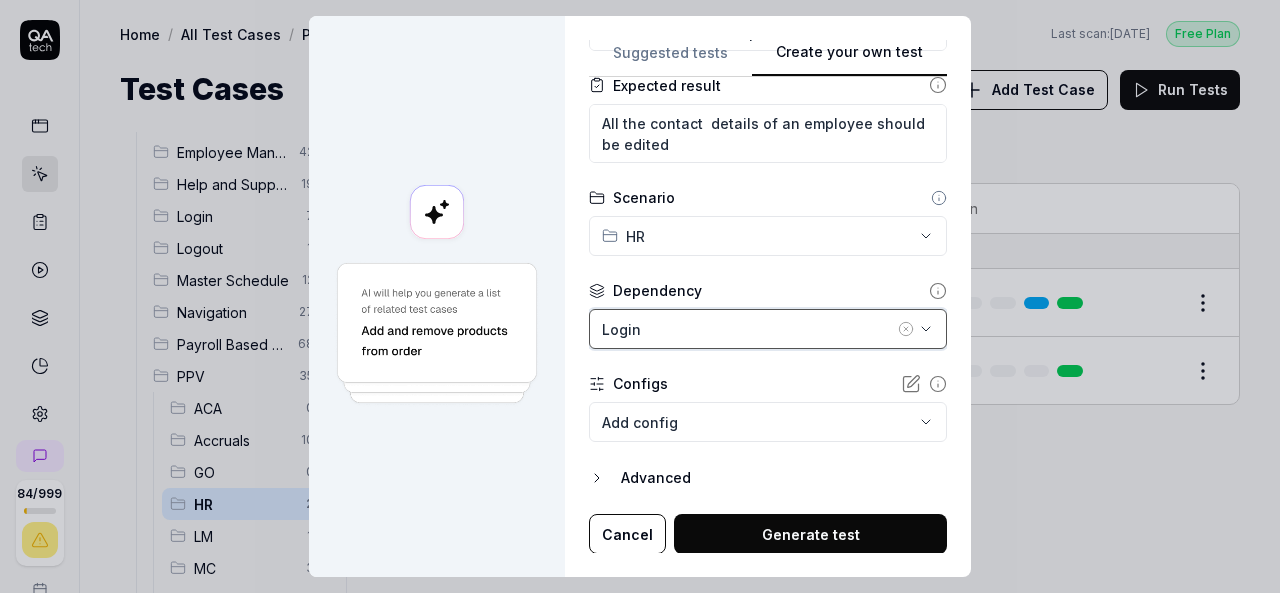 click 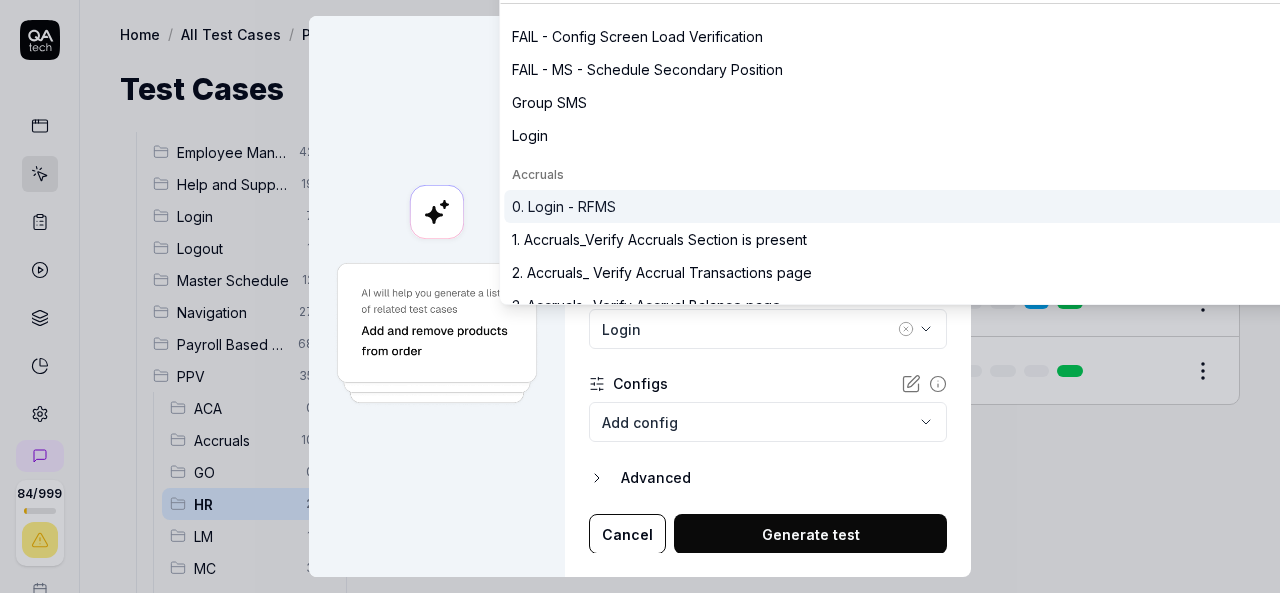 click on "0. Login - RFMS" at bounding box center (564, 206) 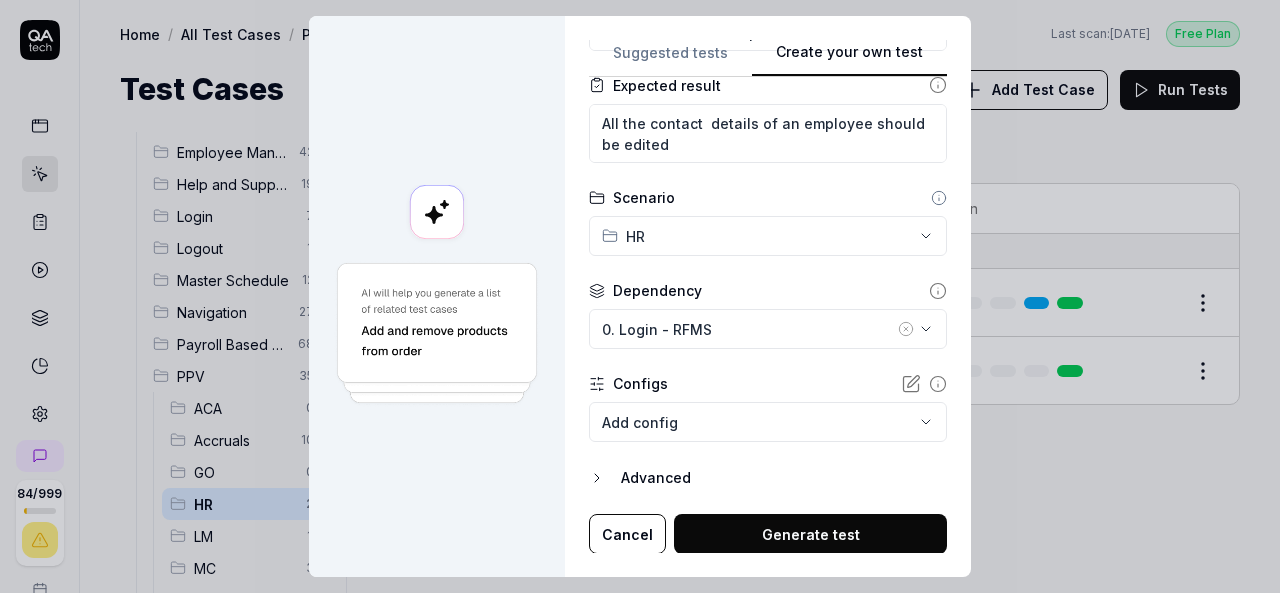 click on "Generate test" at bounding box center (810, 534) 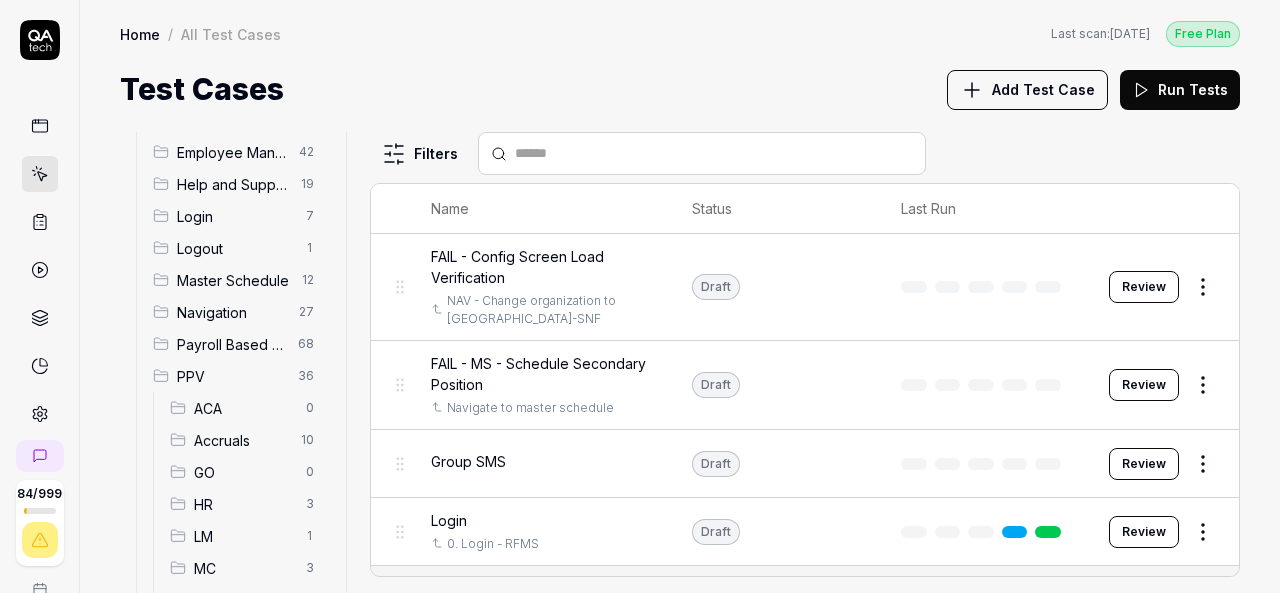 click on "HR" at bounding box center [244, 504] 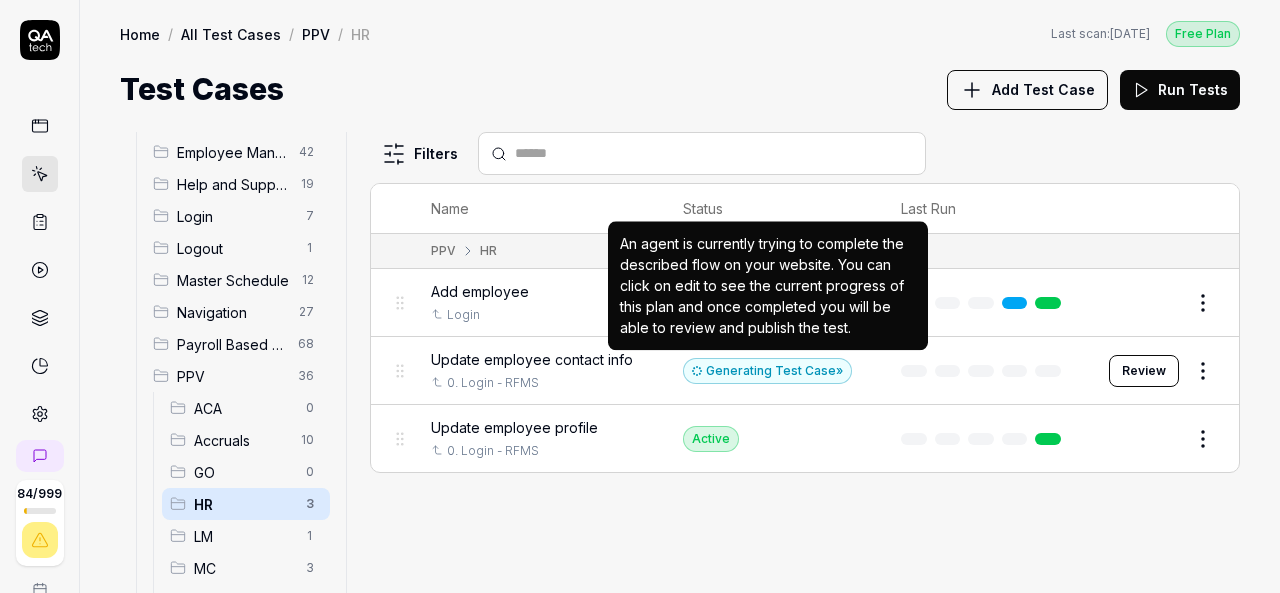 click on "Generating Test Case  »" at bounding box center [767, 371] 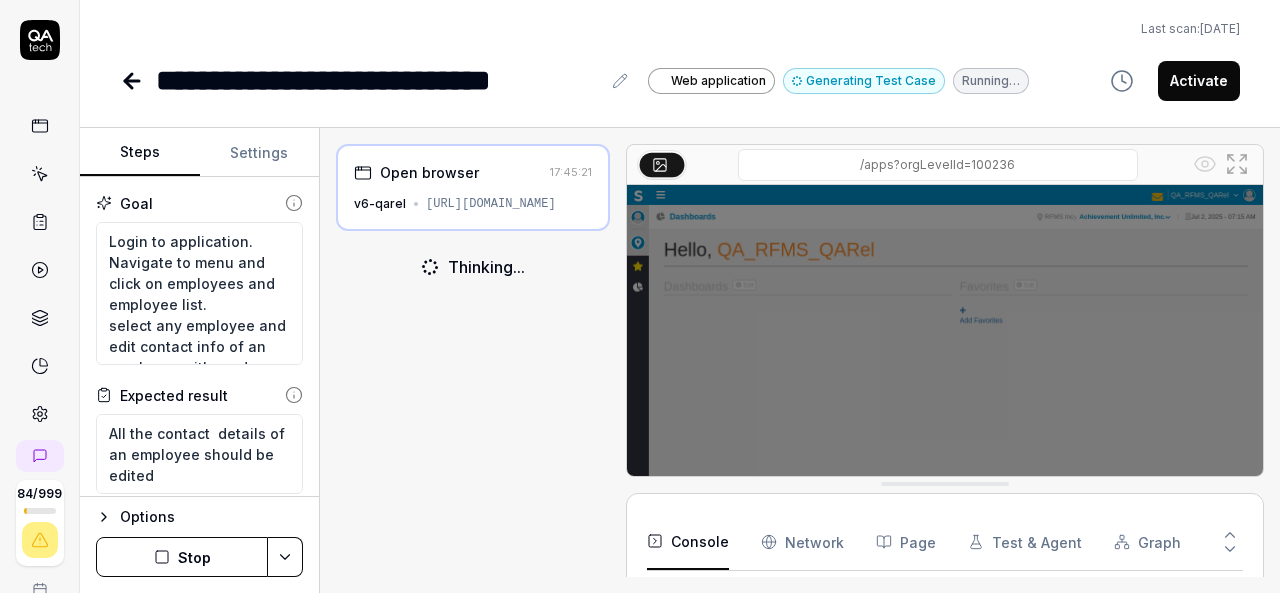 scroll, scrollTop: 130, scrollLeft: 0, axis: vertical 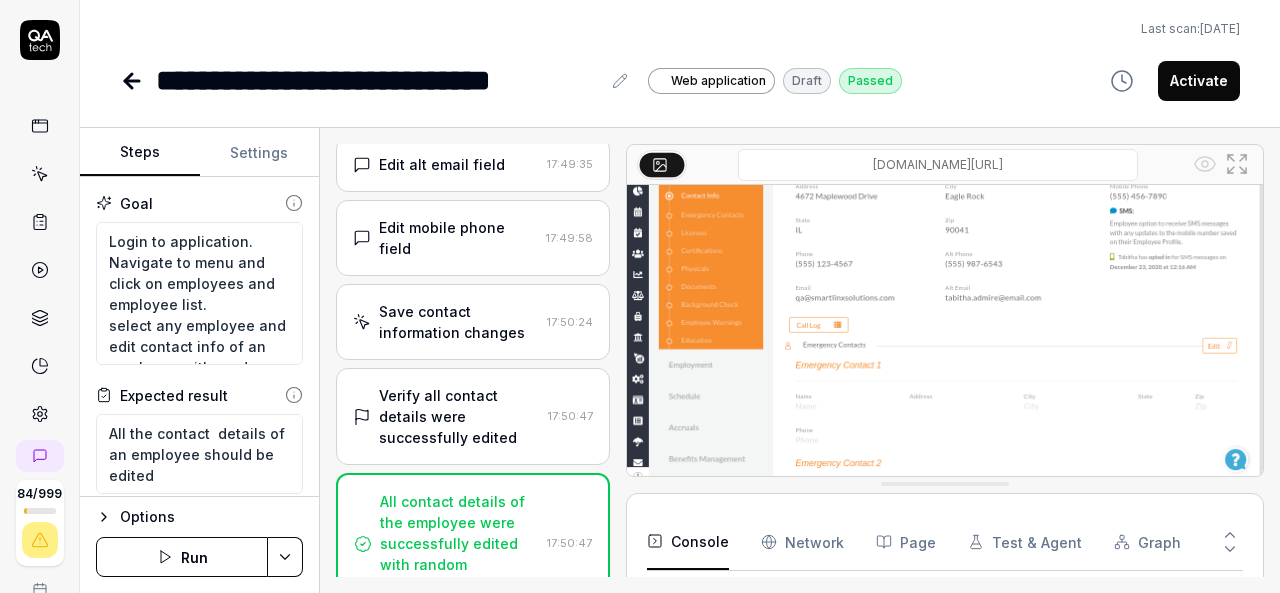 click on "Activate" at bounding box center [1199, 81] 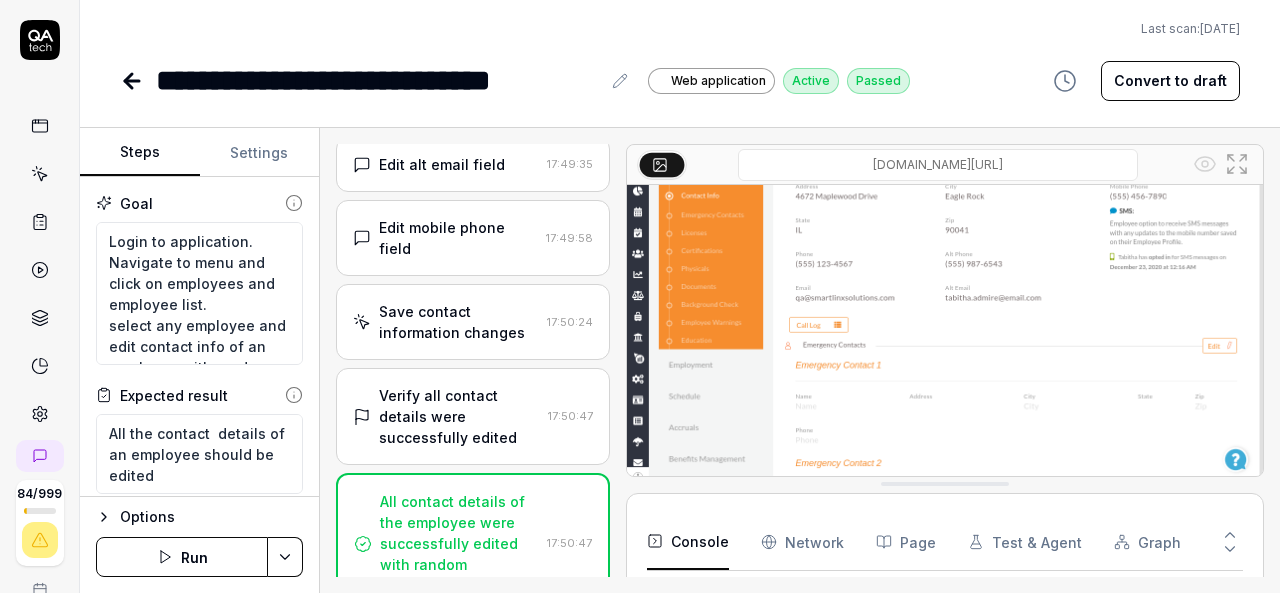 click 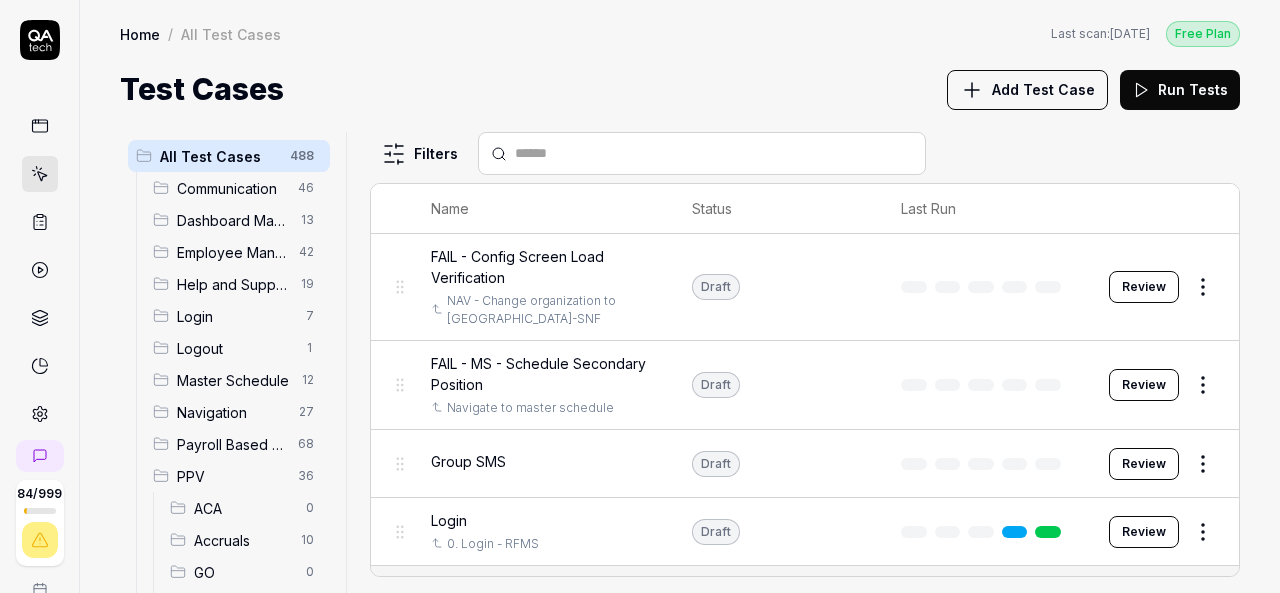 scroll, scrollTop: 300, scrollLeft: 0, axis: vertical 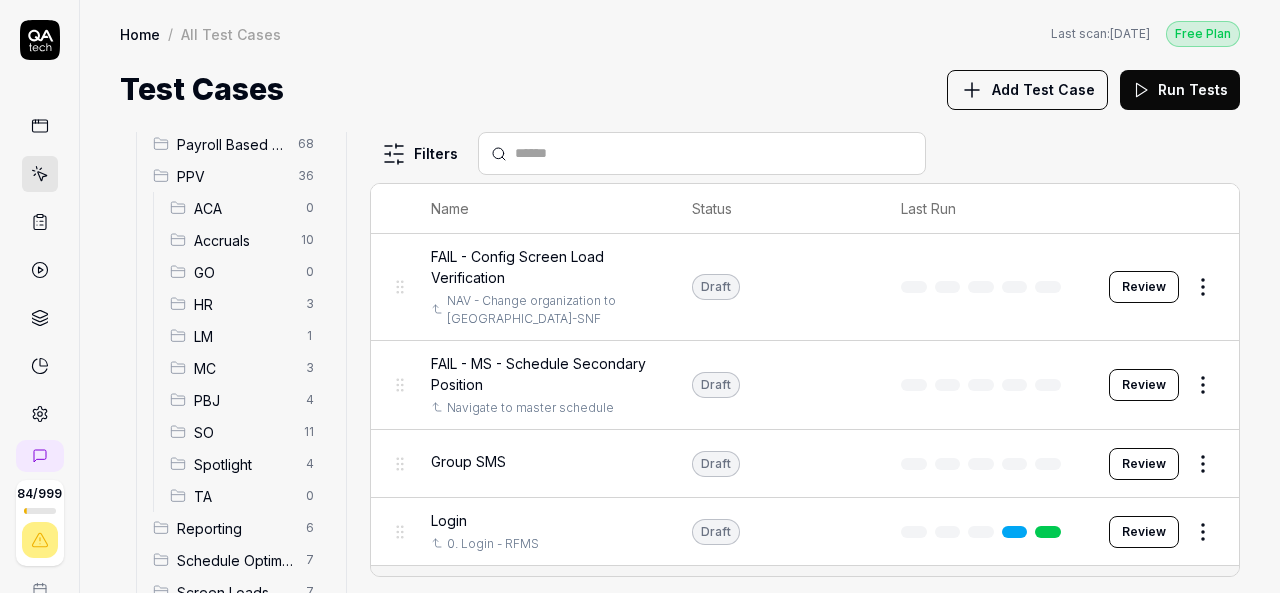 click on "HR" at bounding box center [244, 304] 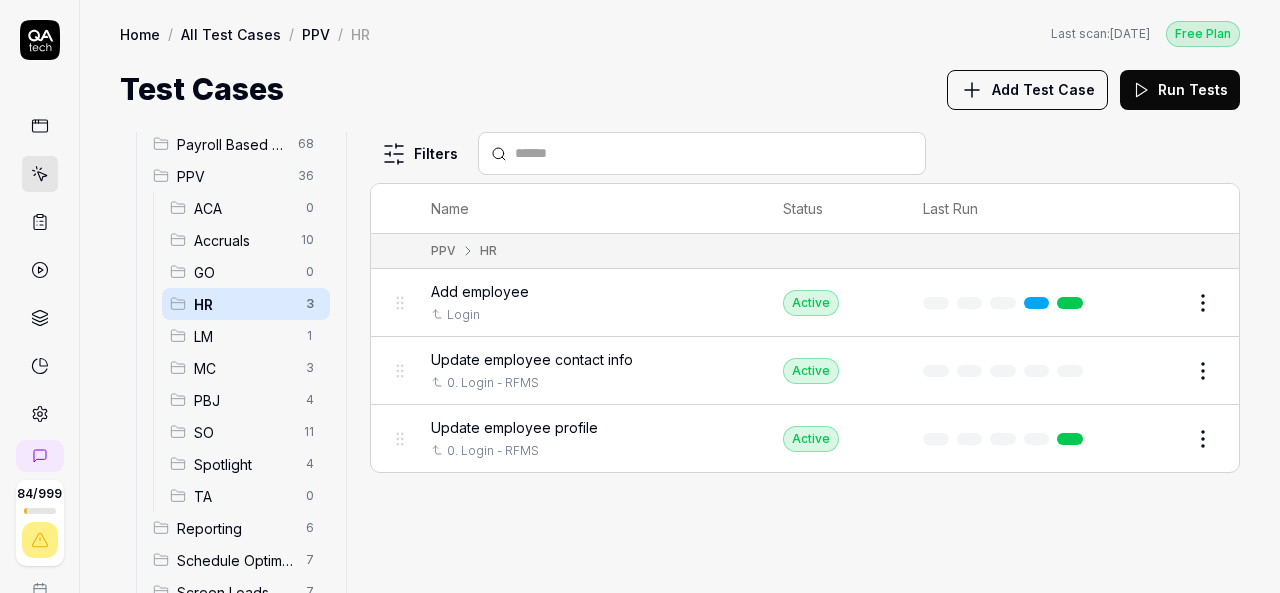 click at bounding box center [1007, 371] 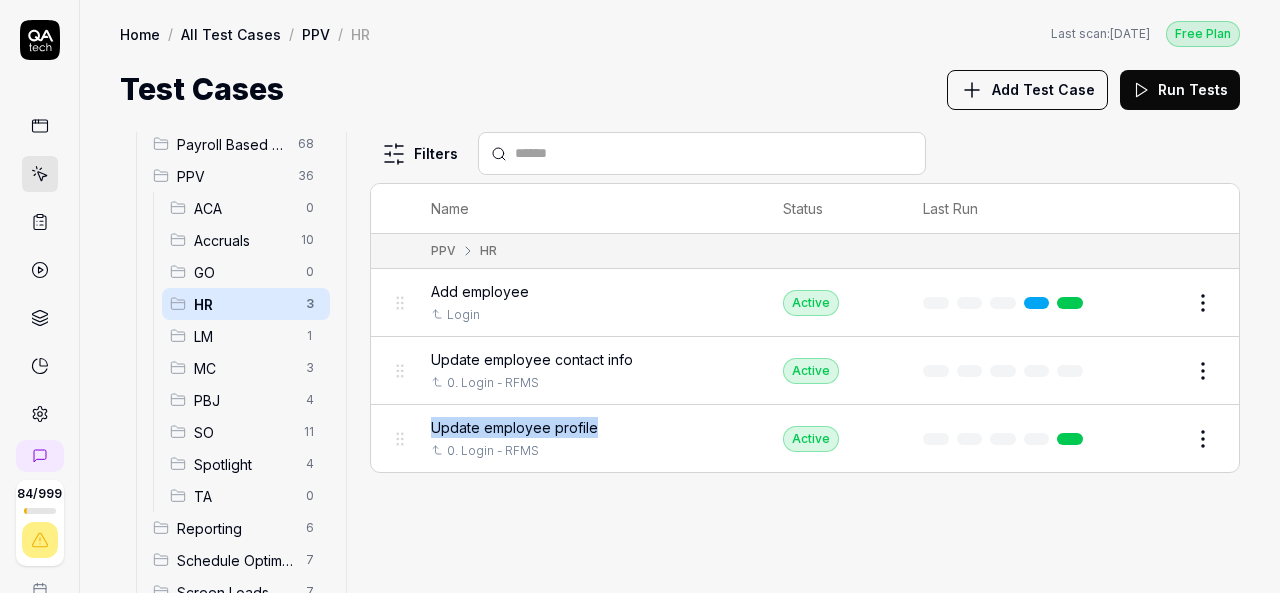 drag, startPoint x: 606, startPoint y: 425, endPoint x: 432, endPoint y: 417, distance: 174.1838 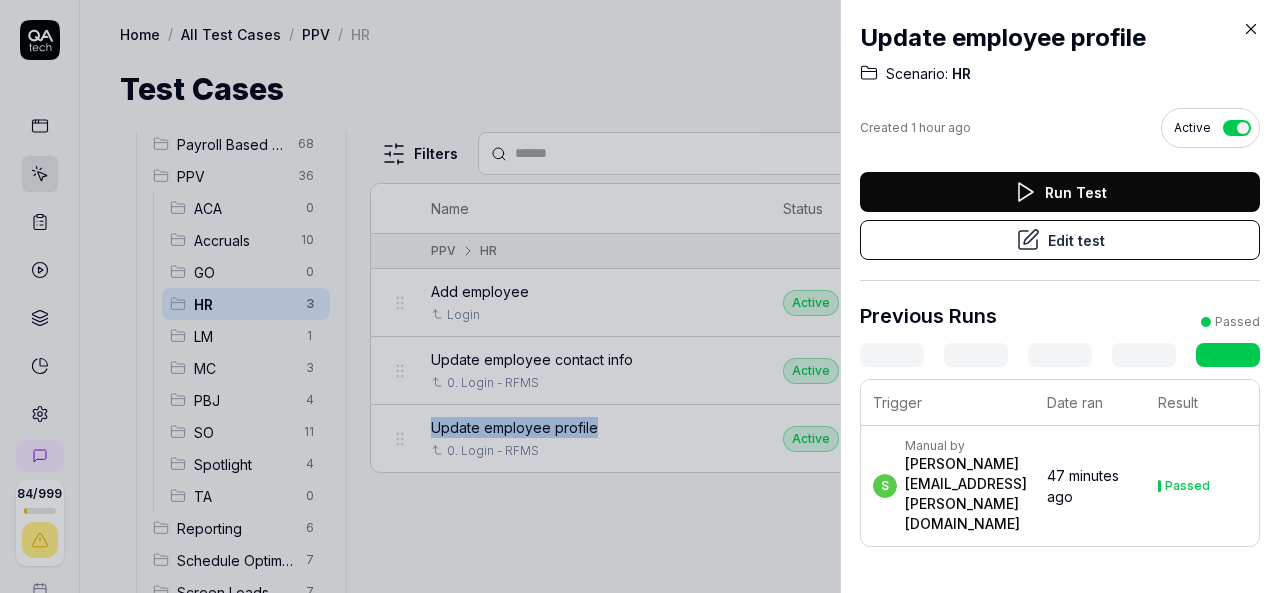 type 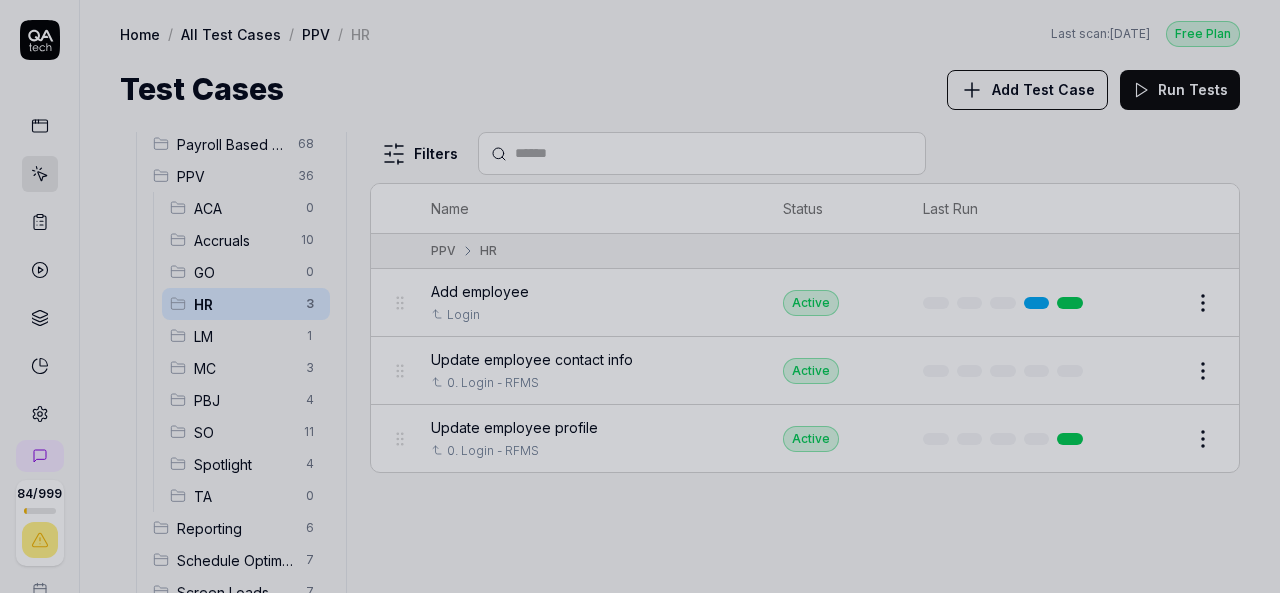 click at bounding box center [640, 296] 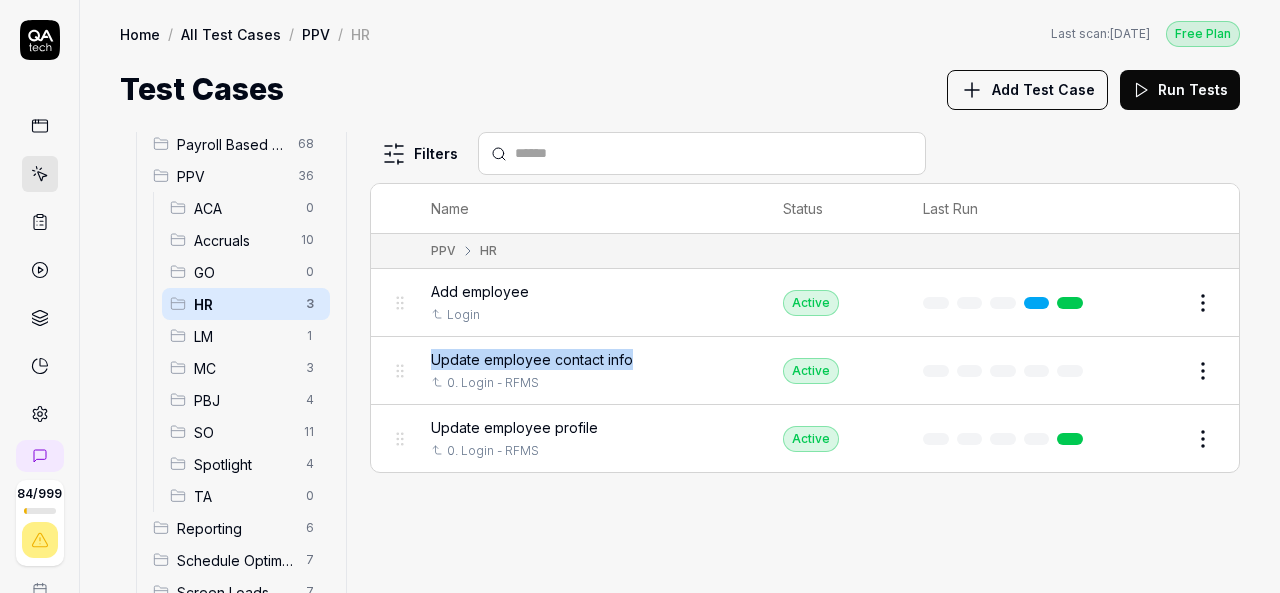 drag, startPoint x: 637, startPoint y: 355, endPoint x: 435, endPoint y: 354, distance: 202.00247 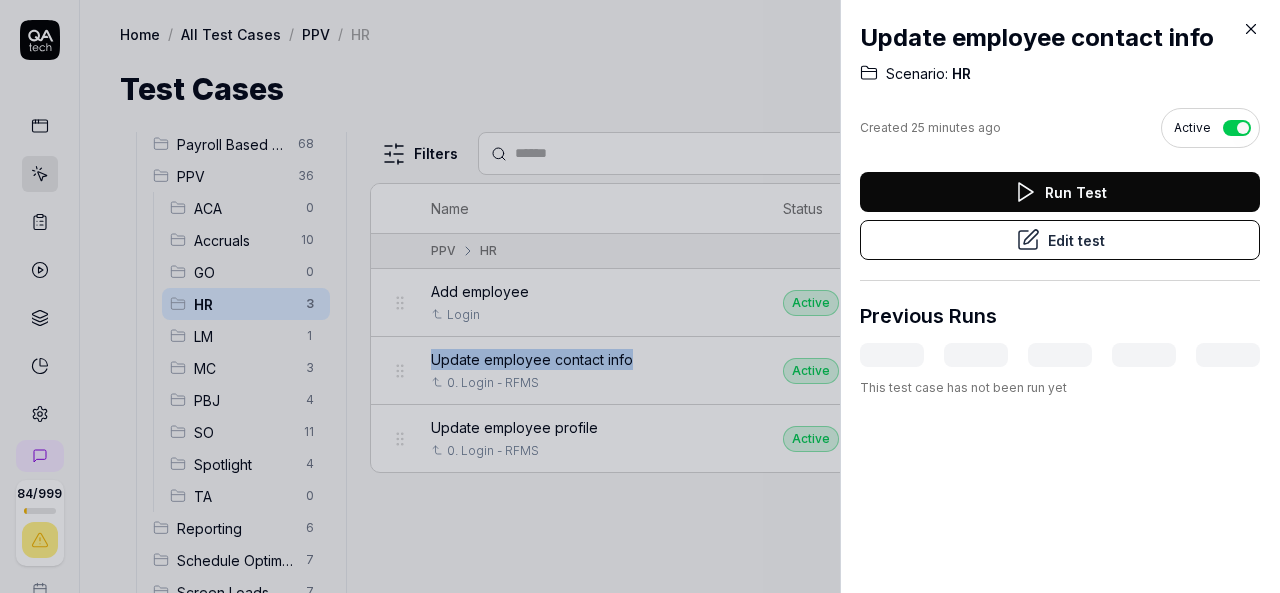 type 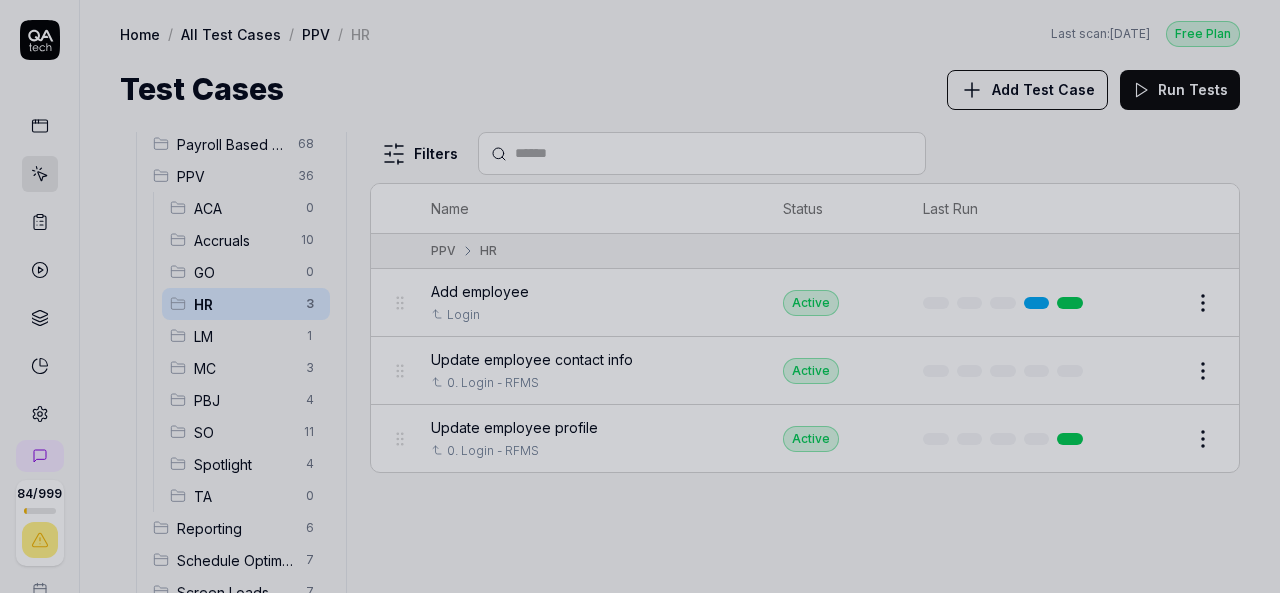 click at bounding box center [640, 296] 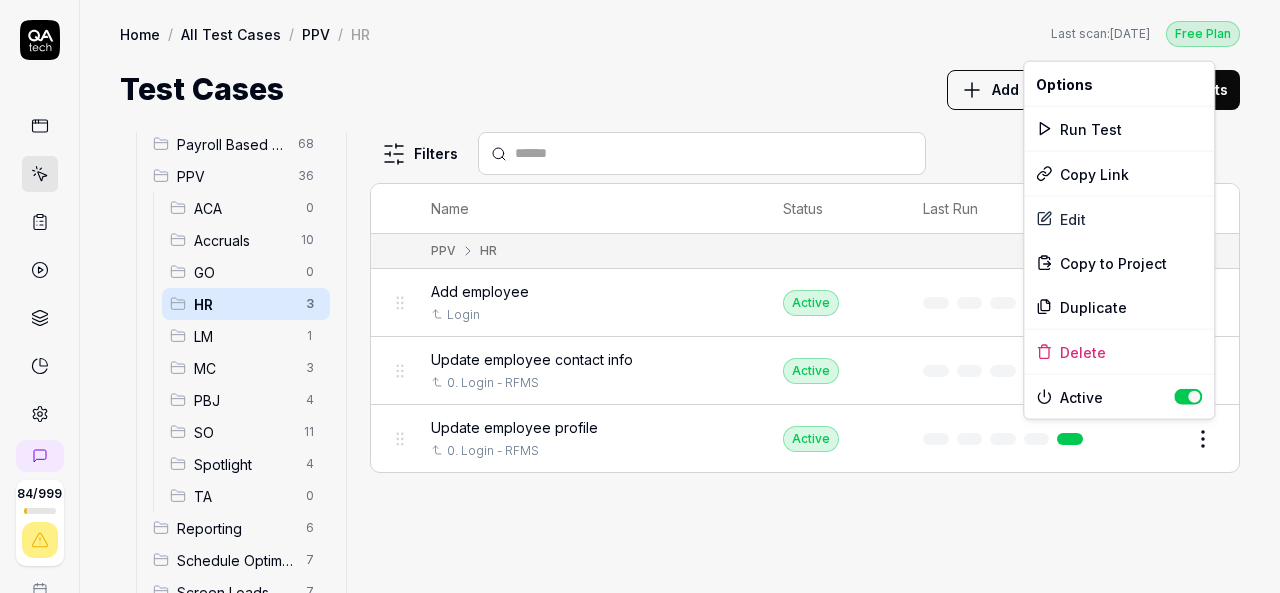 click on "84  /  999 s S Home / All Test Cases / PPV / HR Free Plan Home / All Test Cases / PPV / HR Last scan:  [DATE] Free Plan Test Cases Add Test Case Run Tests All Test Cases 488 Communication 46 Dashboard Management 13 Employee Management 42 Help and Support 19 Login 7 Logout 1 Master Schedule 12 Navigation 27 Payroll Based Journal 68 PPV 36 ACA 0 Accruals 10 GO 0 HR 3 LM 1 MC 3 PBJ 4 SO 11 Spotlight 4 TA 0 Reporting 6 Schedule Optimizer 7 Screen Loads 7 TestPPV 0 Time & Attendance 192 User Profile 1 Filters Name Status Last Run PPV HR Add employee Login Active Edit Update employee contact info 0. Login - RFMS Active Edit Update employee profile 0. Login - RFMS Active Edit
To pick up a draggable item, press the space bar.
While dragging, use the arrow keys to move the item.
Press space again to drop the item in its new position, or press escape to cancel.
* Options Run Test Copy Link Edit Copy to Project Duplicate Delete Active" at bounding box center [640, 296] 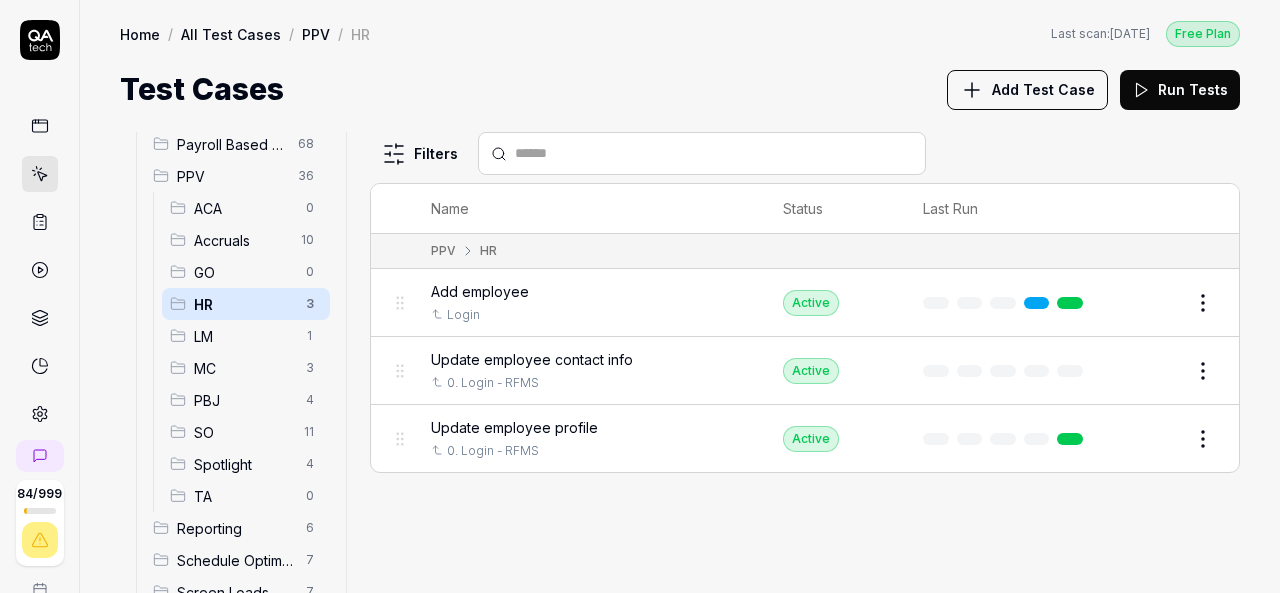 click on "Add Test Case" at bounding box center [1043, 89] 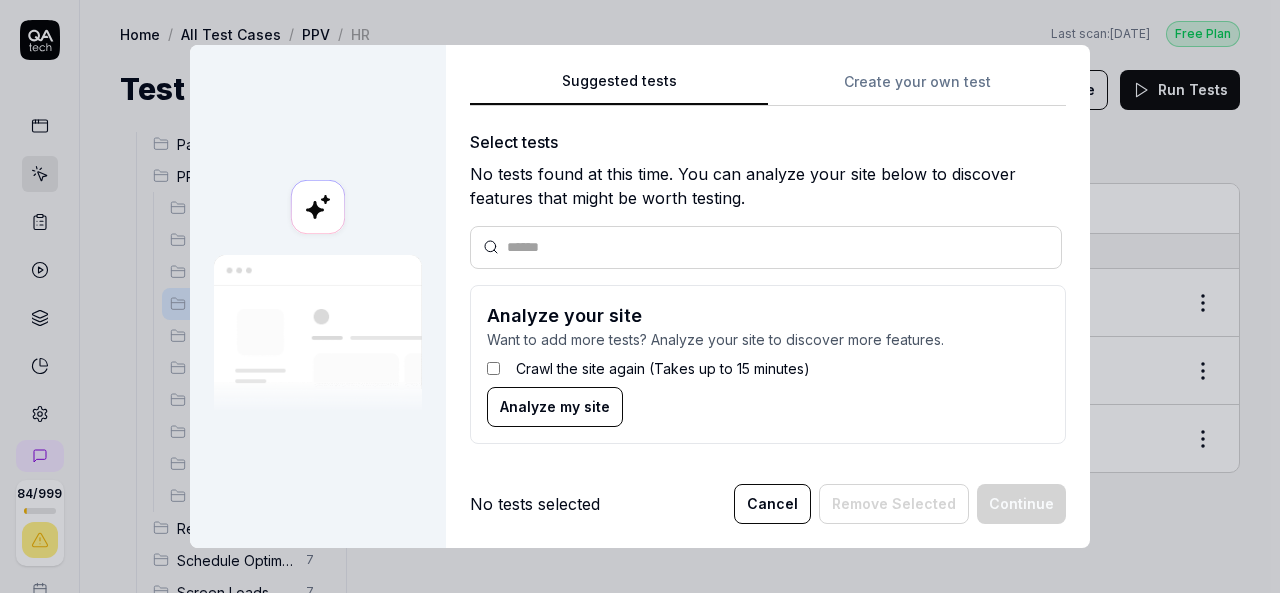 click on "Suggested tests Create your own test Select tests No tests found at this time. You can analyze your site below to discover features that might be worth testing. Analyze your site Want to add more tests? Analyze your site to discover more features. Crawl the site again (Takes up to 15 minutes) Analyze my site" at bounding box center (768, 264) 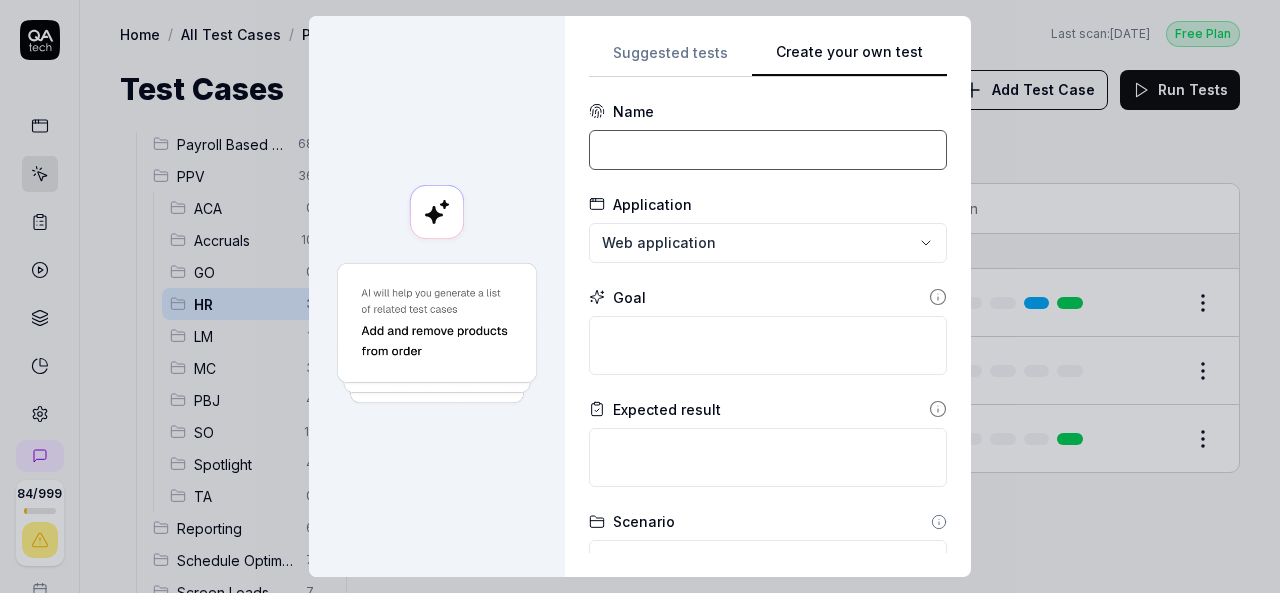 click at bounding box center [768, 150] 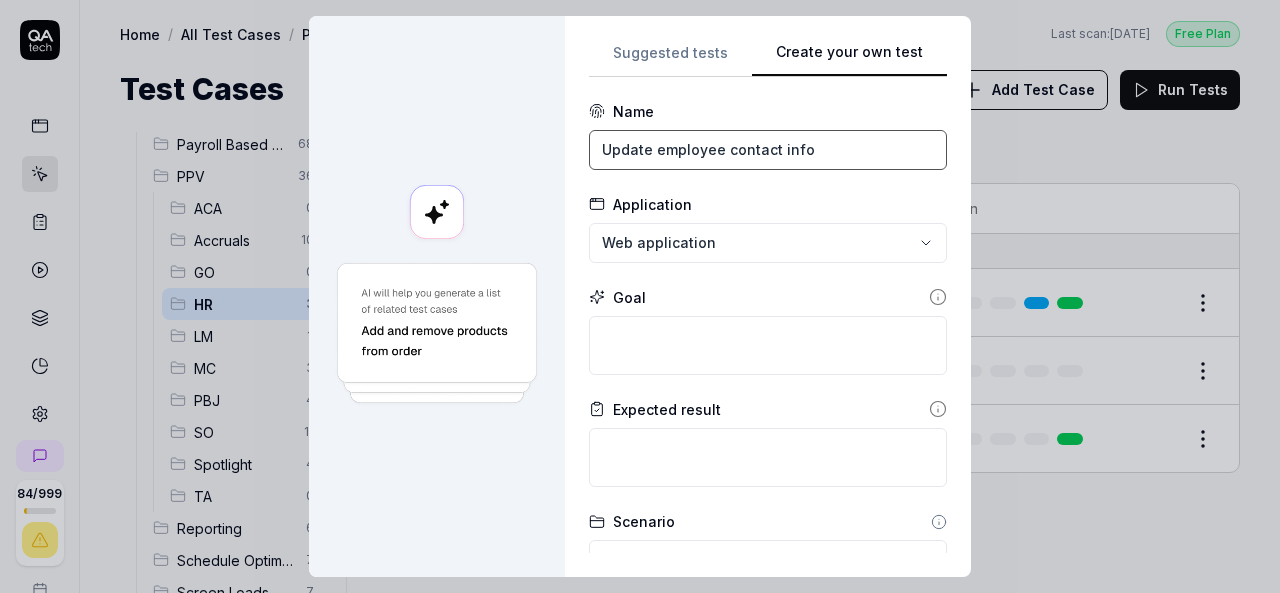 click on "Update employee contact info" at bounding box center (768, 150) 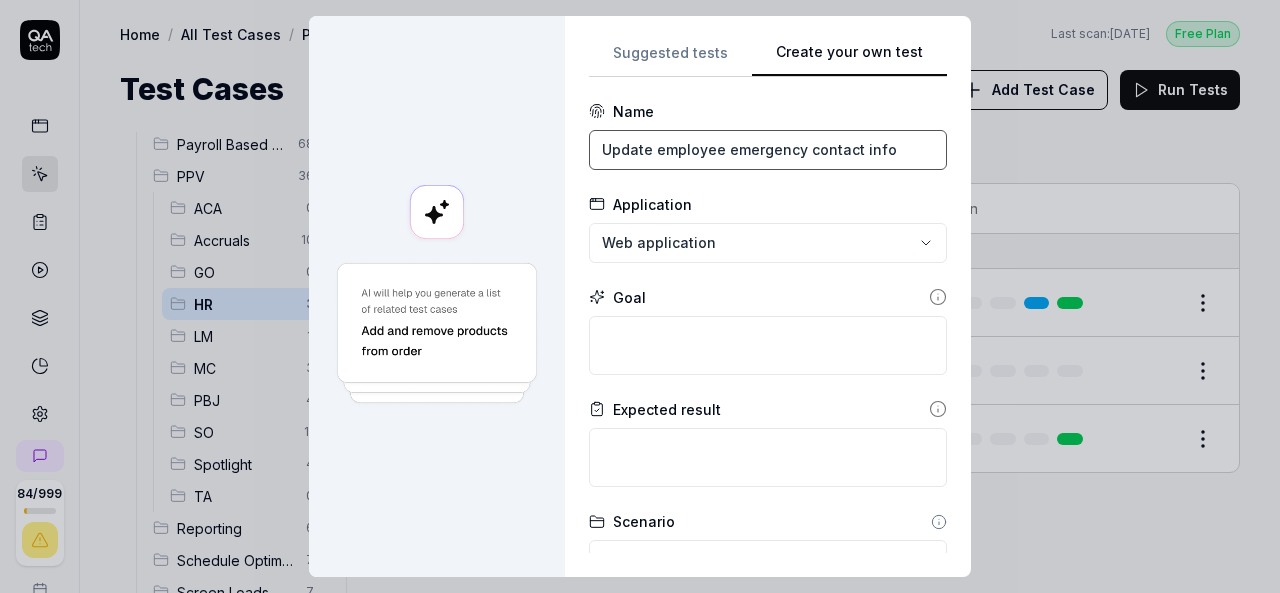 type on "Update employee emergency contact info" 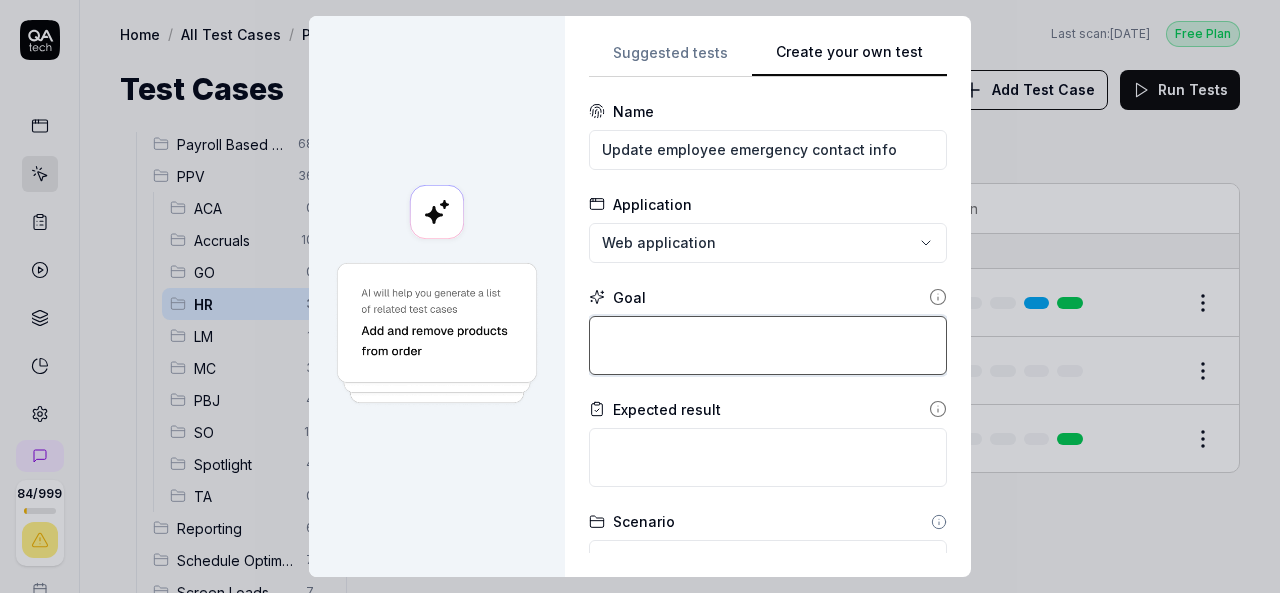 click at bounding box center (768, 345) 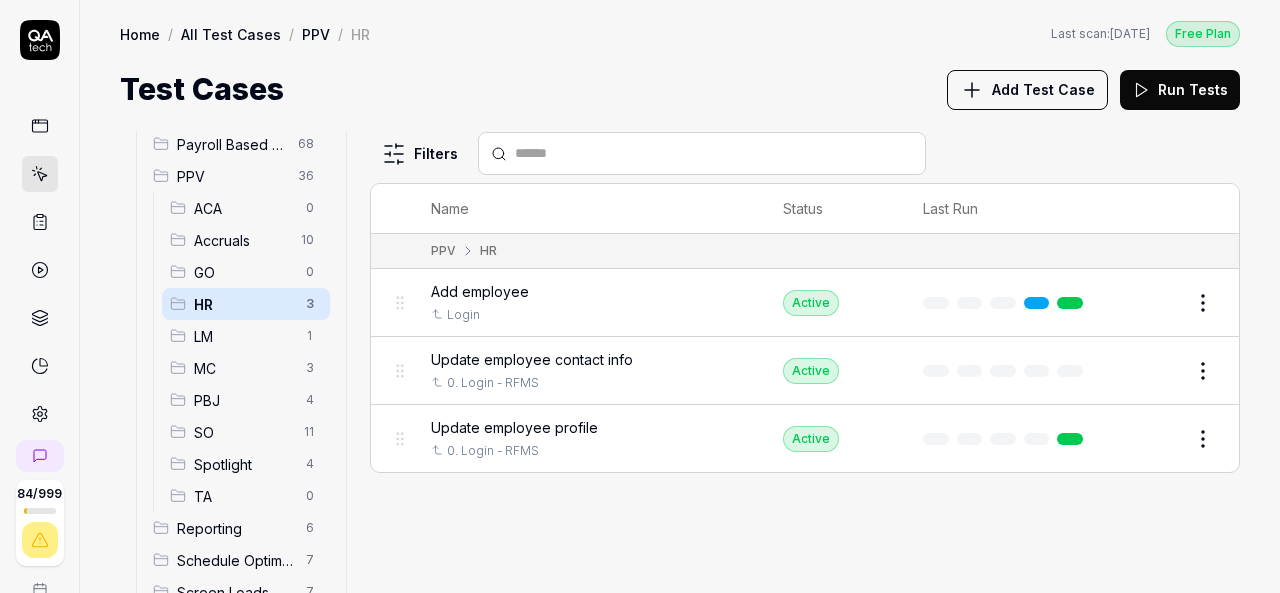 click on "Update employee contact info 0. Login - RFMS" at bounding box center [587, 370] 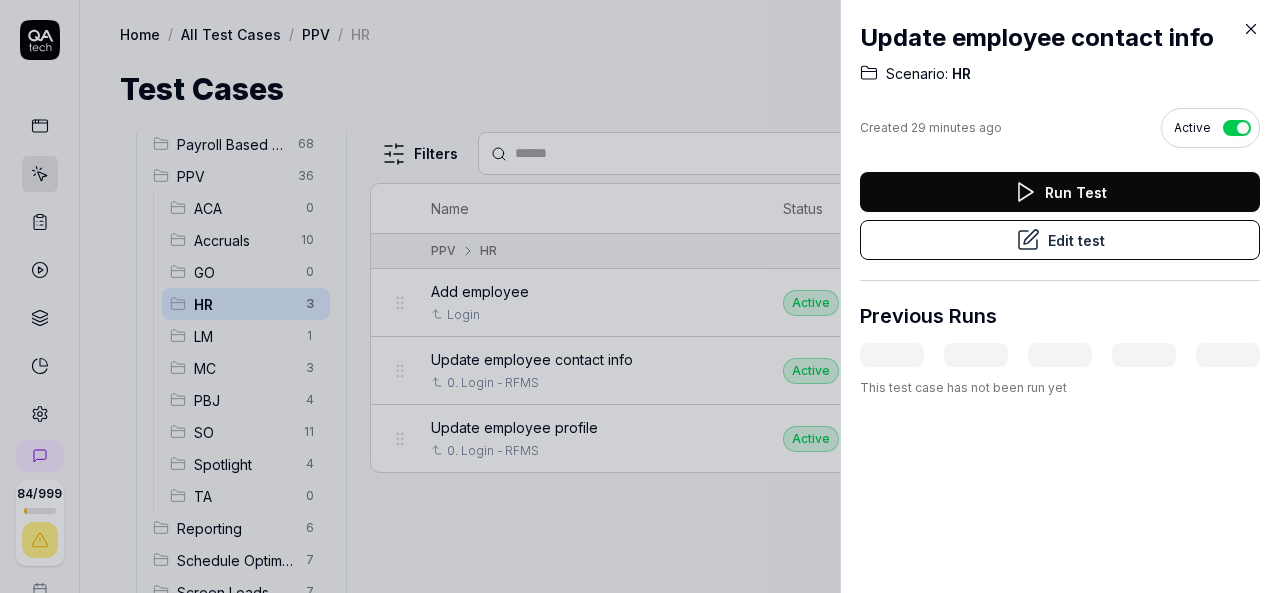click on "Edit test" at bounding box center (1060, 240) 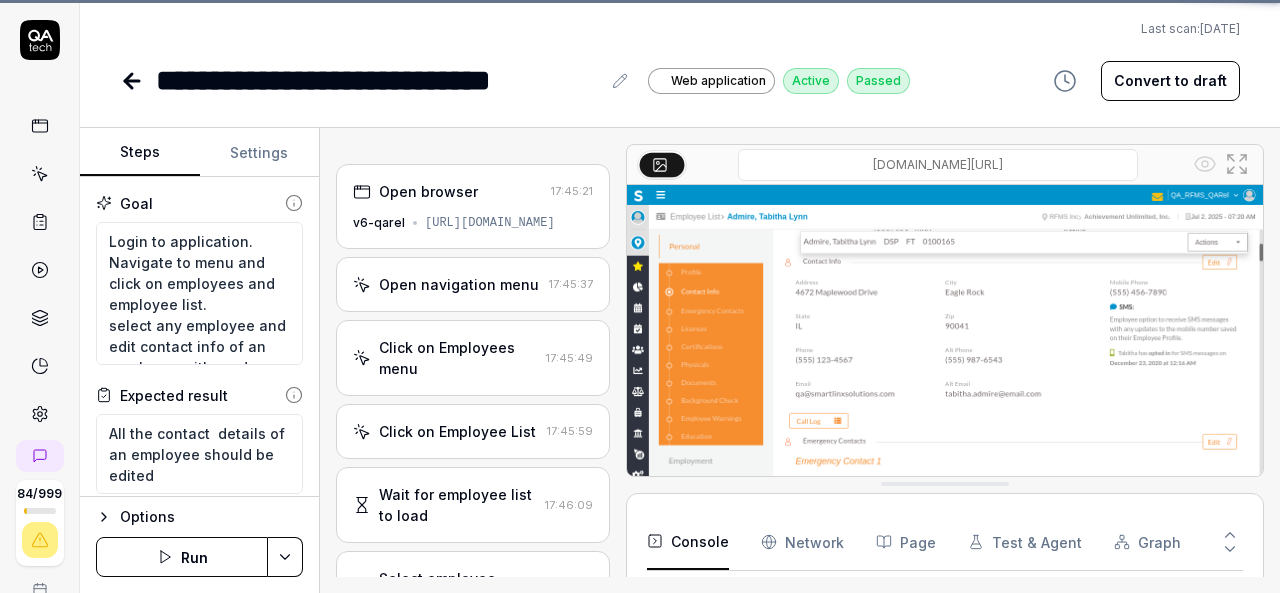 scroll, scrollTop: 268, scrollLeft: 0, axis: vertical 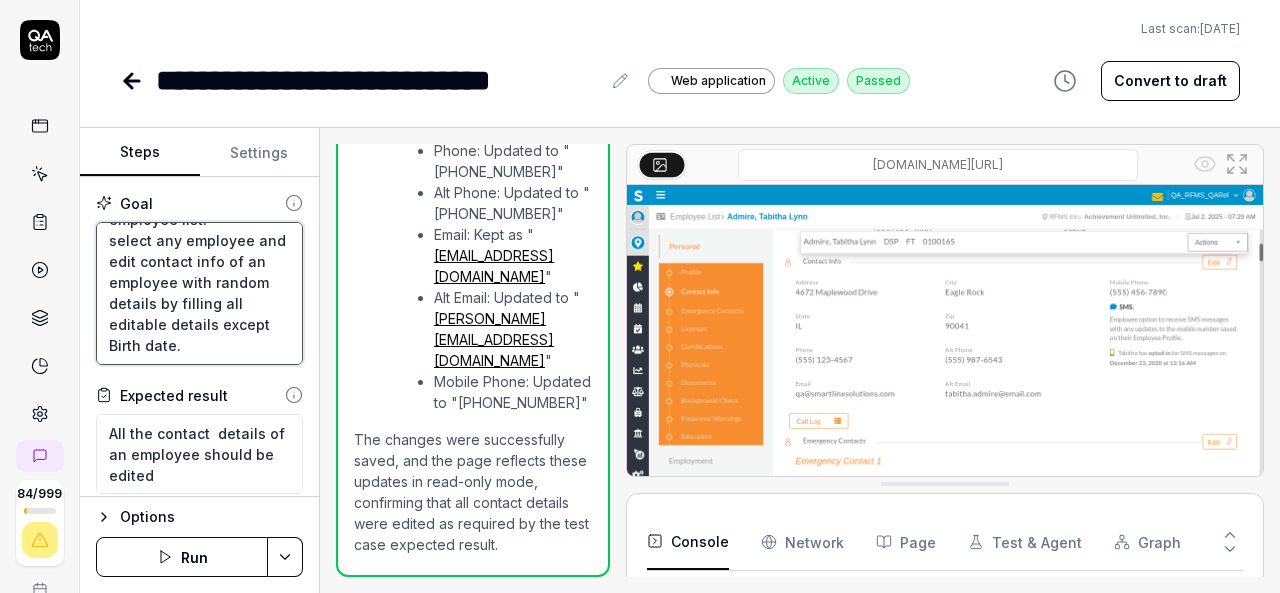 drag, startPoint x: 106, startPoint y: 238, endPoint x: 248, endPoint y: 375, distance: 197.31447 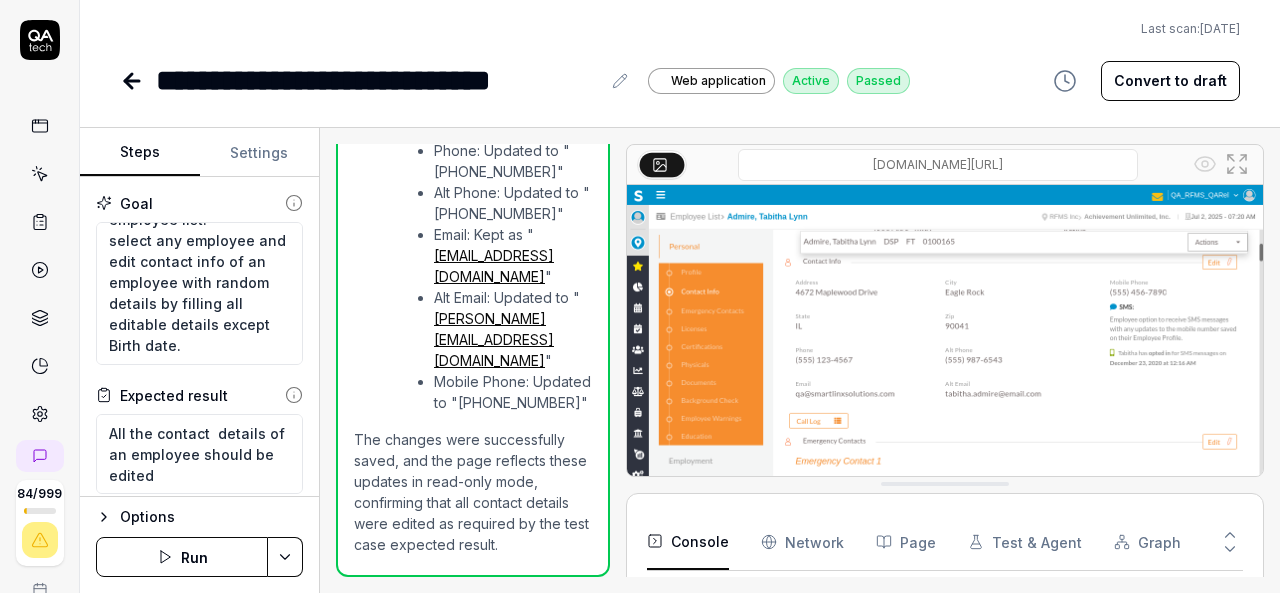 click 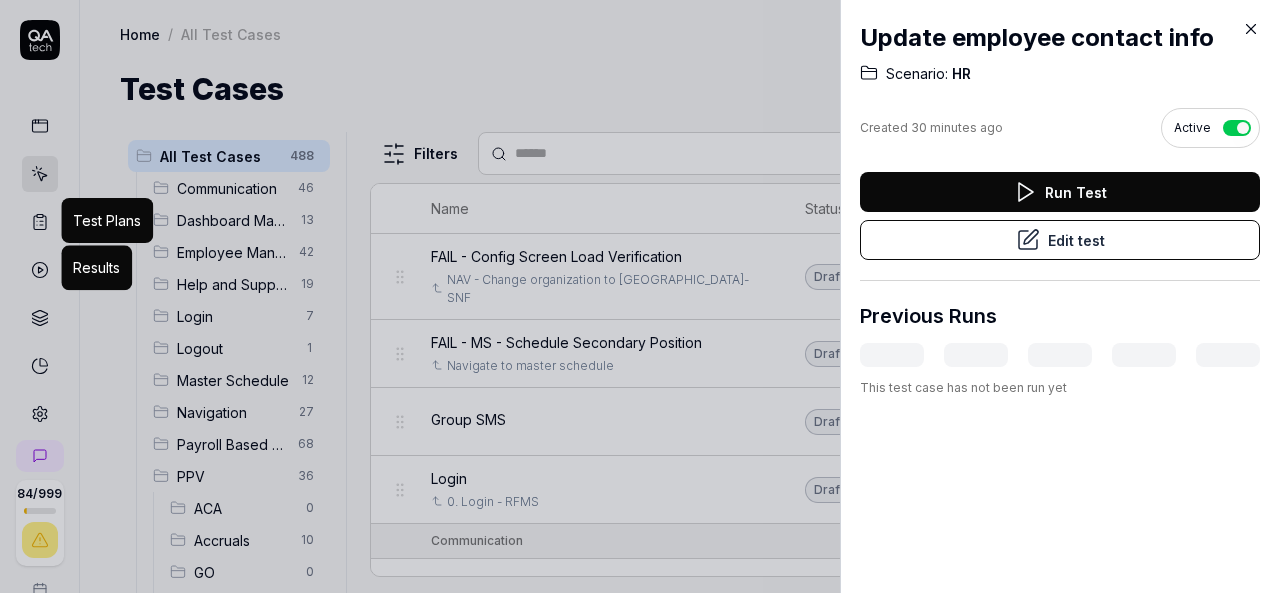 click at bounding box center [640, 296] 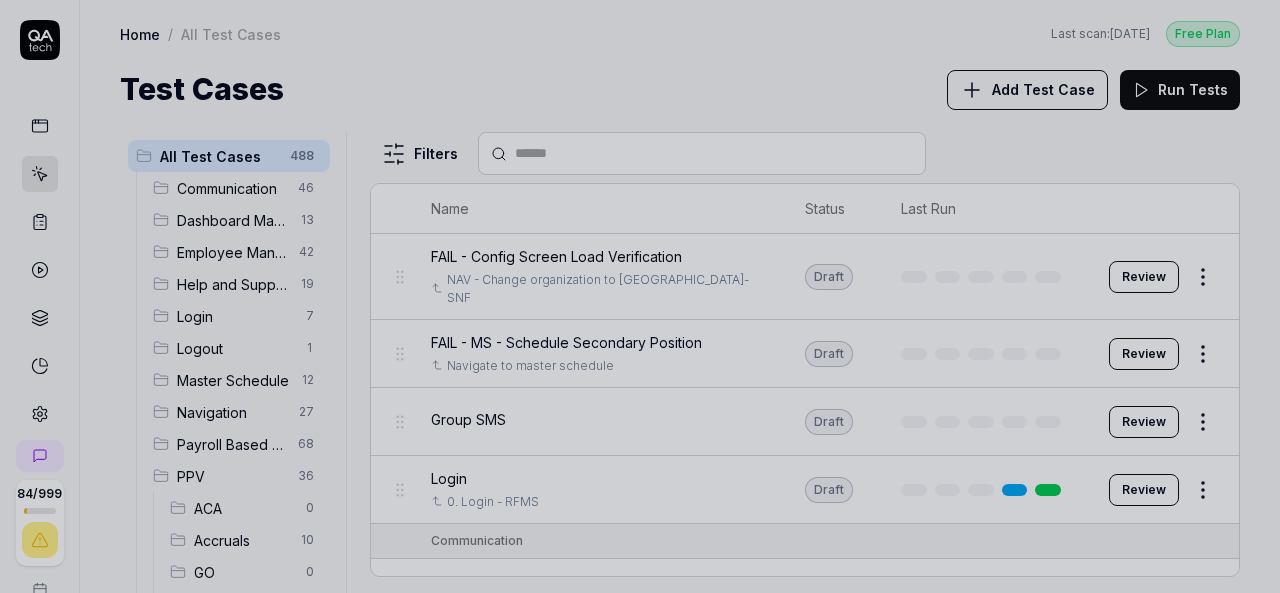 click at bounding box center [640, 296] 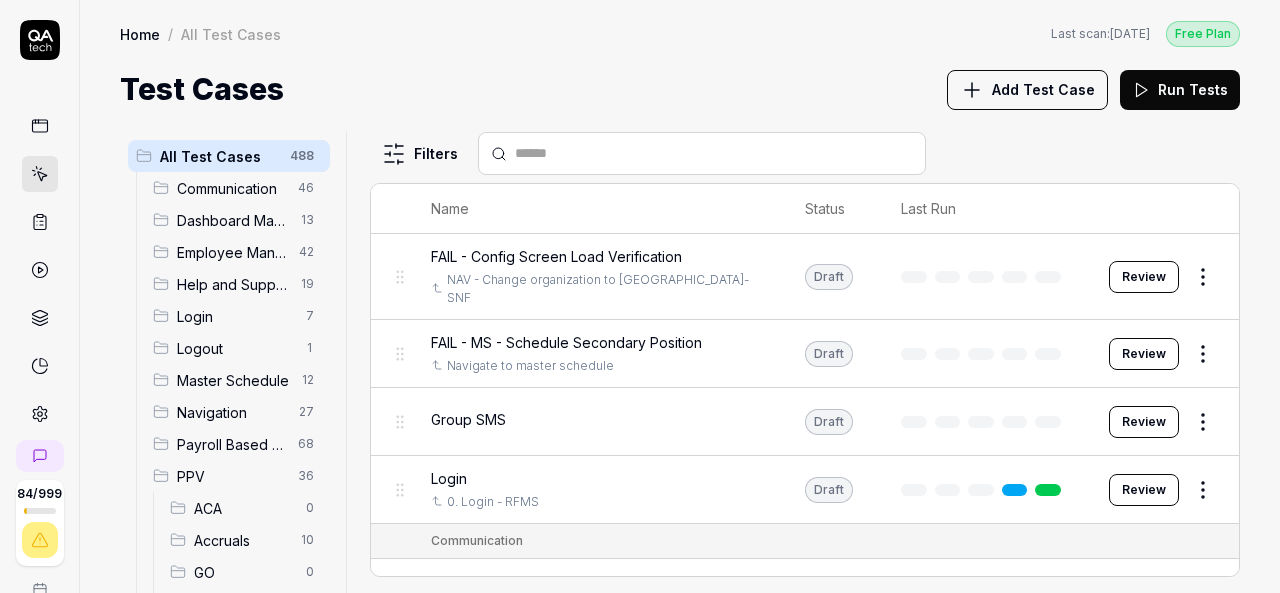 scroll, scrollTop: 300, scrollLeft: 0, axis: vertical 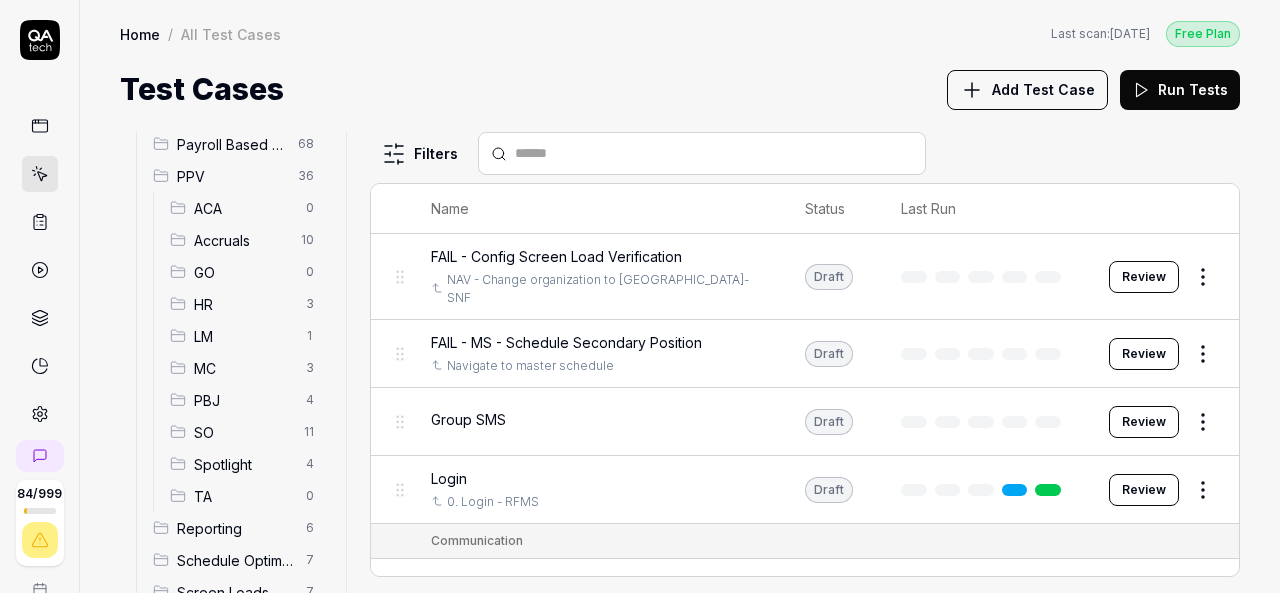 click on "HR" at bounding box center [244, 304] 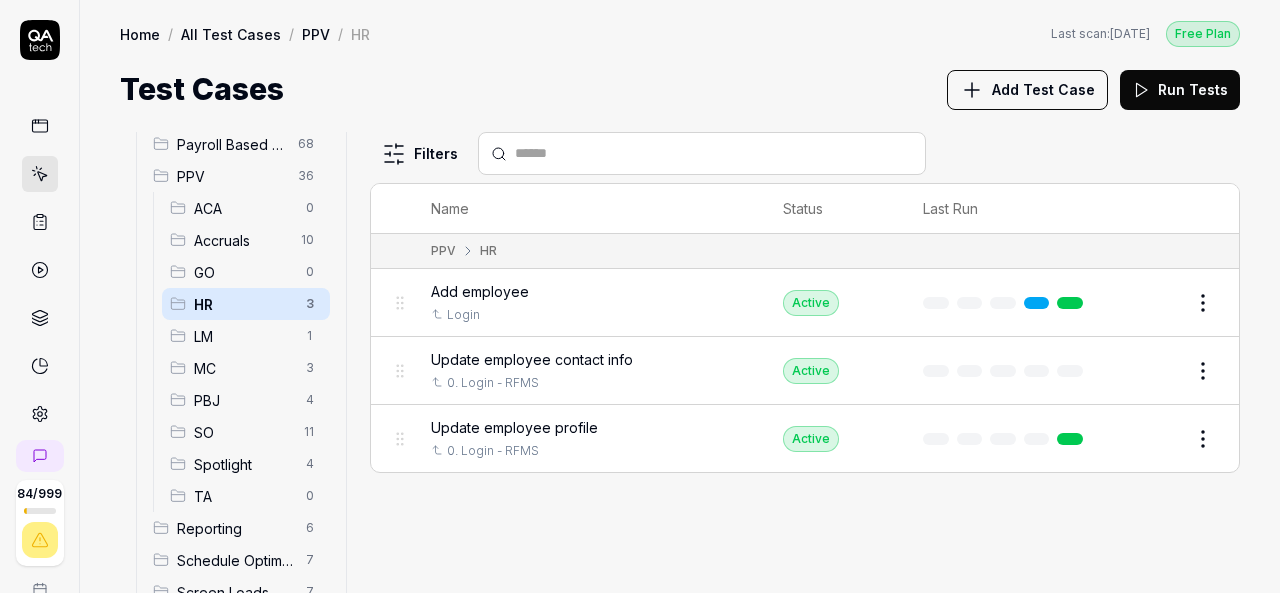 click on "Add Test Case" at bounding box center [1043, 89] 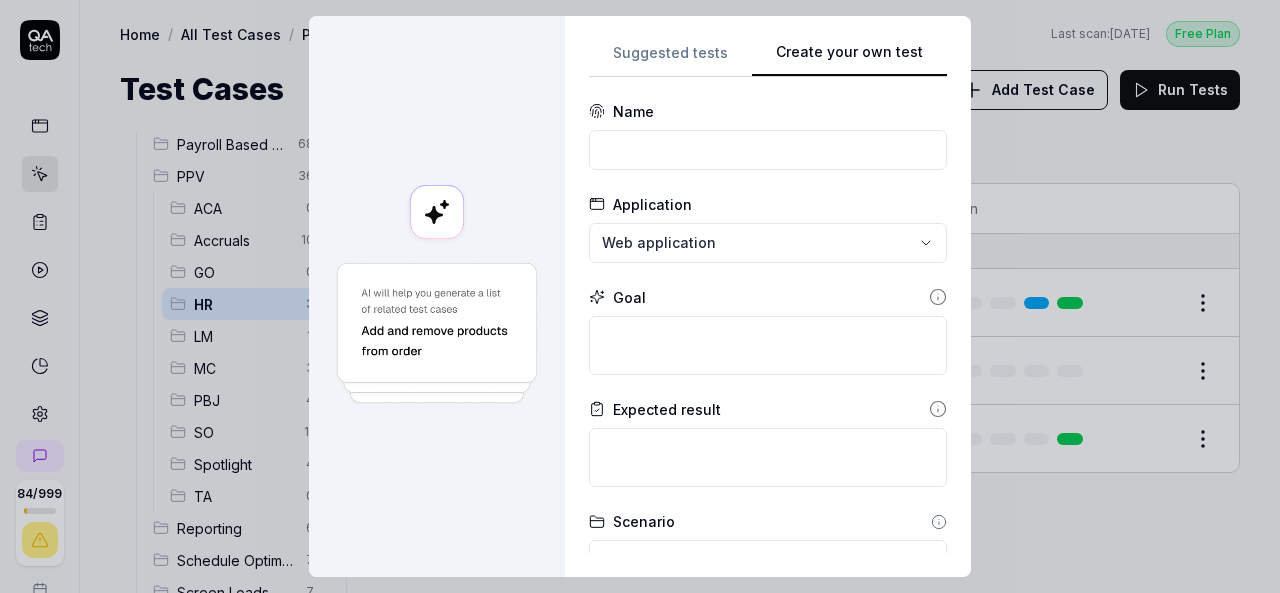 click on "**********" at bounding box center (768, 296) 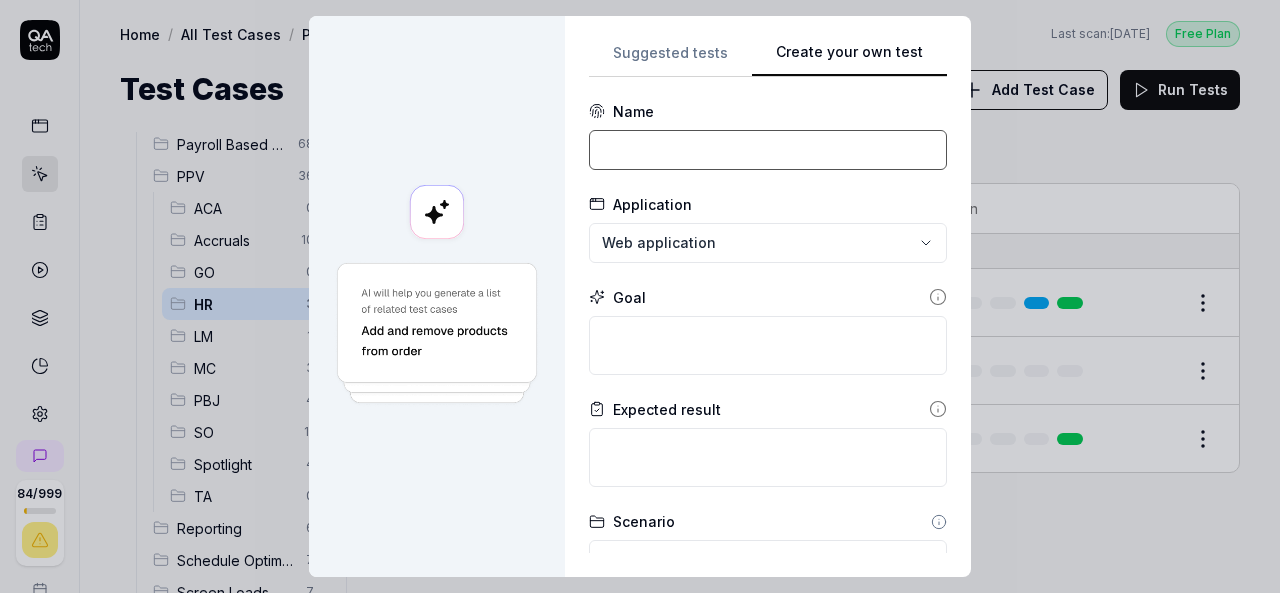 click at bounding box center (768, 150) 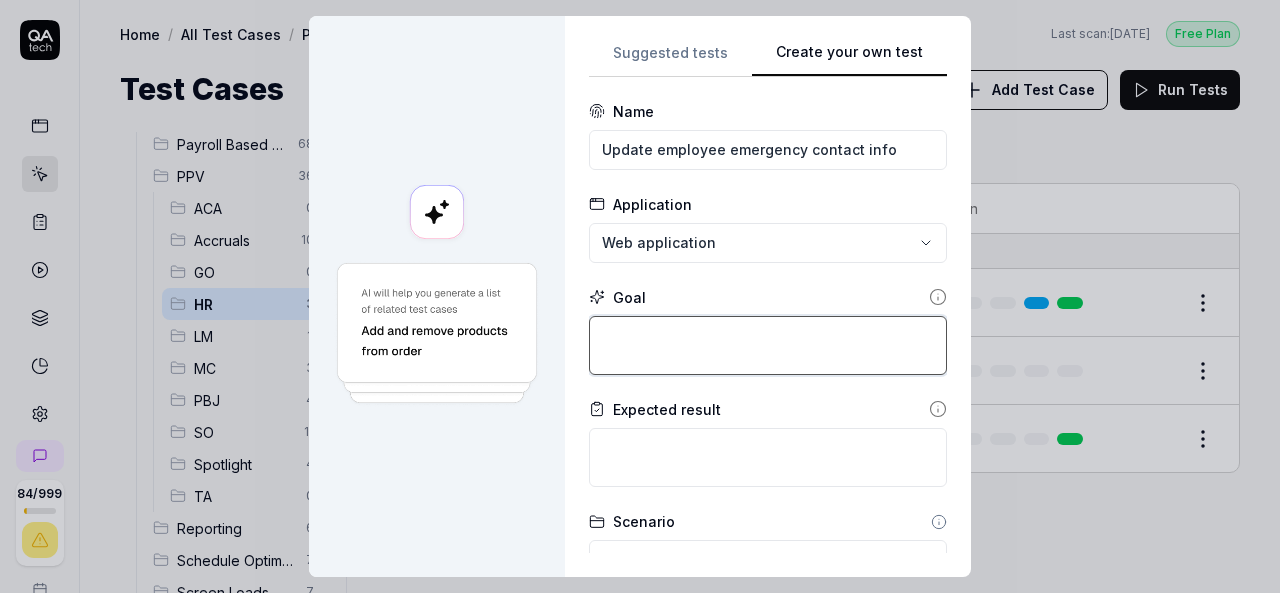click at bounding box center [768, 345] 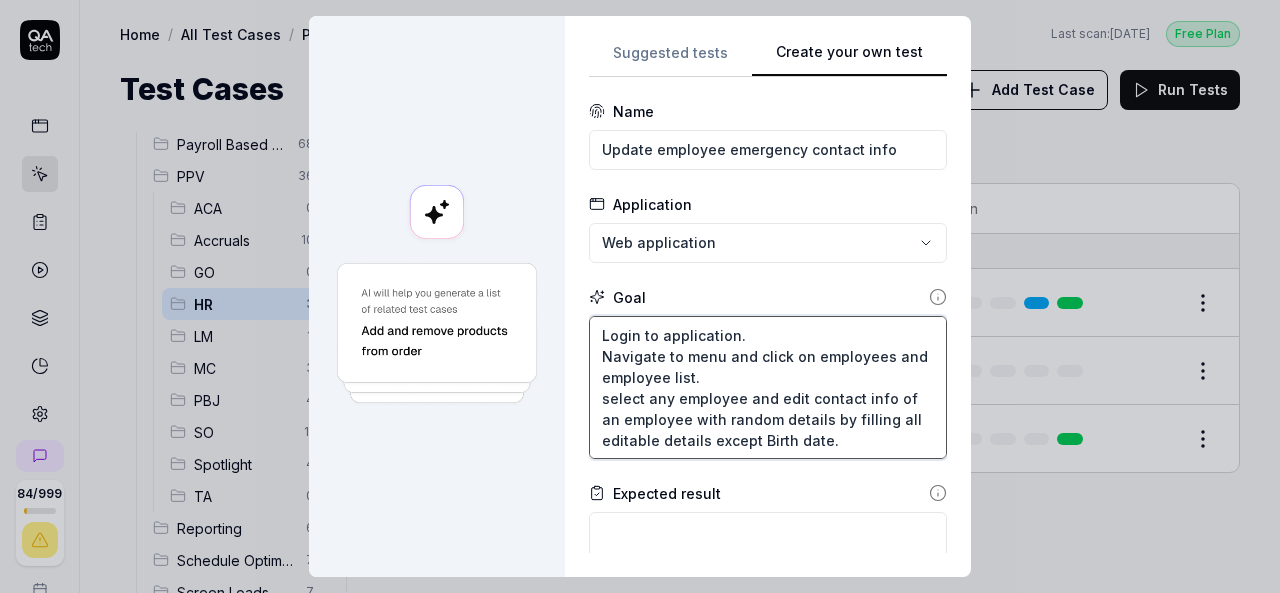 click on "Login to application.
Navigate to menu and click on employees and employee list.
select any employee and edit contact info of an employee with random details by filling all editable details except Birth date." at bounding box center [768, 387] 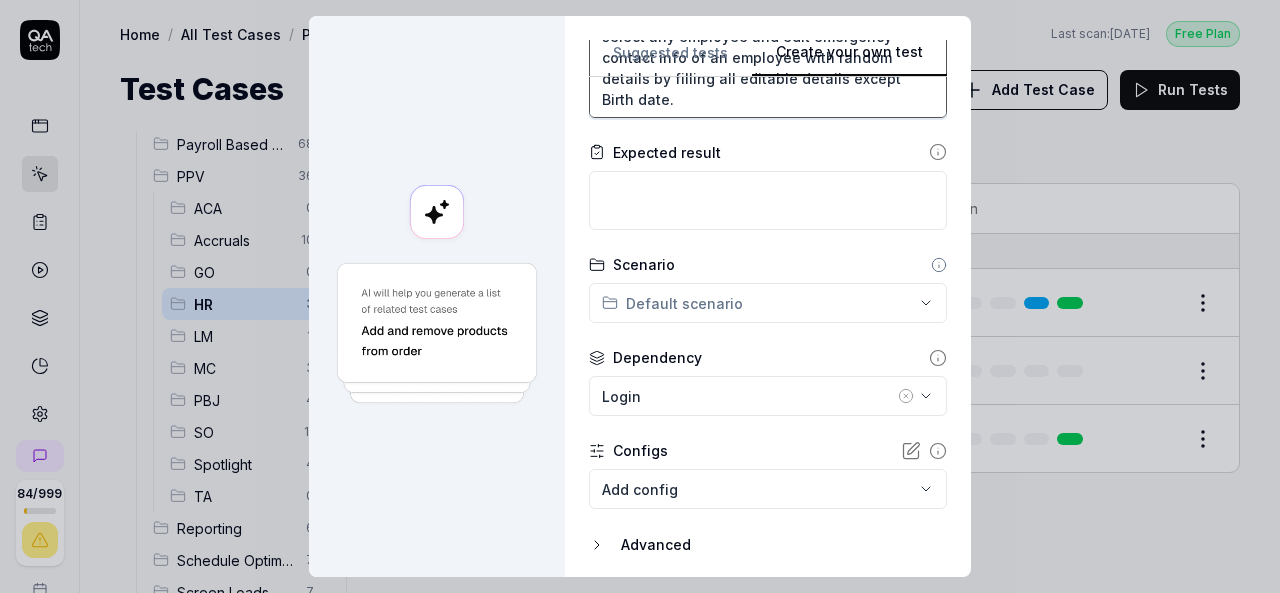 scroll, scrollTop: 400, scrollLeft: 0, axis: vertical 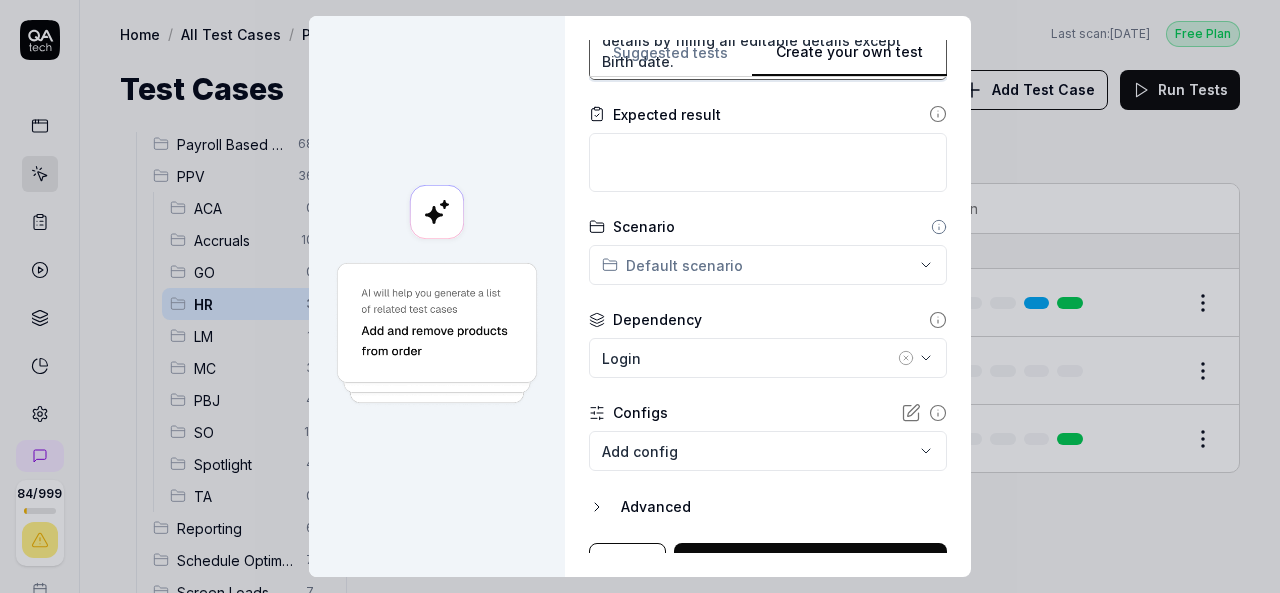type on "Login to application.
Navigate to menu and click on employees and employee list.
select any employee and edit emergency contact info of an employee with random details by filling all editable details except Birth date." 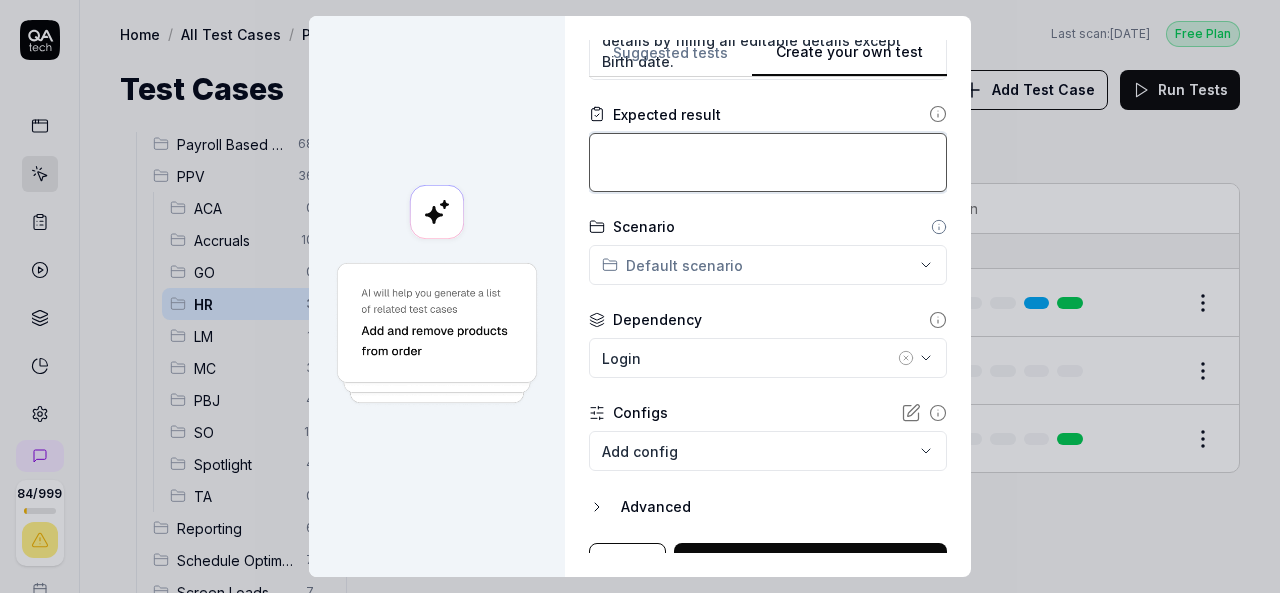 click at bounding box center [768, 162] 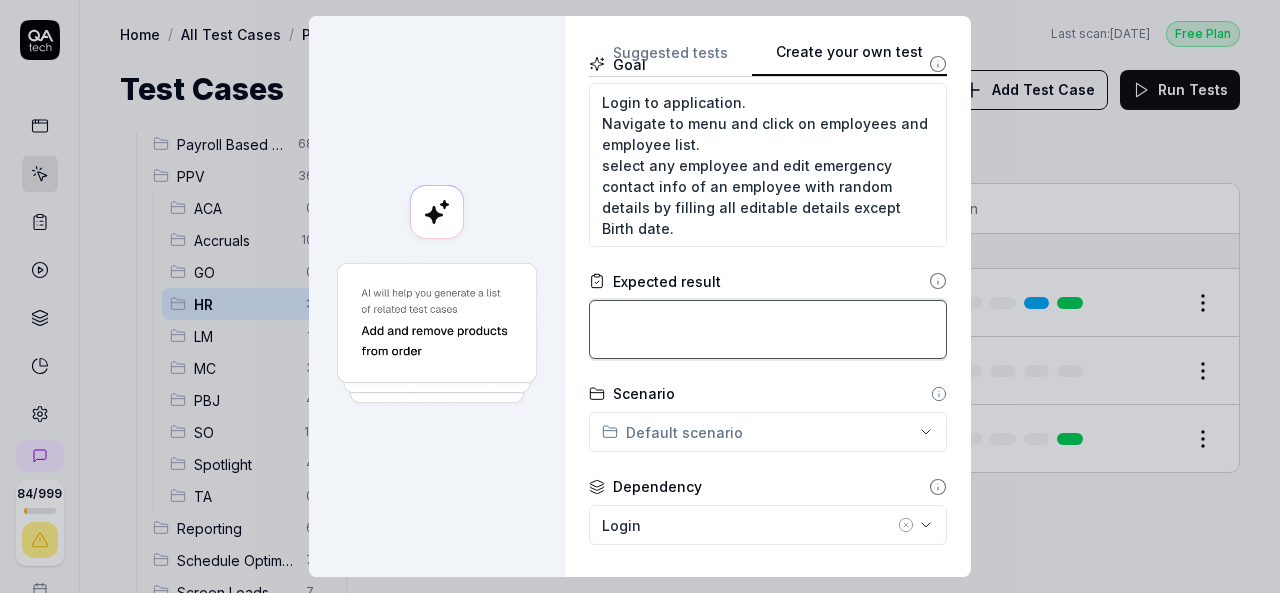 scroll, scrollTop: 200, scrollLeft: 0, axis: vertical 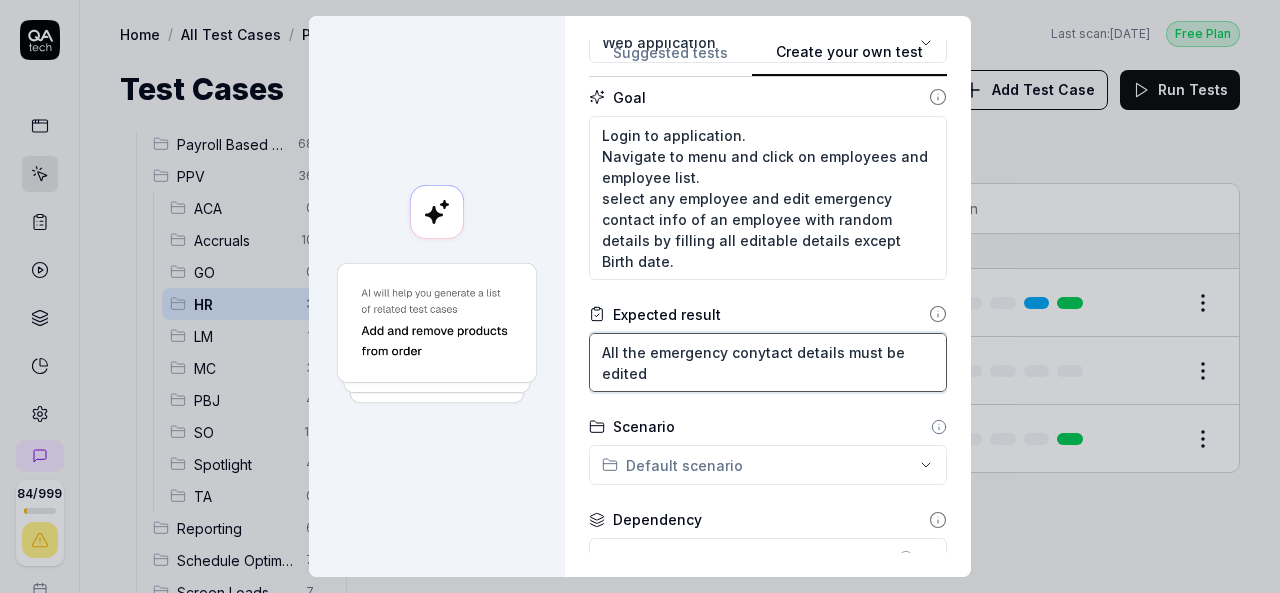 click on "All the emergency conytact details must be edited" at bounding box center (768, 362) 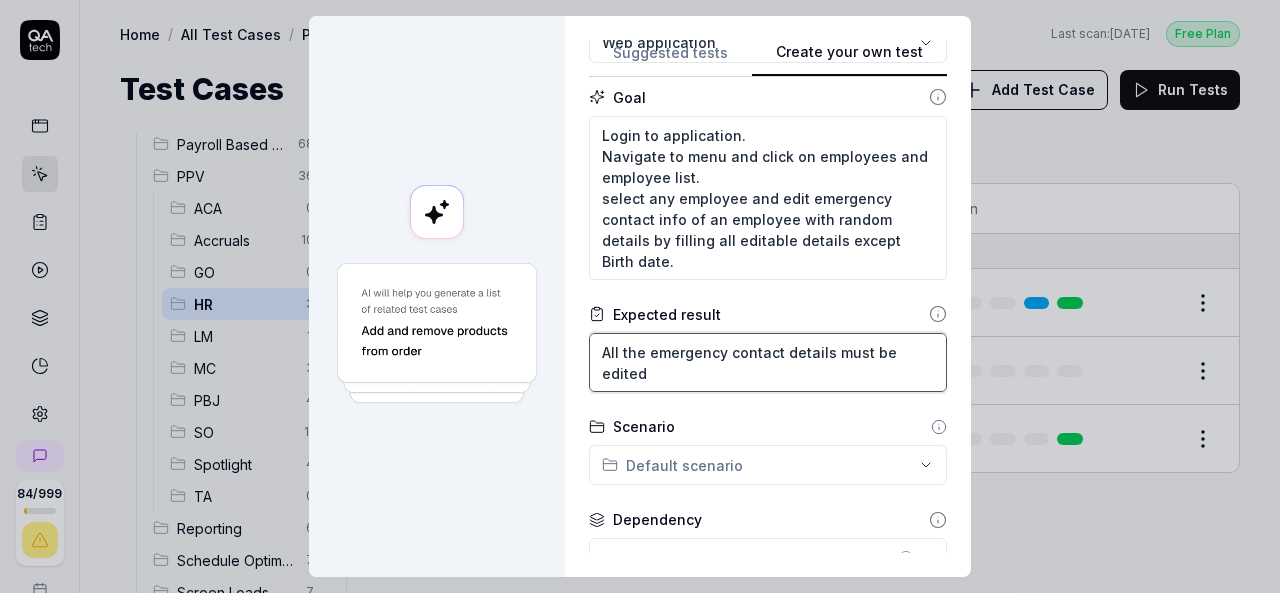 type on "All the emergency contact details must be edited" 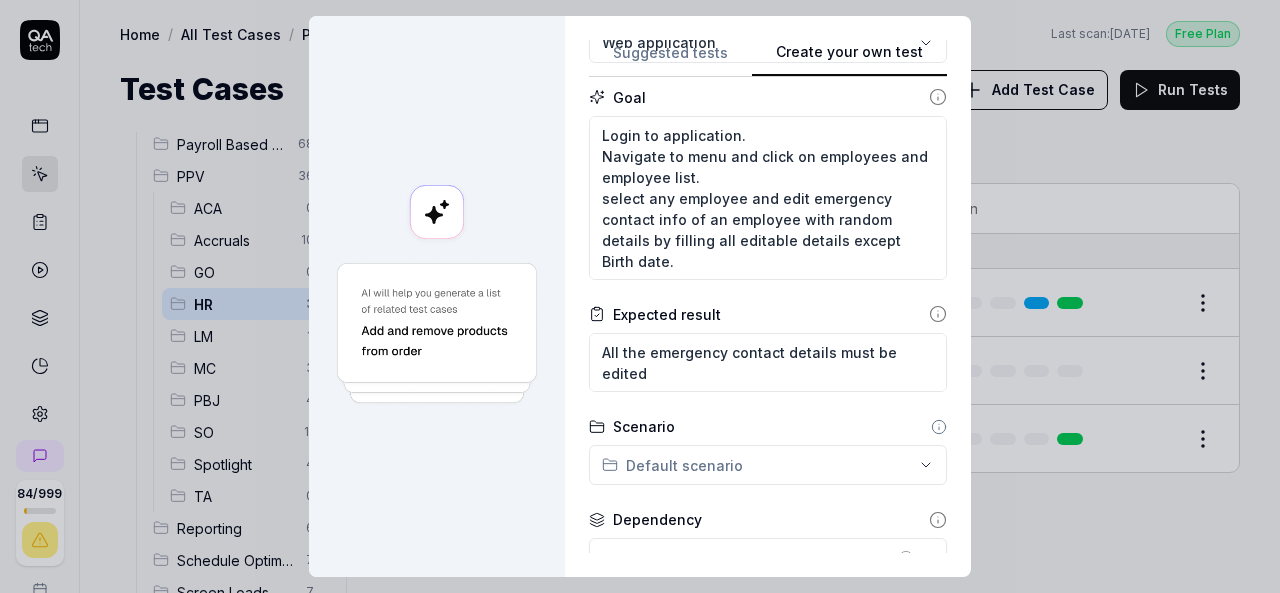 click at bounding box center (437, 296) 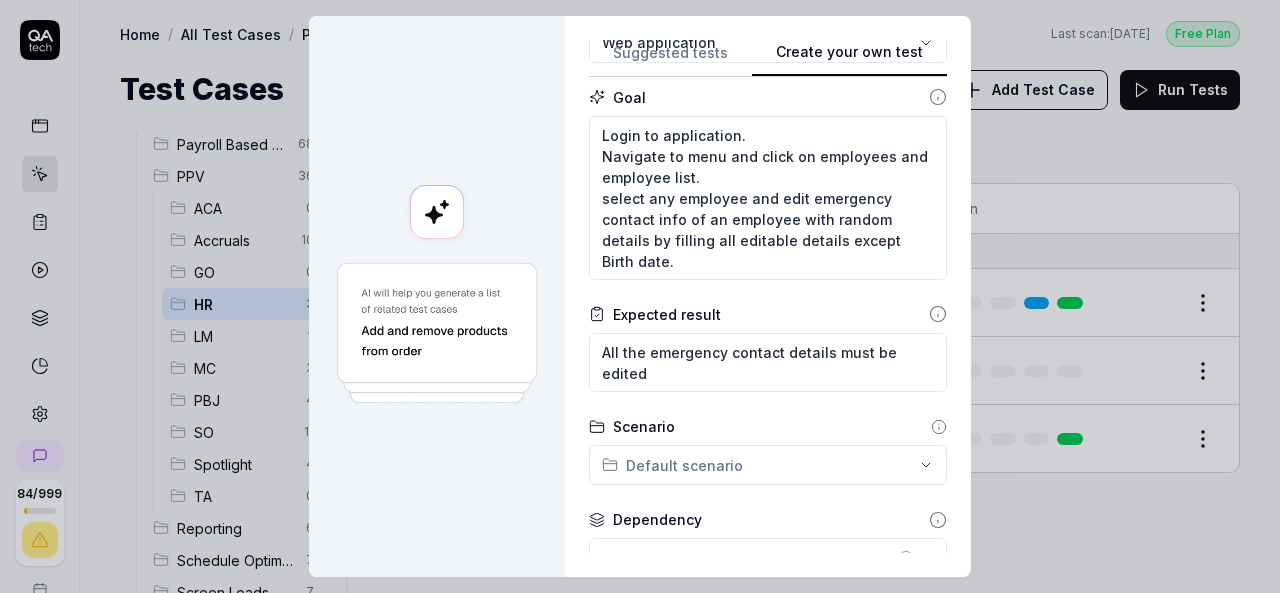 click on "**********" at bounding box center (640, 296) 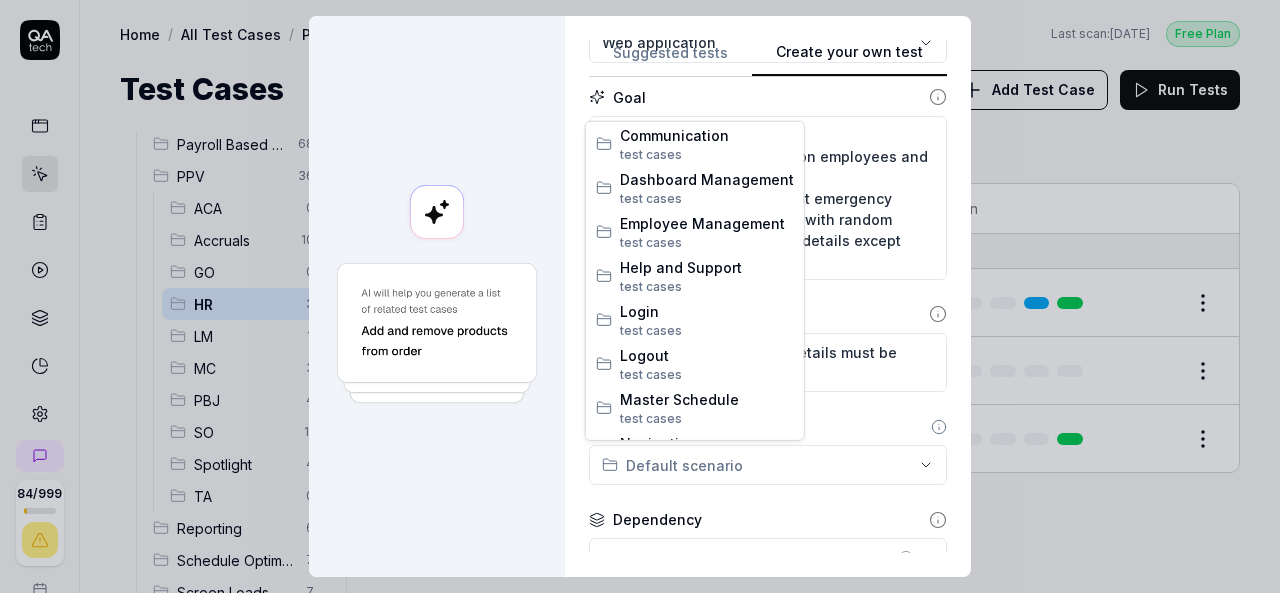 scroll, scrollTop: 500, scrollLeft: 0, axis: vertical 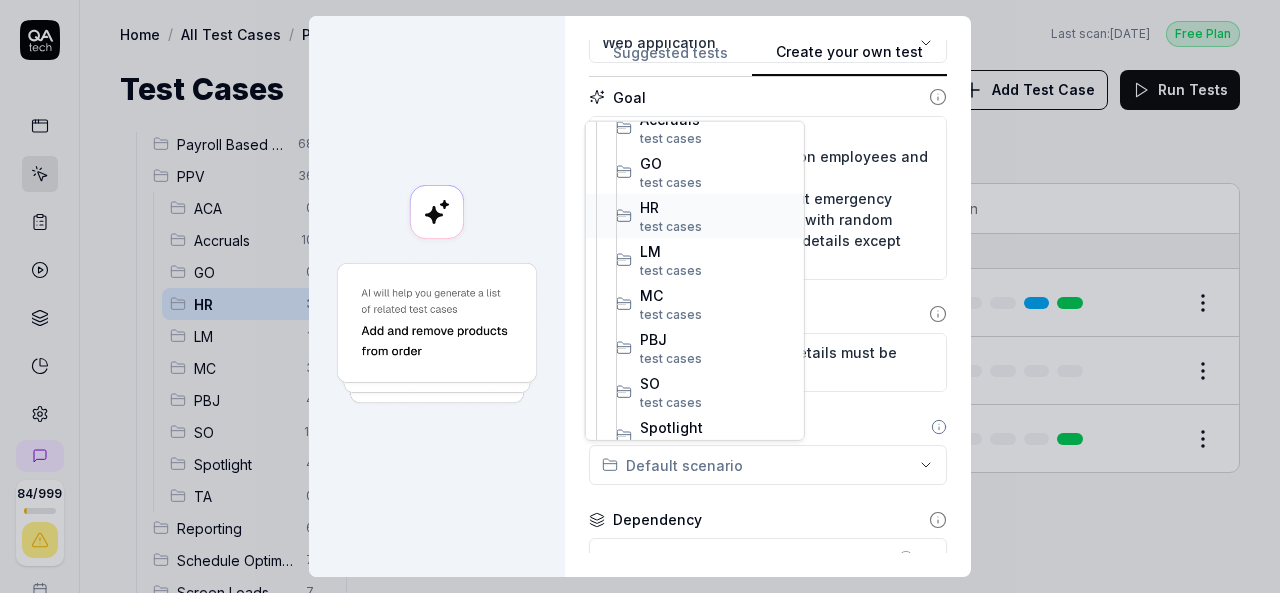 click on "HR" at bounding box center [717, 206] 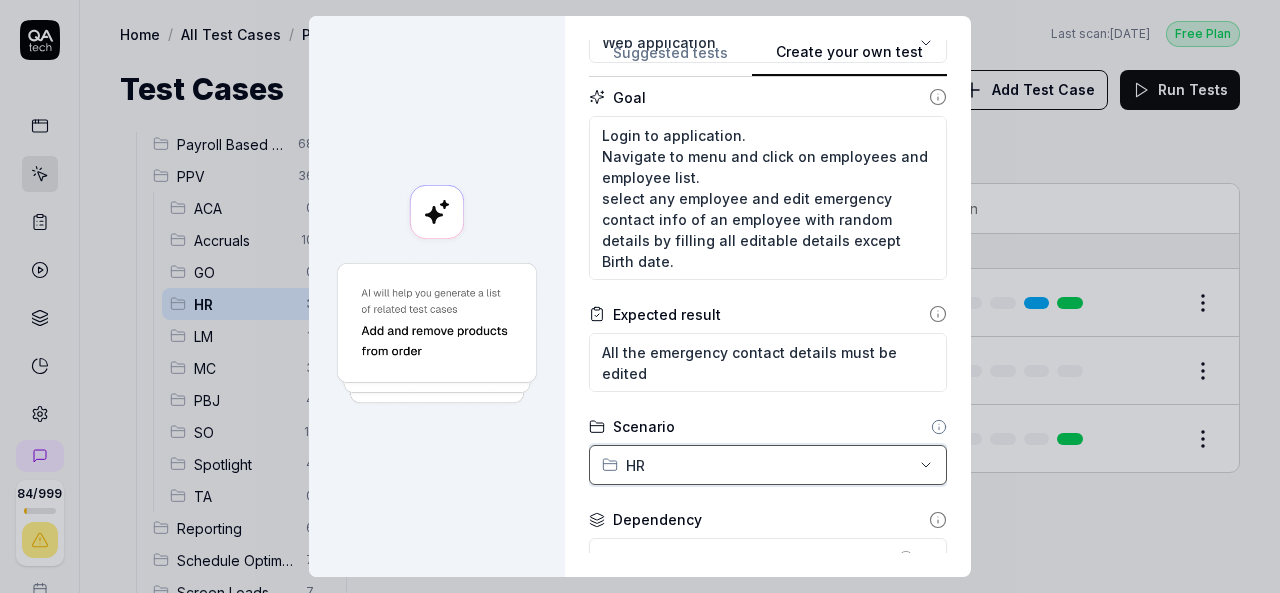 scroll, scrollTop: 400, scrollLeft: 0, axis: vertical 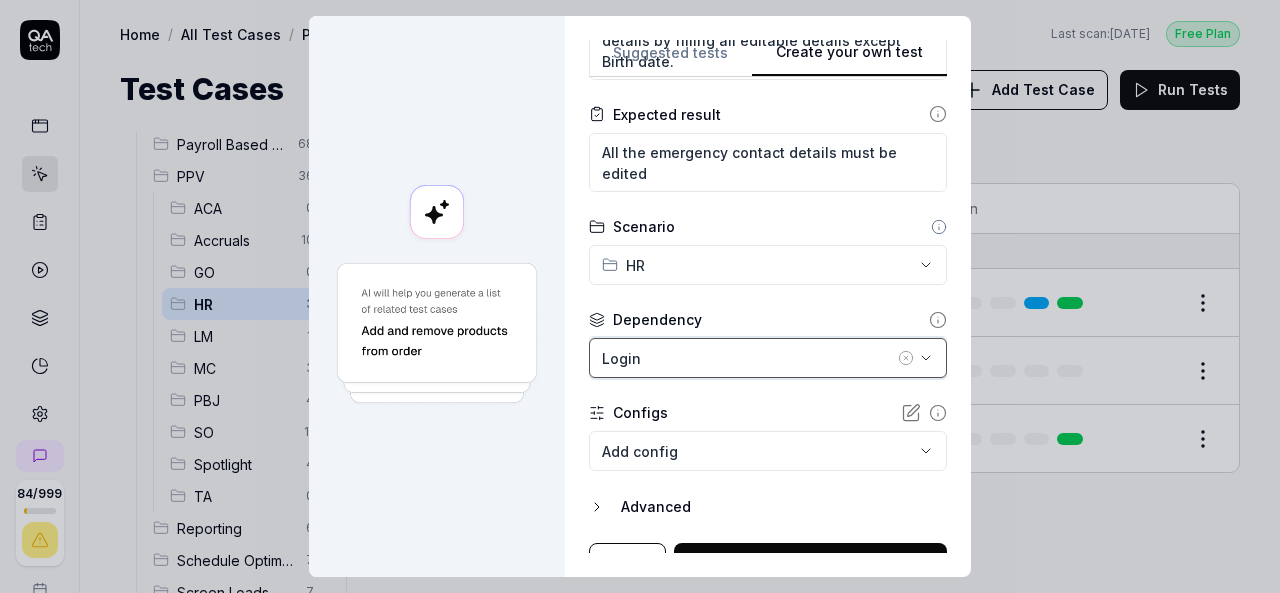 click on "Login" at bounding box center (768, 358) 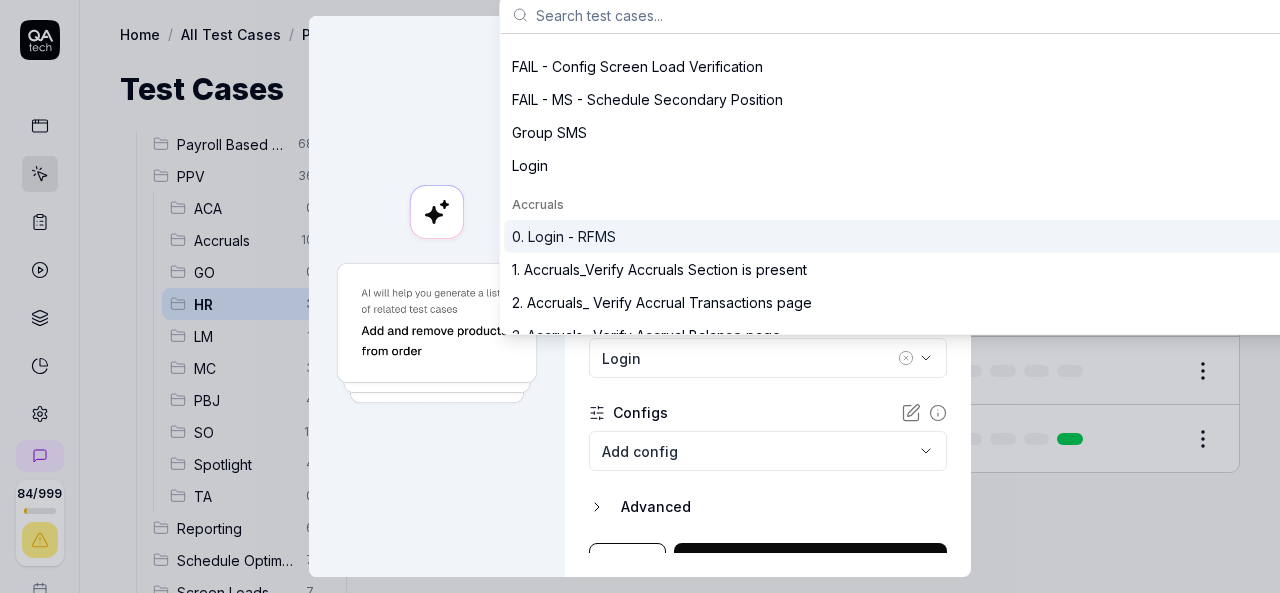 click on "0. Login - RFMS" at bounding box center [564, 236] 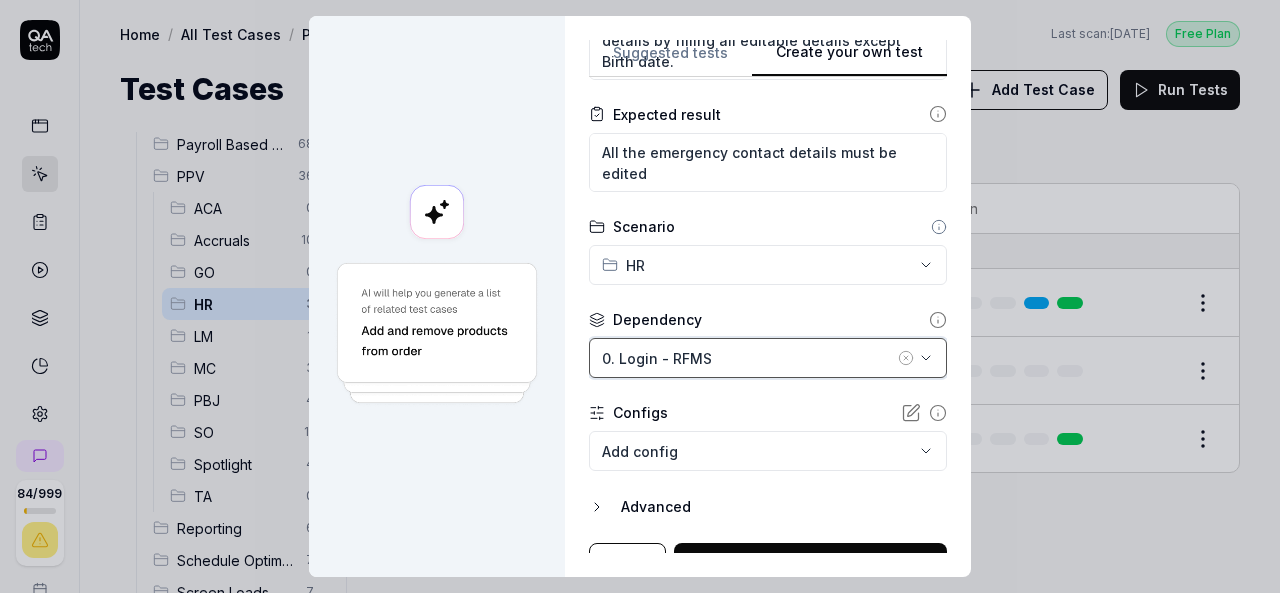 scroll, scrollTop: 429, scrollLeft: 0, axis: vertical 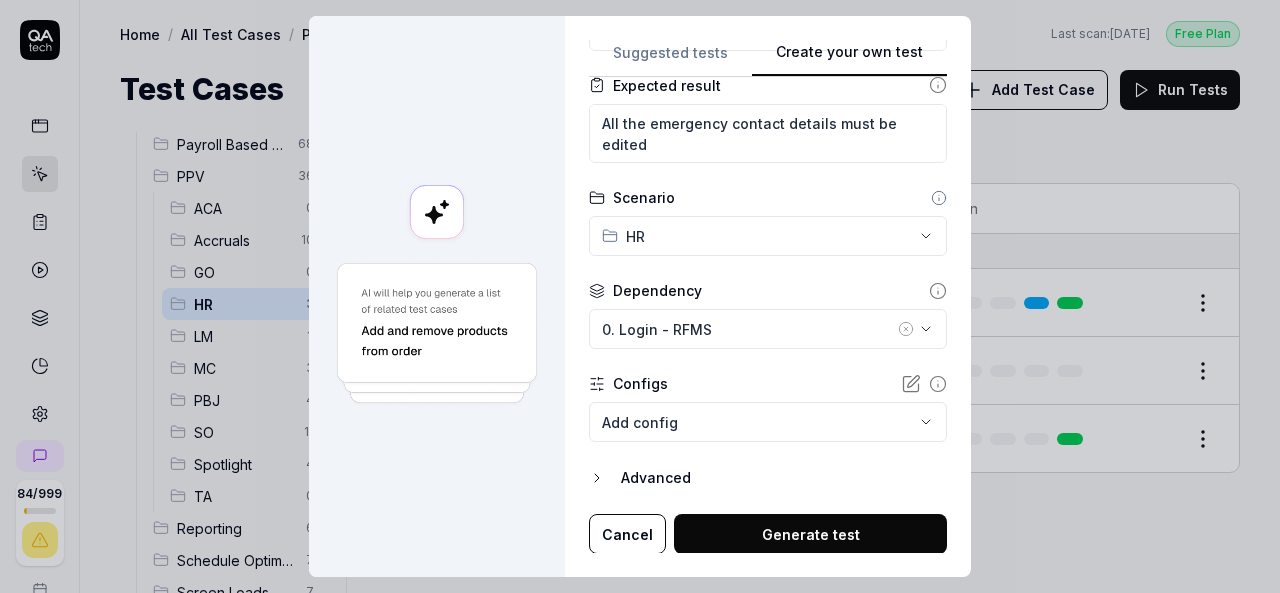 click on "Generate test" at bounding box center [810, 534] 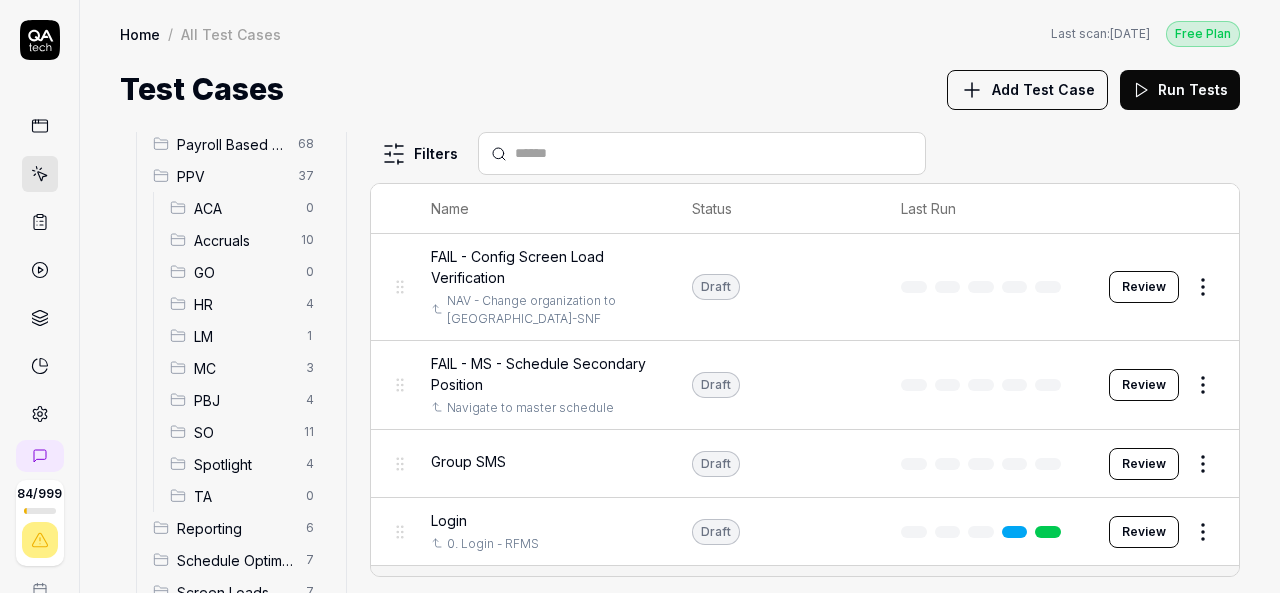 click on "HR" at bounding box center (244, 304) 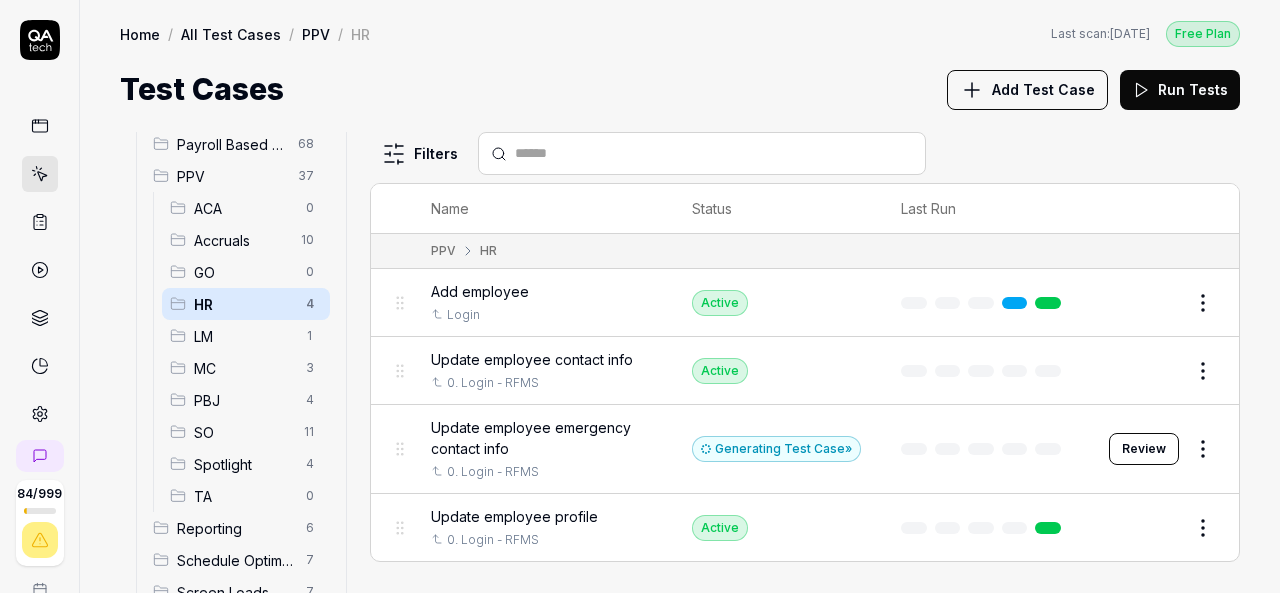 click on "Add Test Case" at bounding box center (1027, 90) 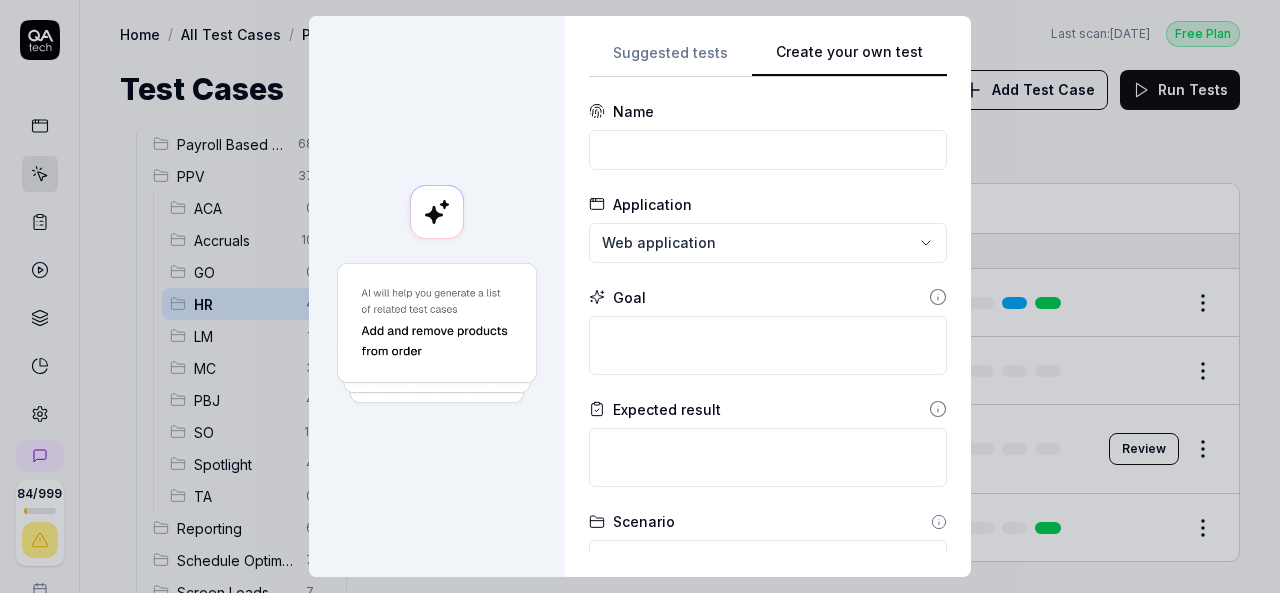 scroll, scrollTop: 0, scrollLeft: 0, axis: both 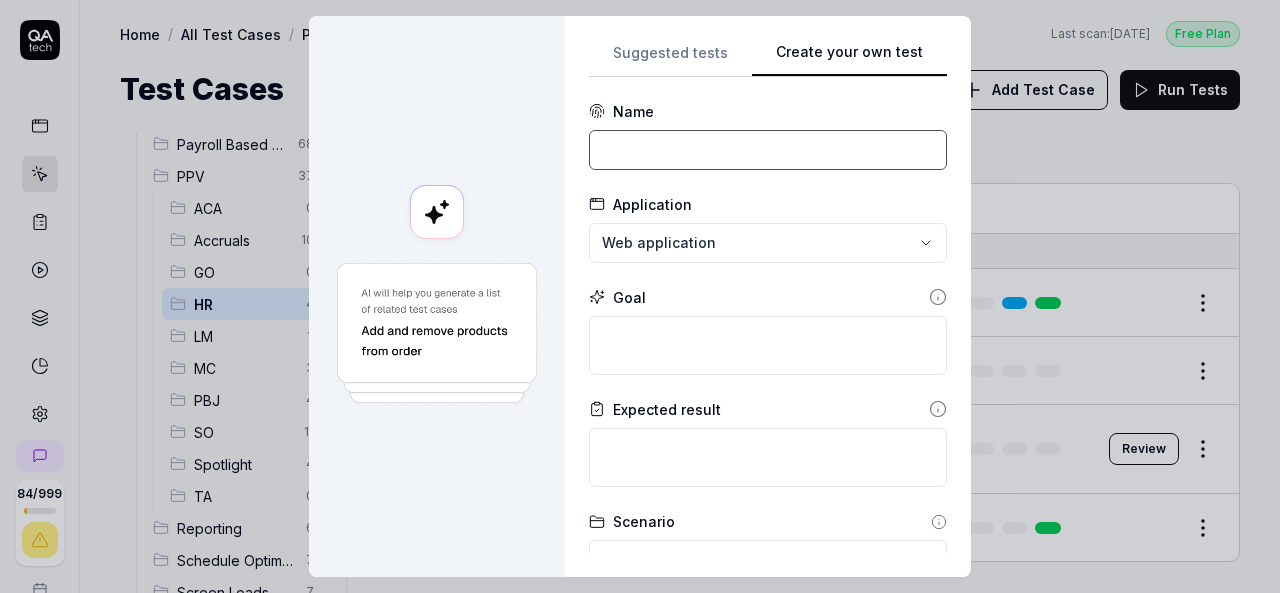 click at bounding box center [768, 150] 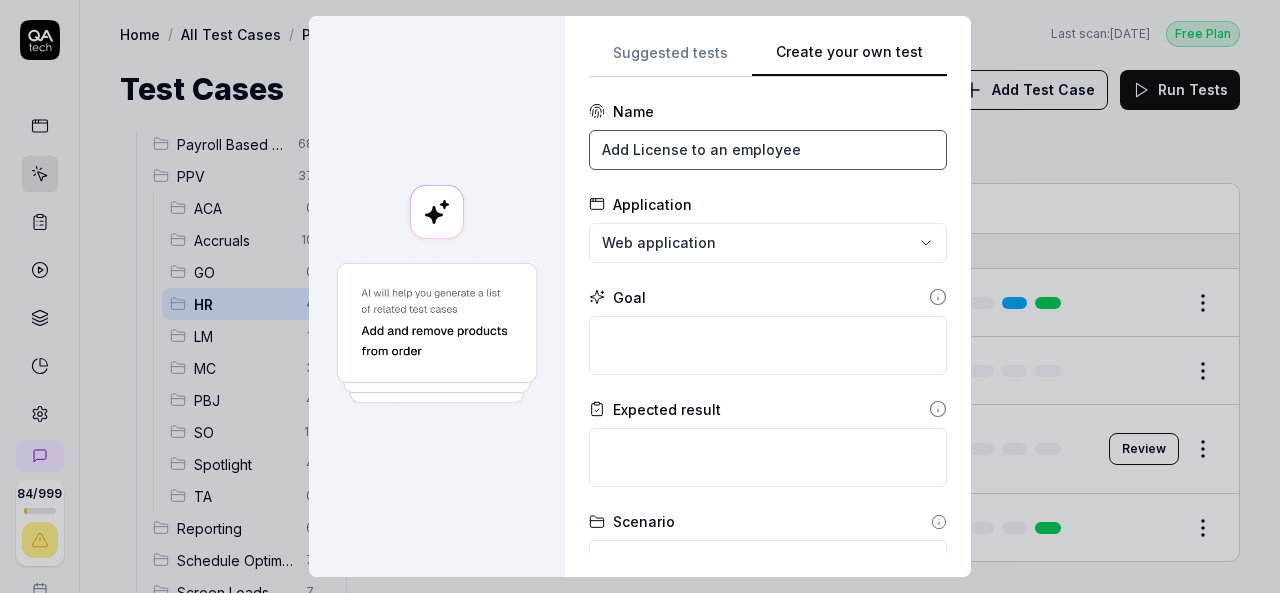 type on "Add License to an employee" 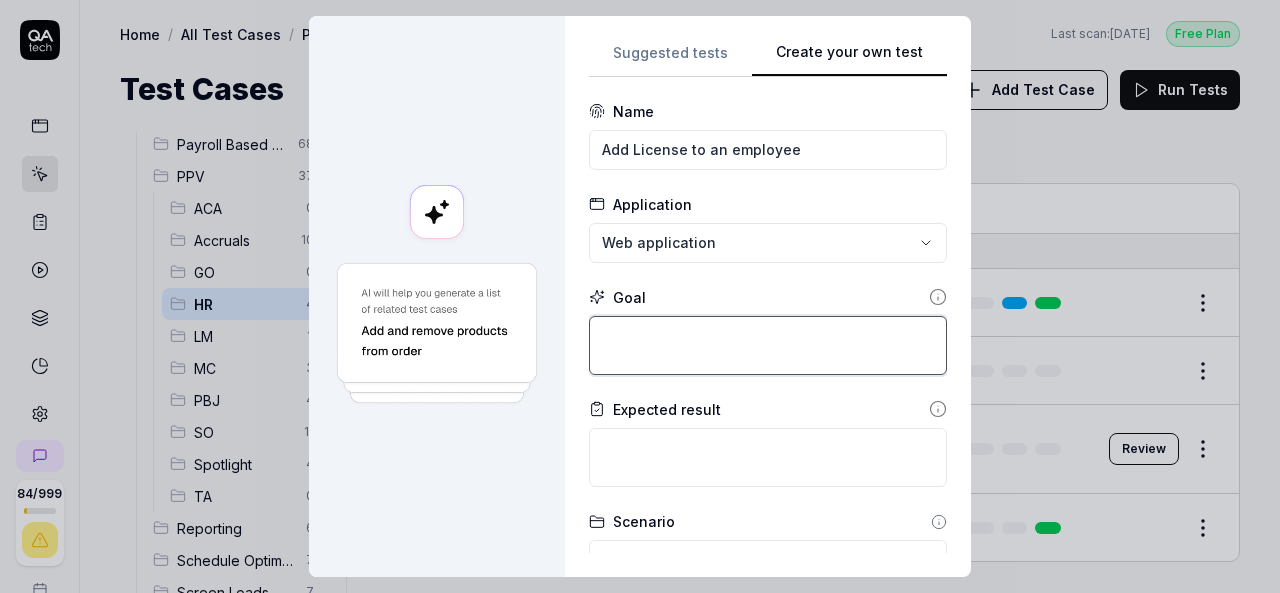 click at bounding box center (768, 345) 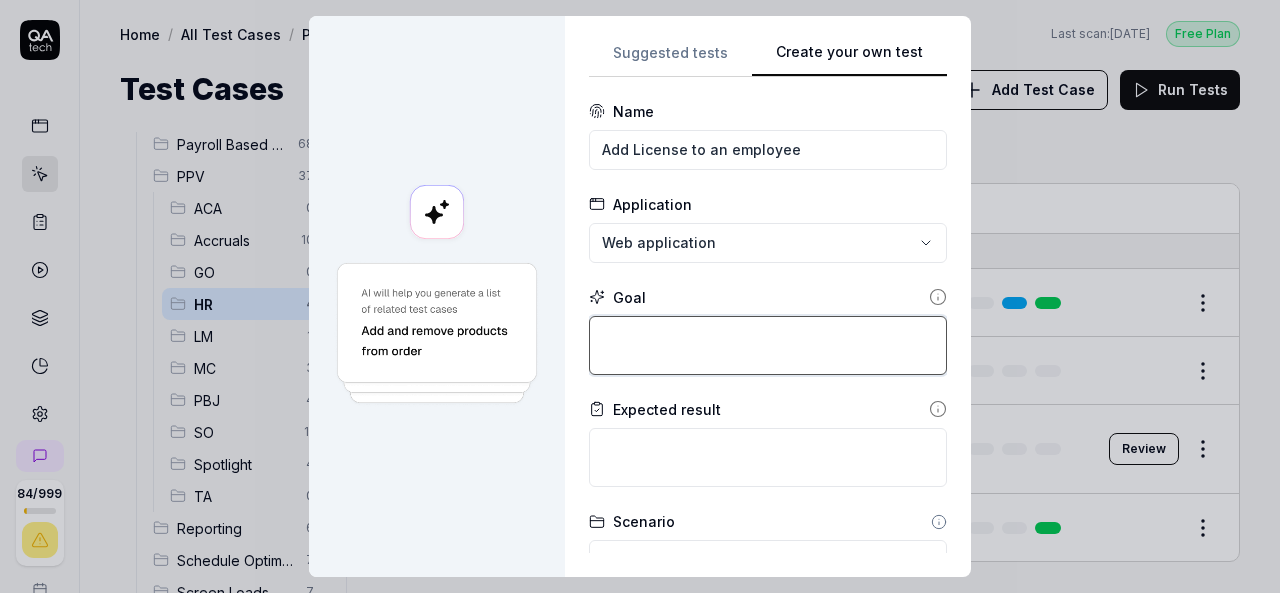 click at bounding box center (768, 345) 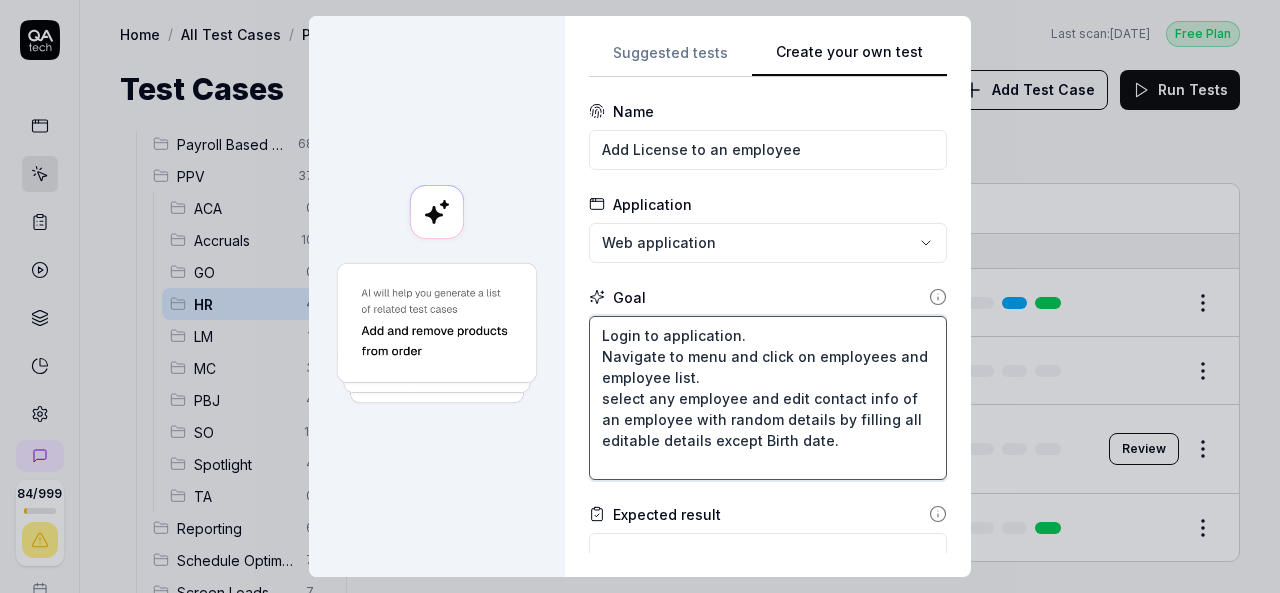drag, startPoint x: 763, startPoint y: 396, endPoint x: 888, endPoint y: 431, distance: 129.80756 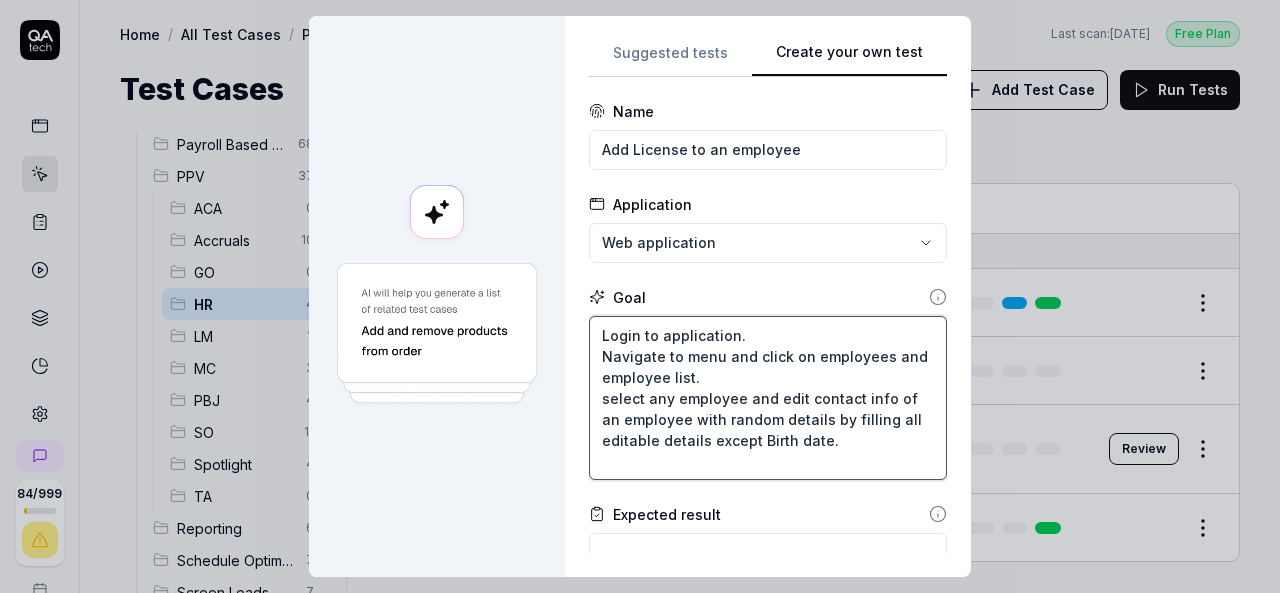 click on "Login to application.
Navigate to menu and click on employees and employee list.
select any employee and edit contact info of an employee with random details by filling all editable details except Birth date." at bounding box center (768, 398) 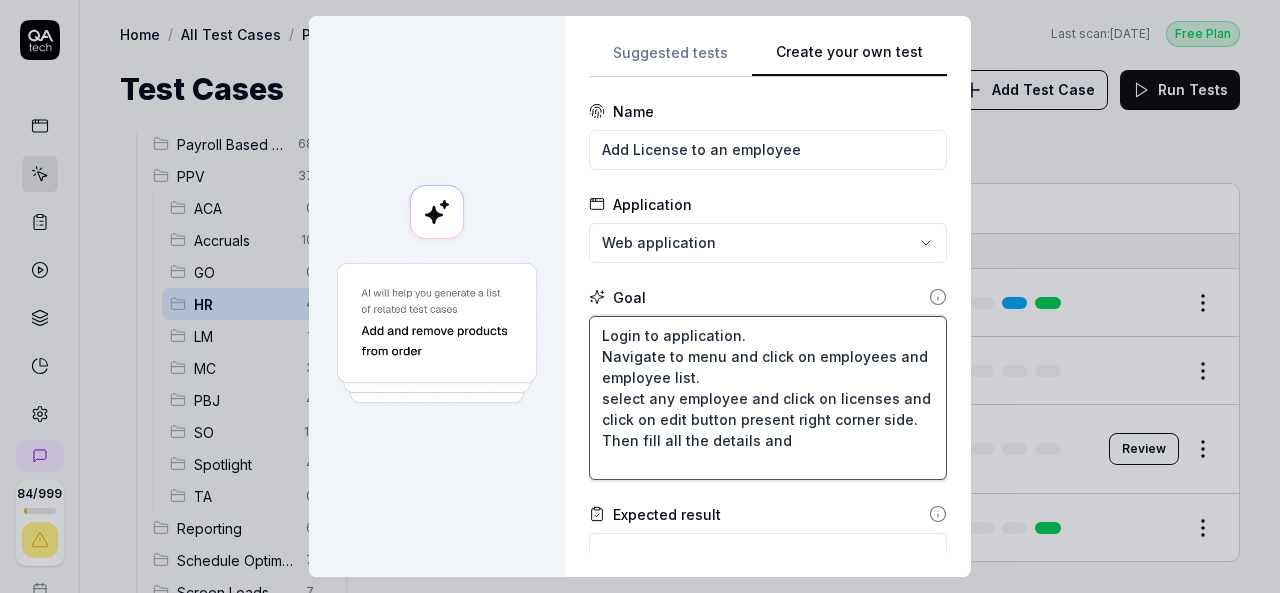 click on "Login to application.
Navigate to menu and click on employees and employee list.
select any employee and click on licenses and click on edit button present right corner side.
Then fill all the details and" at bounding box center (768, 398) 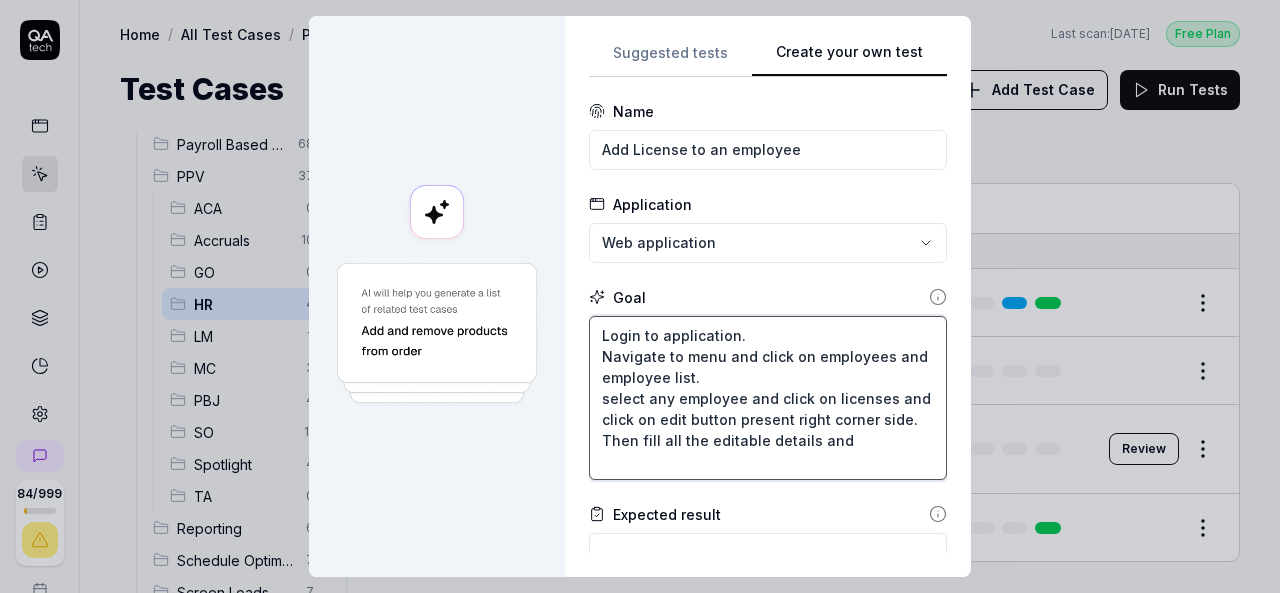 click on "Login to application.
Navigate to menu and click on employees and employee list.
select any employee and click on licenses and click on edit button present right corner side.
Then fill all the editable details and" at bounding box center (768, 398) 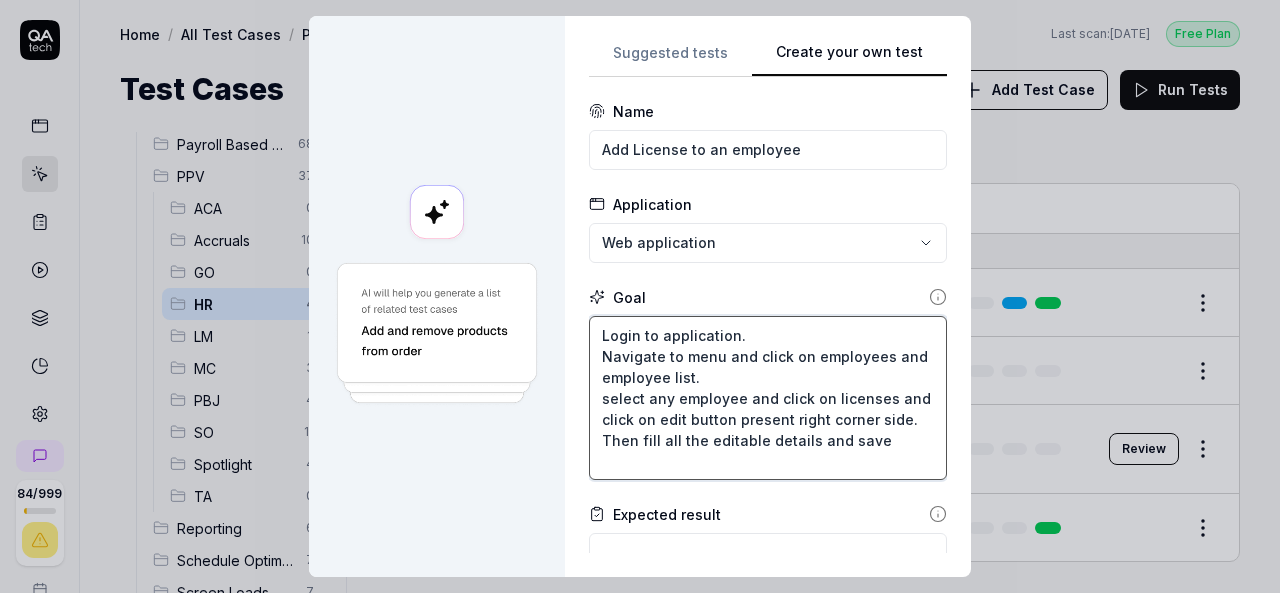 scroll, scrollTop: 20, scrollLeft: 0, axis: vertical 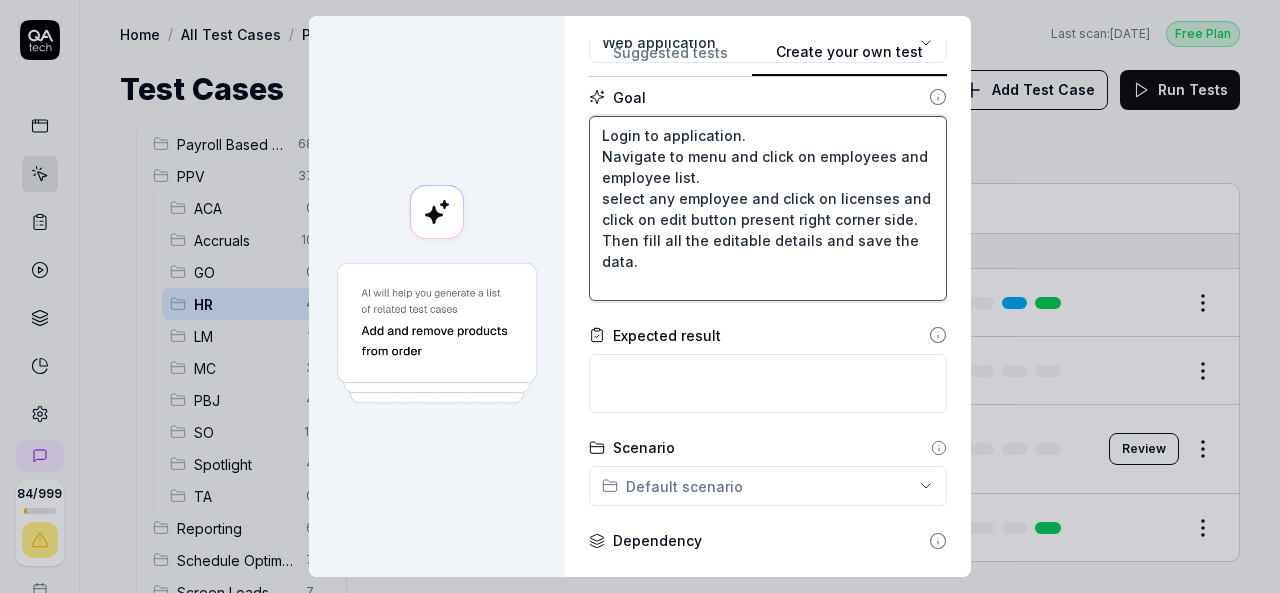 type on "Login to application.
Navigate to menu and click on employees and employee list.
select any employee and click on licenses and click on edit button present right corner side.
Then fill all the editable details and save the data." 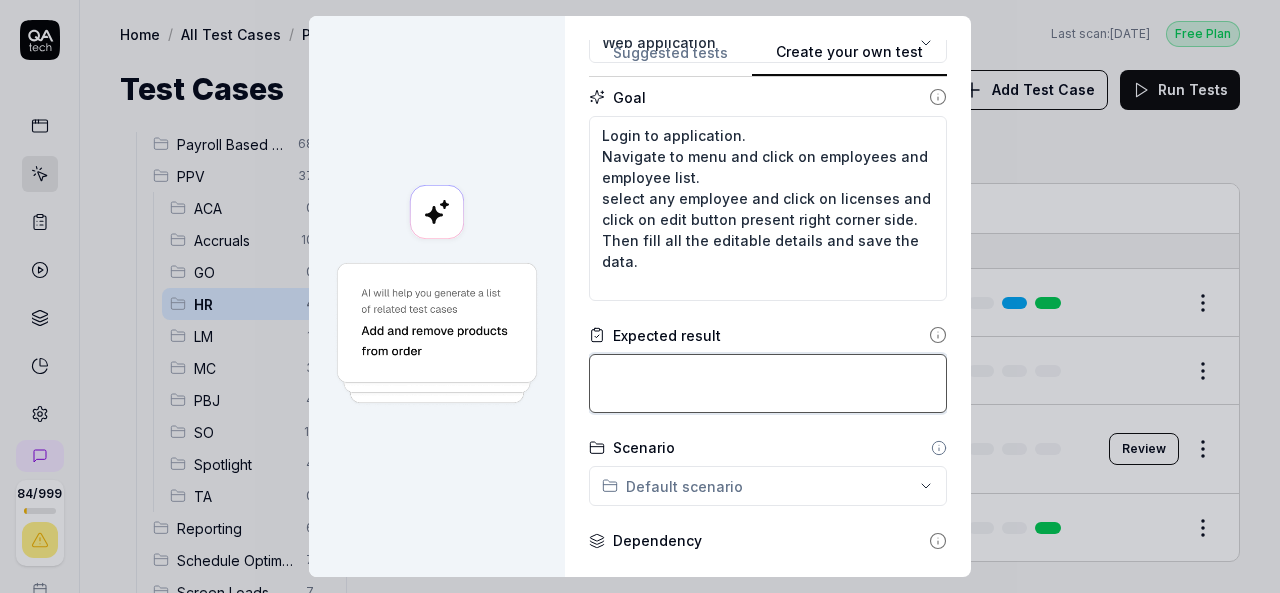 click at bounding box center [768, 383] 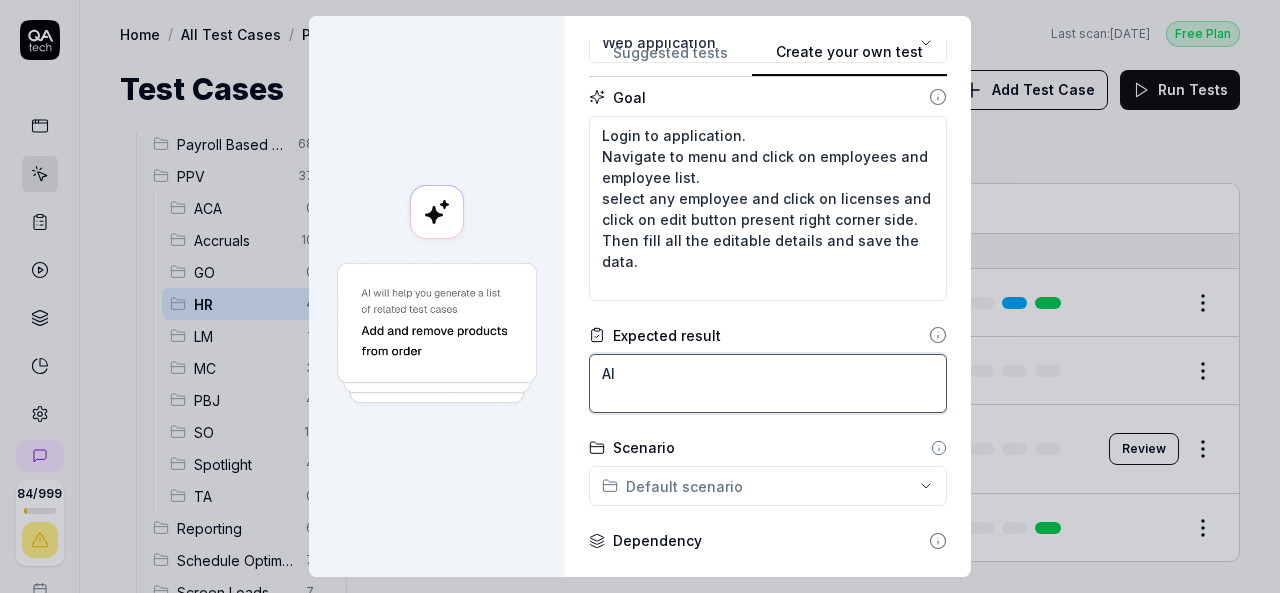 type on "A" 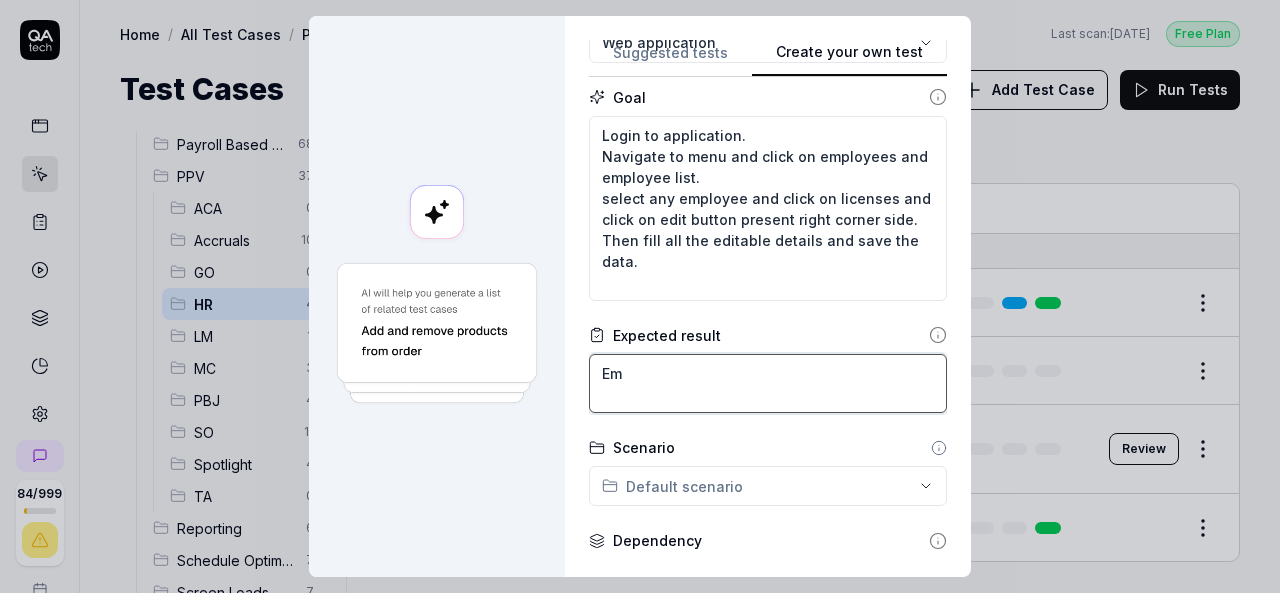 type on "E" 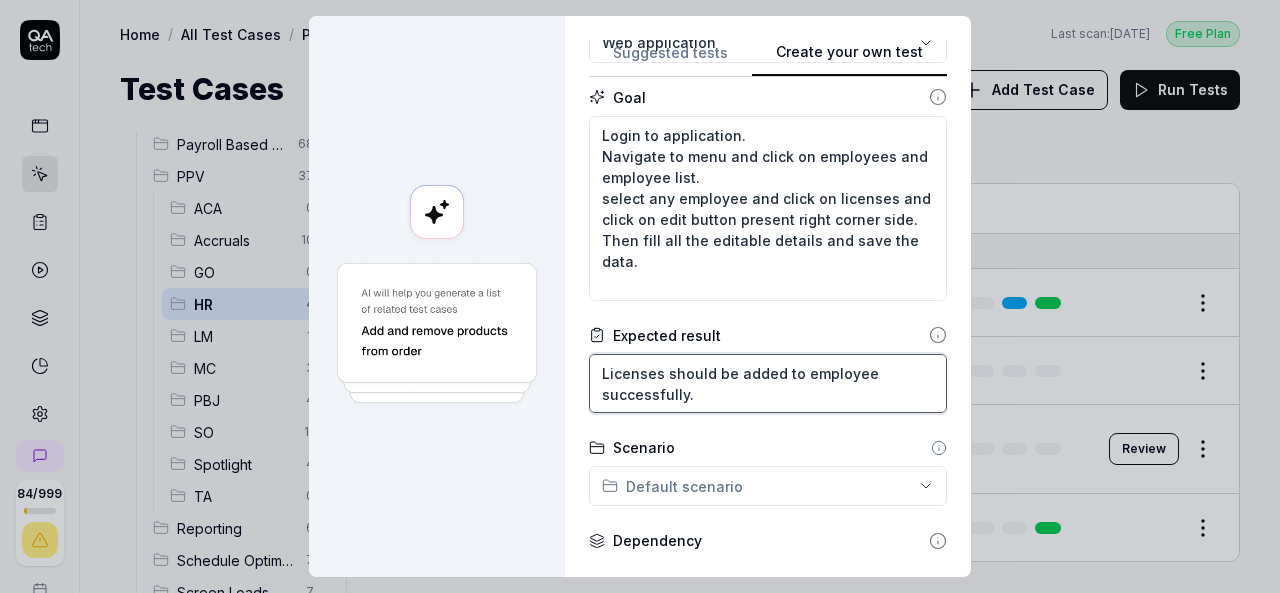 scroll, scrollTop: 400, scrollLeft: 0, axis: vertical 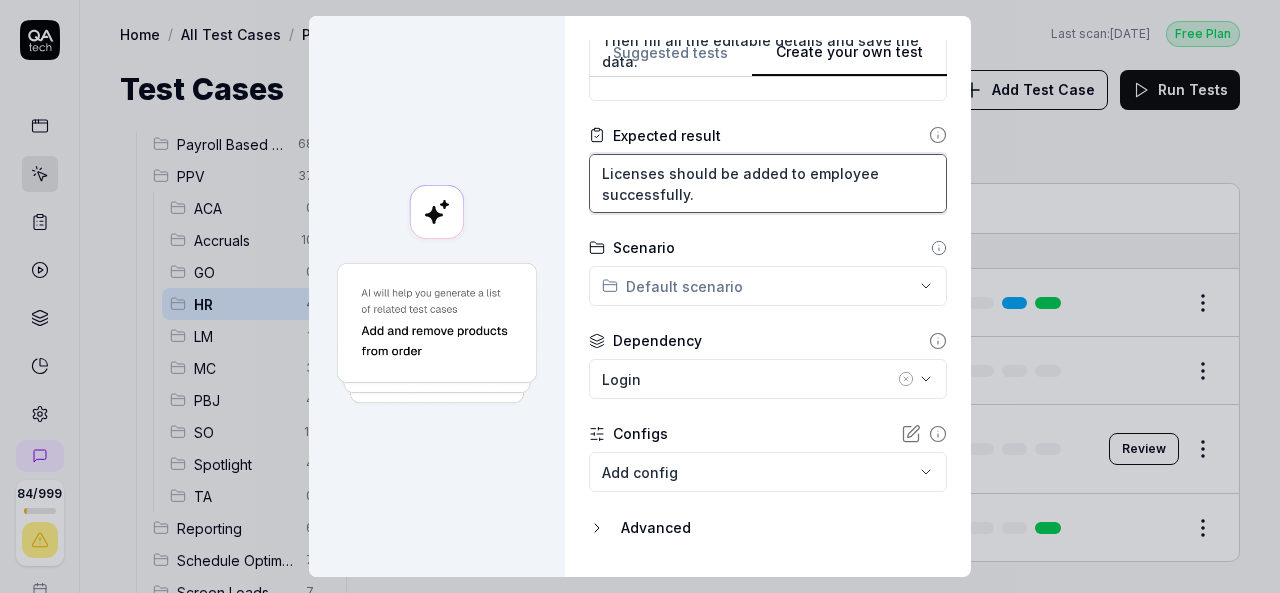 type on "Licenses should be added to employee successfully." 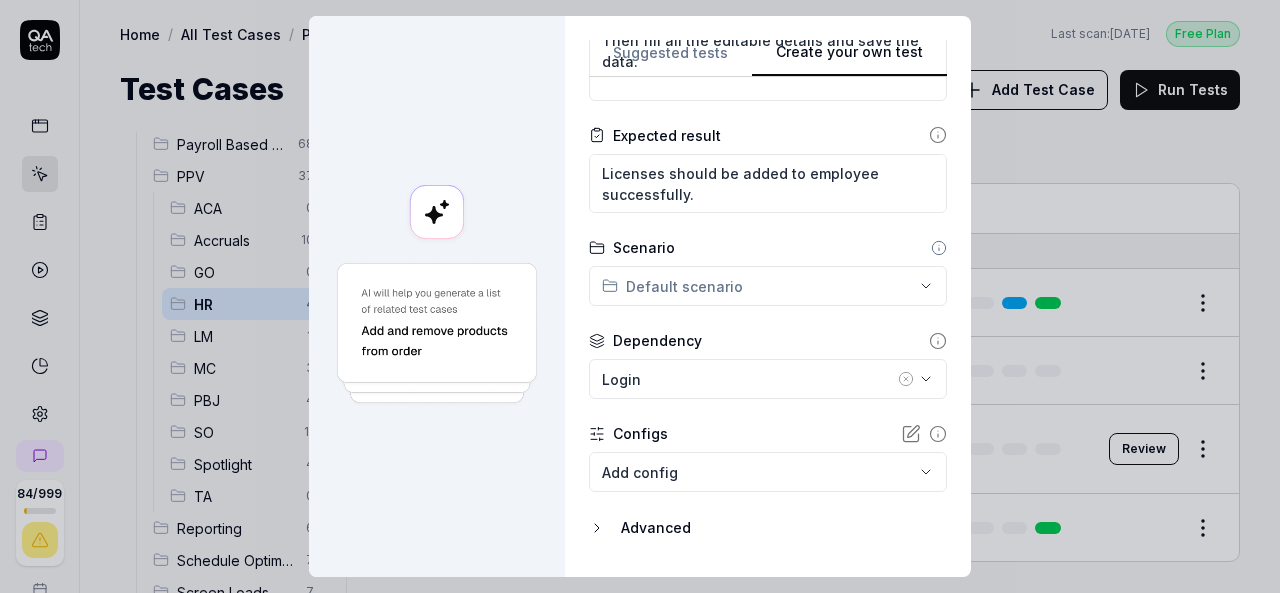 click on "**********" at bounding box center [640, 296] 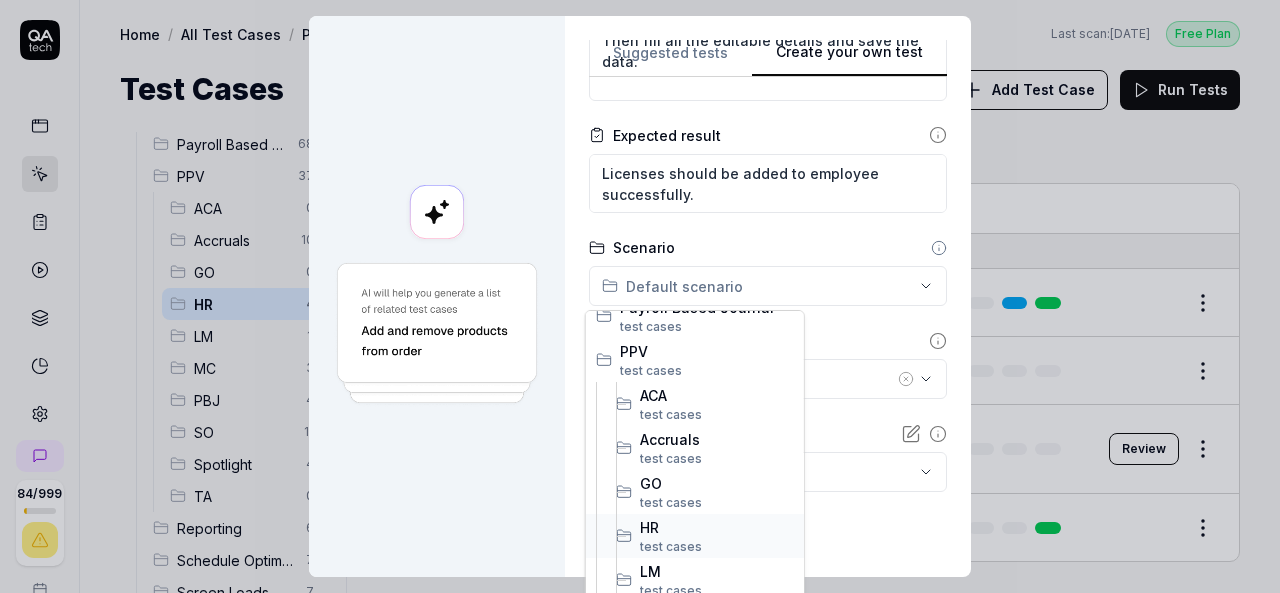 scroll, scrollTop: 400, scrollLeft: 0, axis: vertical 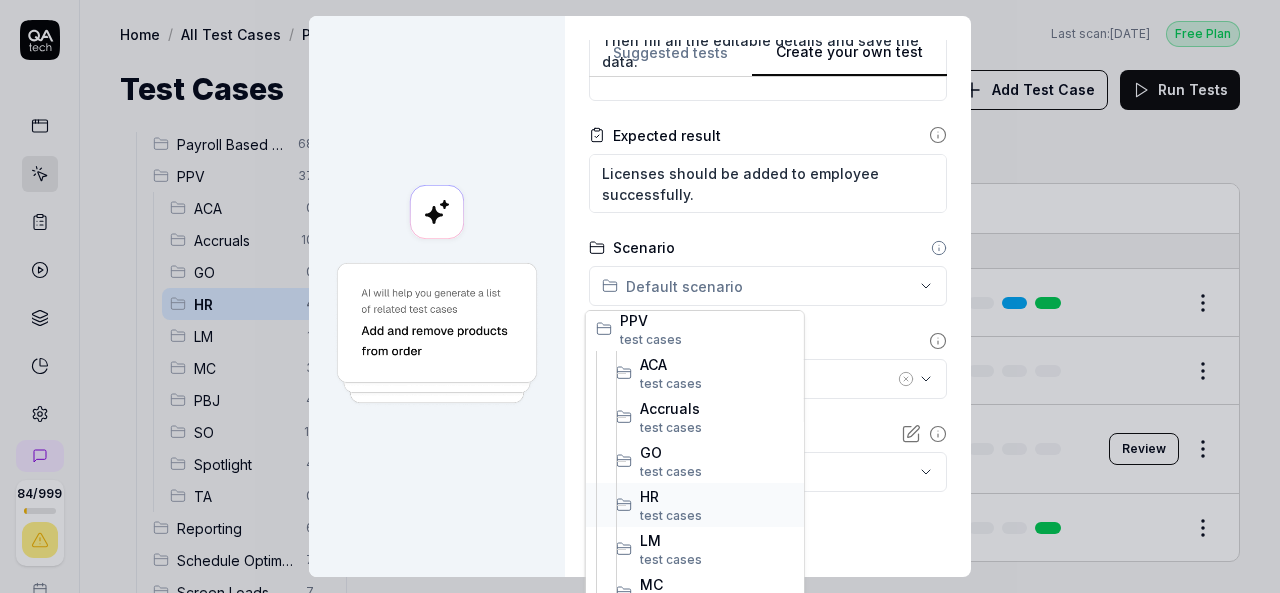 click on "test case" at bounding box center (667, 515) 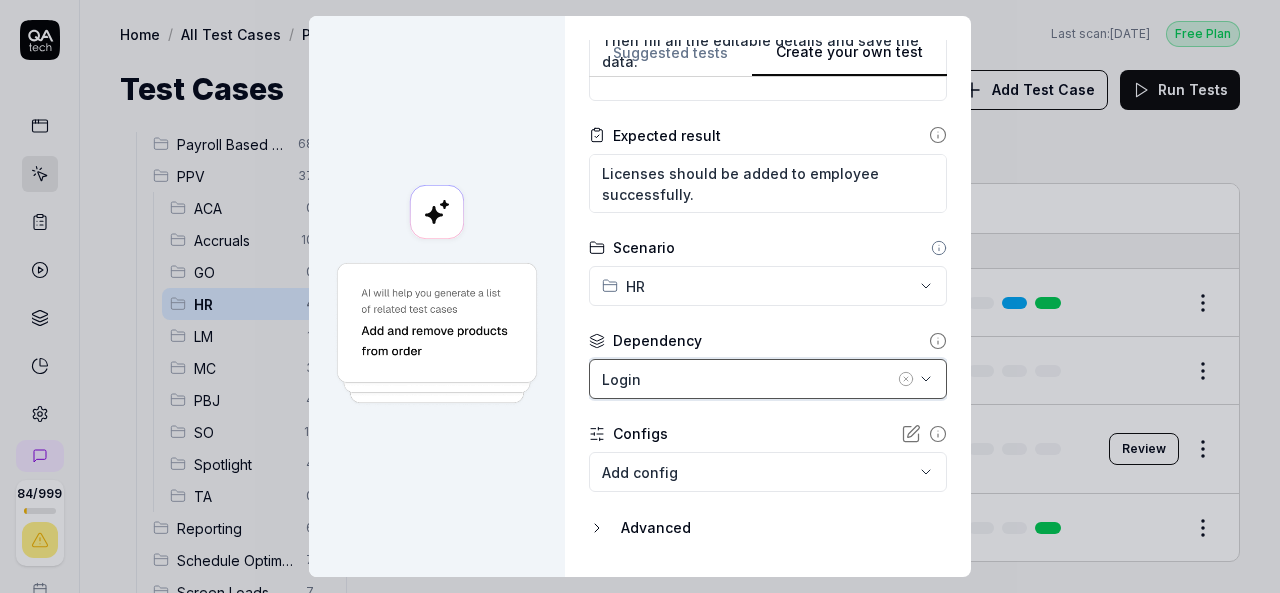 click on "Login" at bounding box center (768, 379) 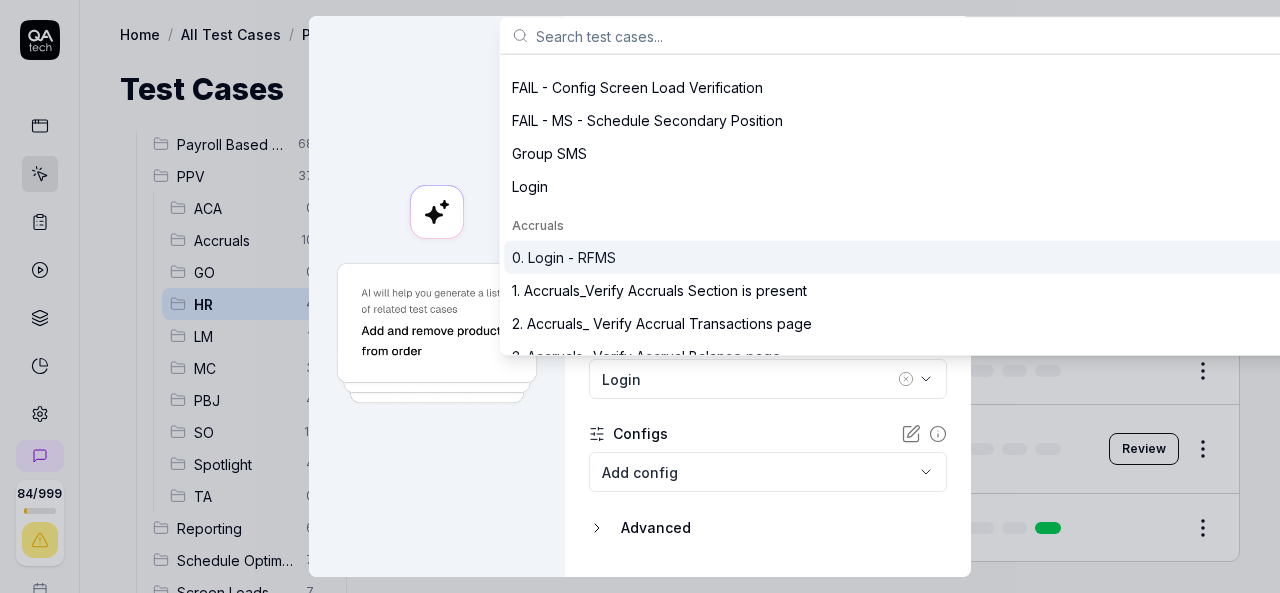 click on "0. Login - RFMS" at bounding box center (564, 257) 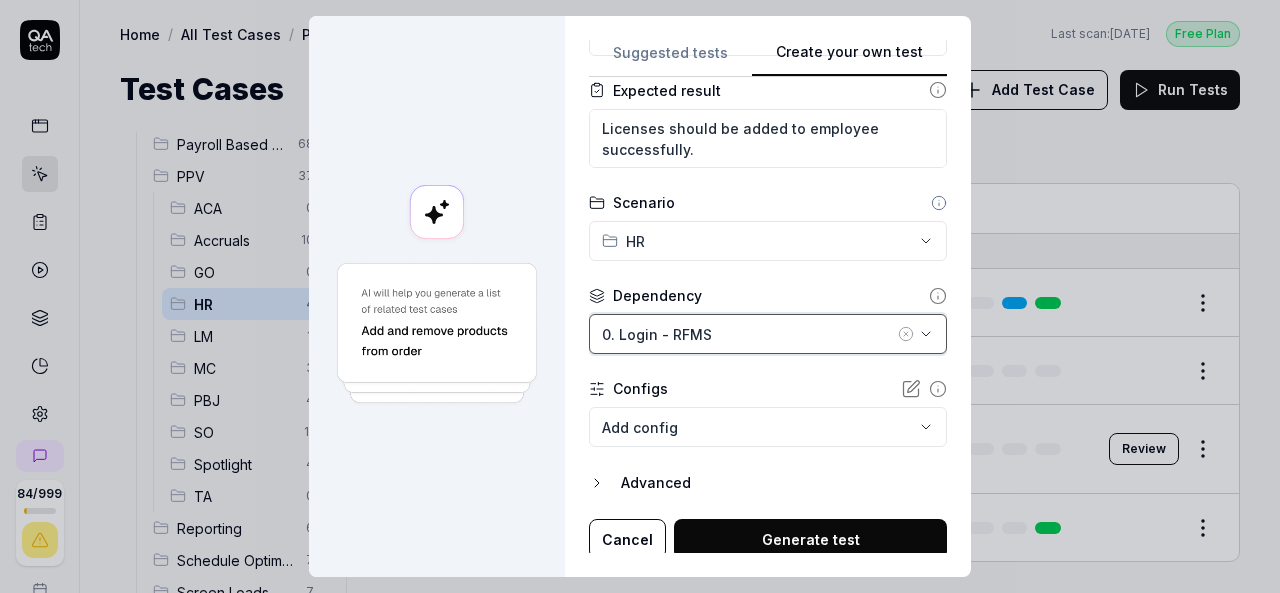 scroll, scrollTop: 450, scrollLeft: 0, axis: vertical 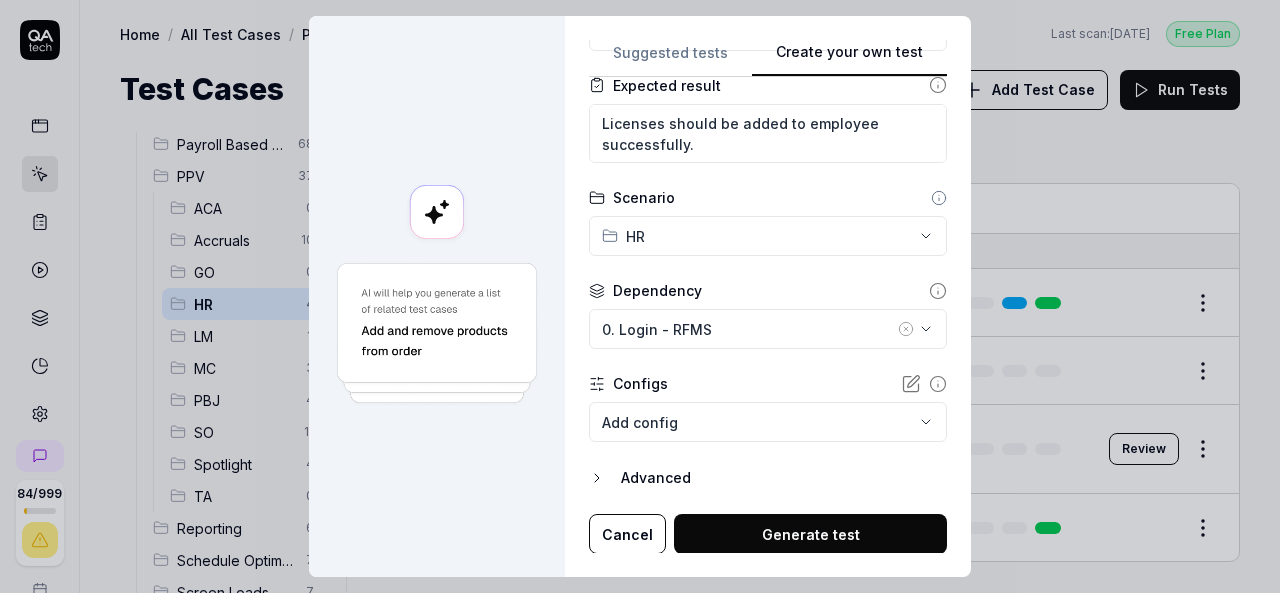click on "Generate test" at bounding box center (810, 534) 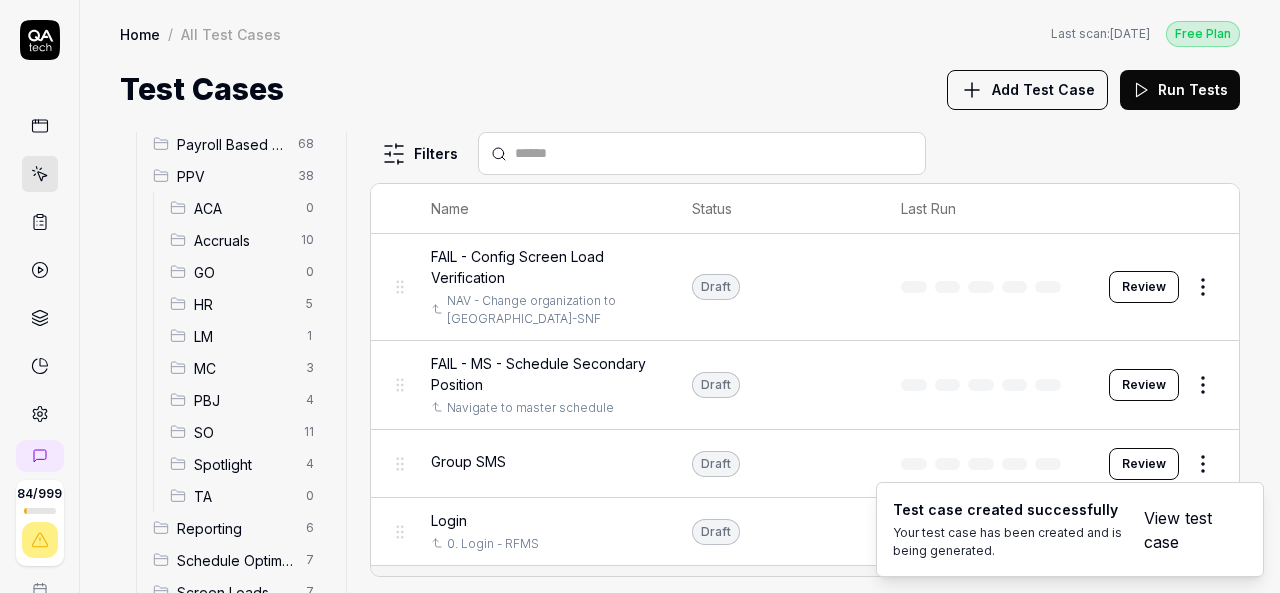 click on "HR" at bounding box center (244, 304) 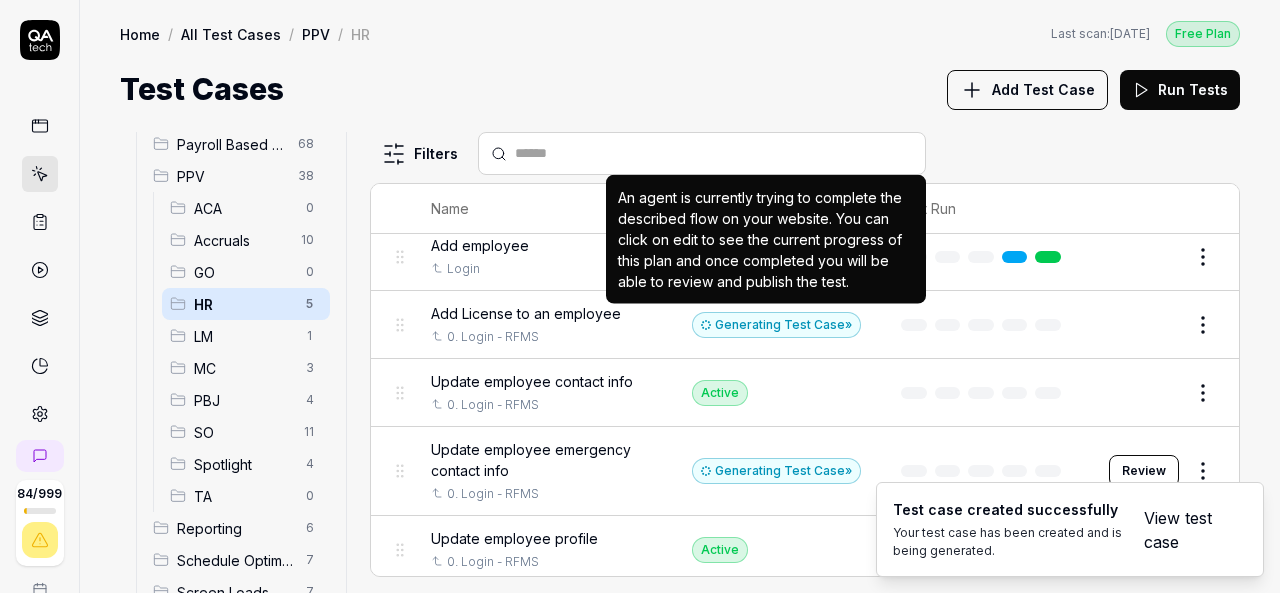 scroll, scrollTop: 48, scrollLeft: 0, axis: vertical 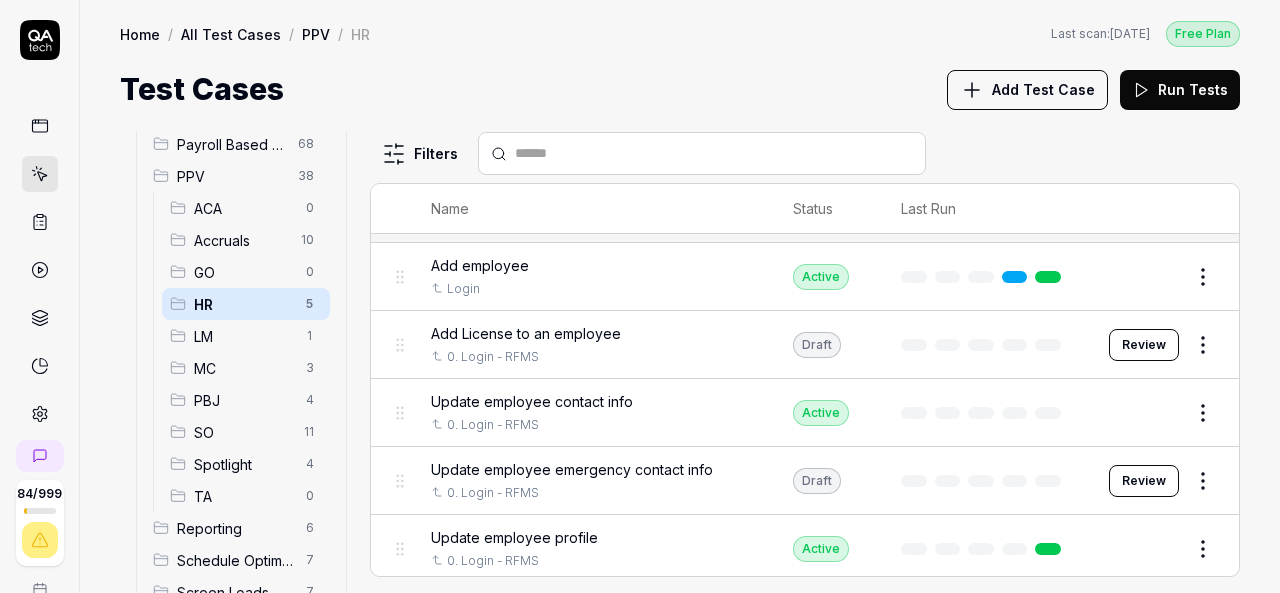 click on "Update employee emergency contact info" at bounding box center [572, 469] 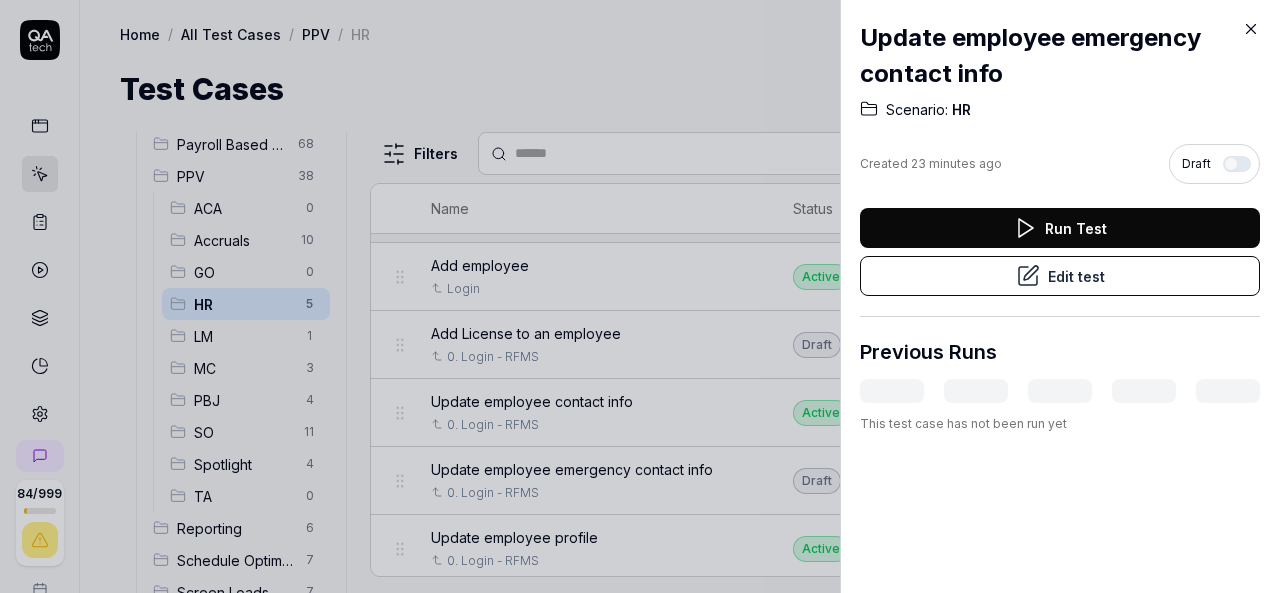click on "Run Test" at bounding box center [1060, 228] 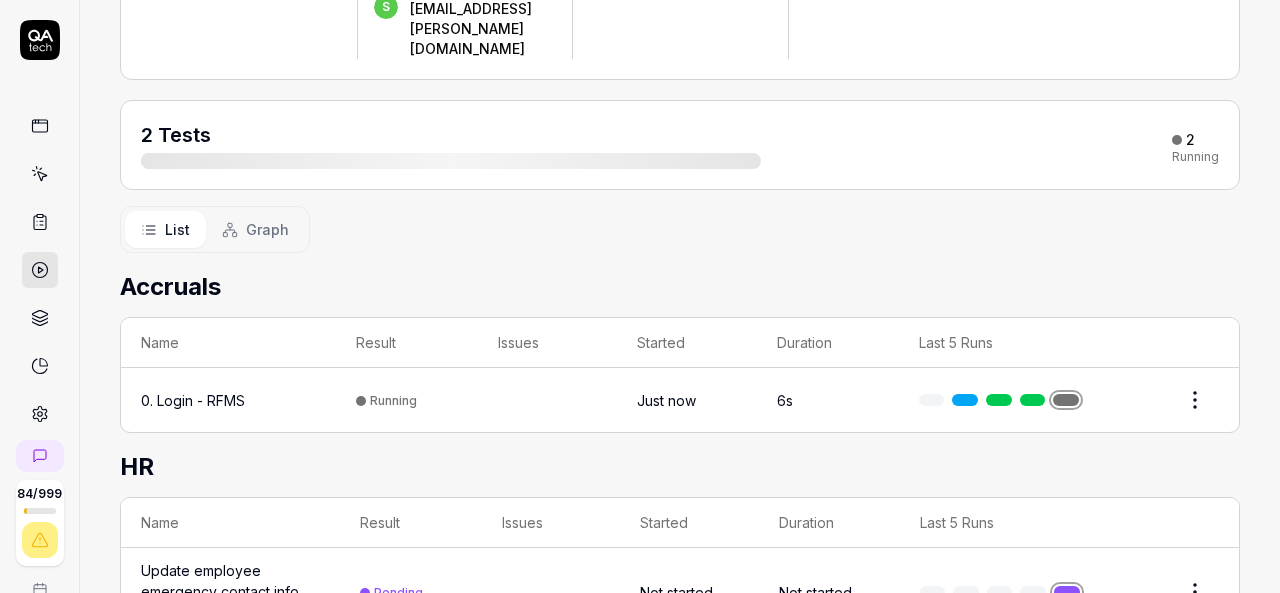 scroll, scrollTop: 220, scrollLeft: 0, axis: vertical 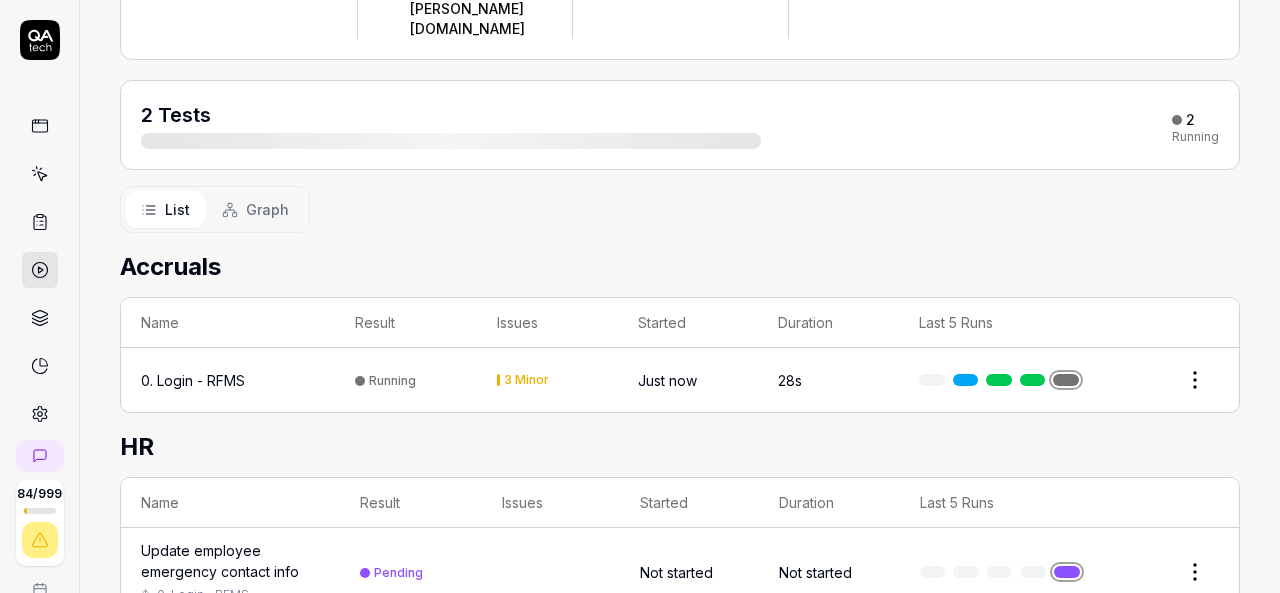 click on "Update employee emergency contact info" at bounding box center (230, 561) 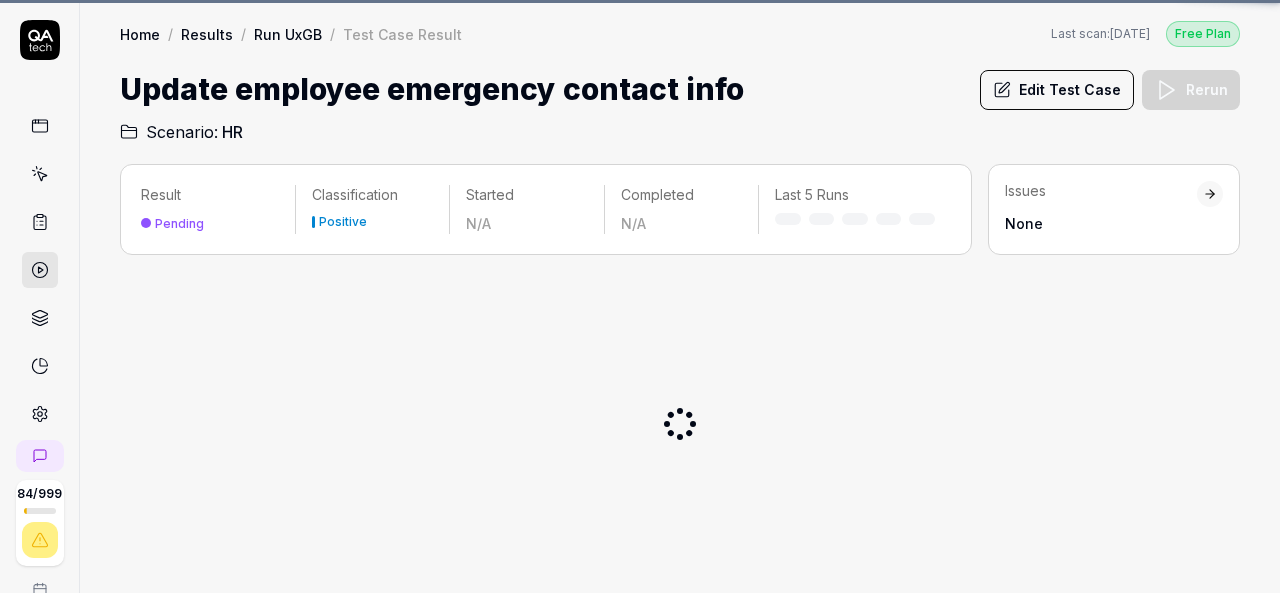 scroll, scrollTop: 0, scrollLeft: 0, axis: both 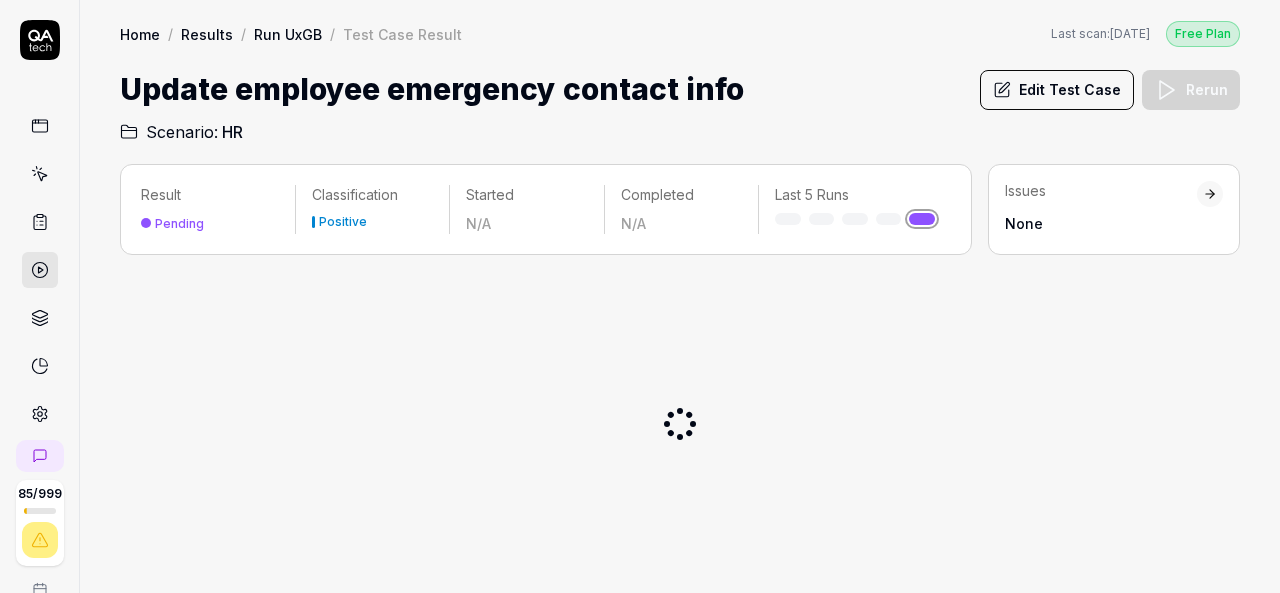 click at bounding box center [40, 174] 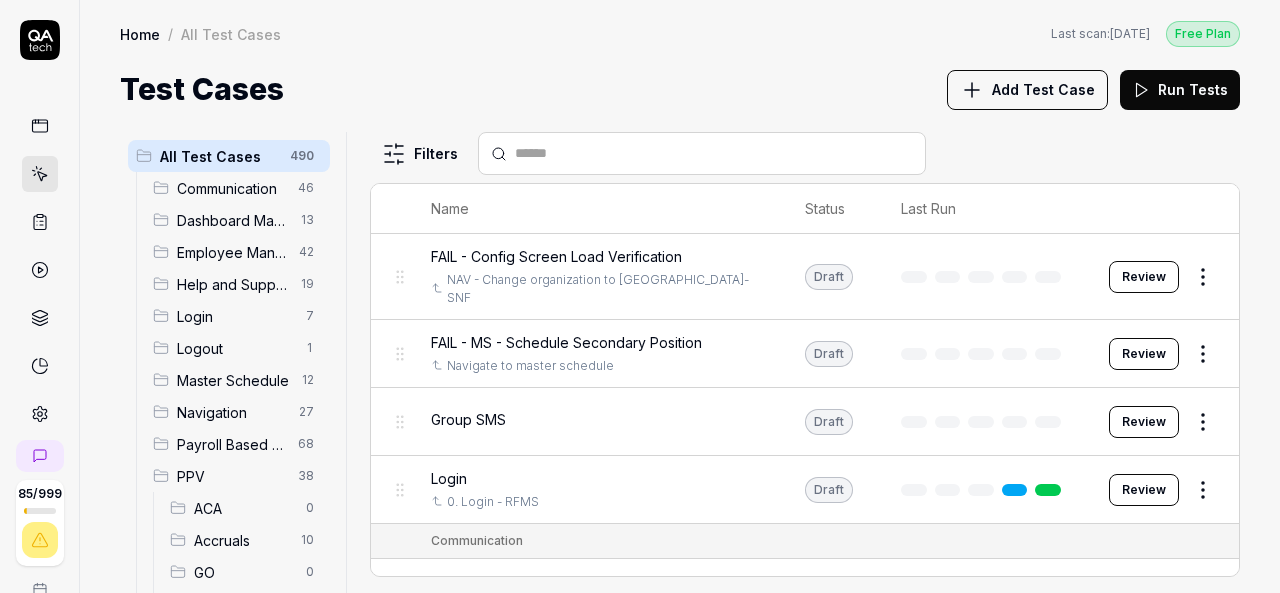 scroll, scrollTop: 100, scrollLeft: 0, axis: vertical 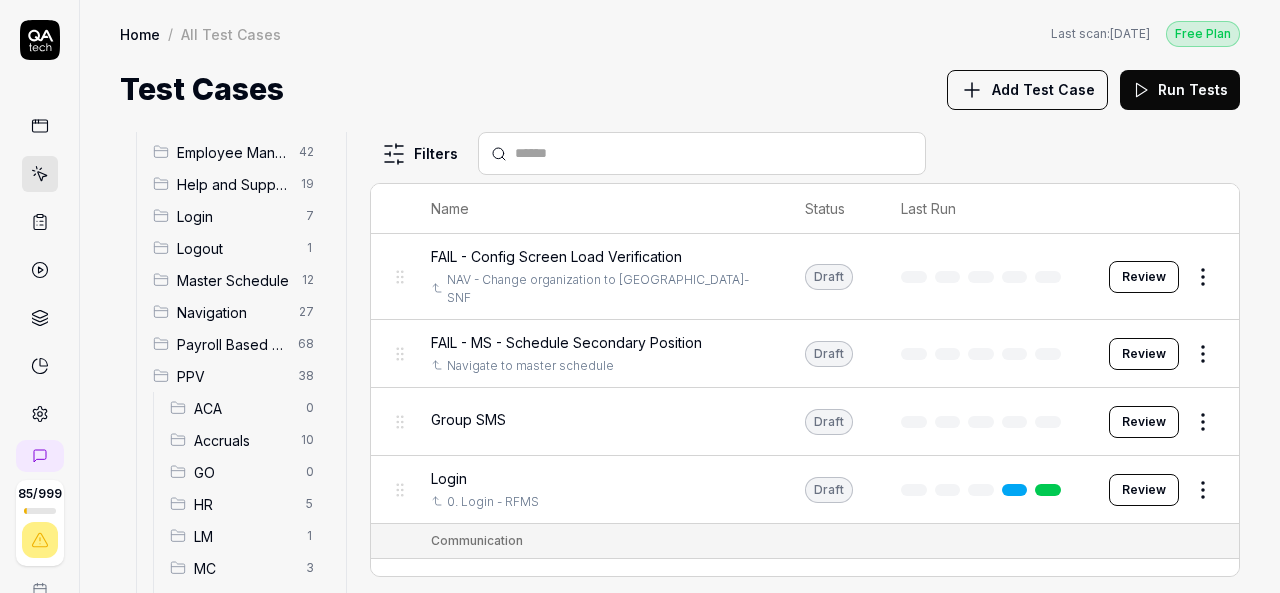 click on "HR" at bounding box center [244, 504] 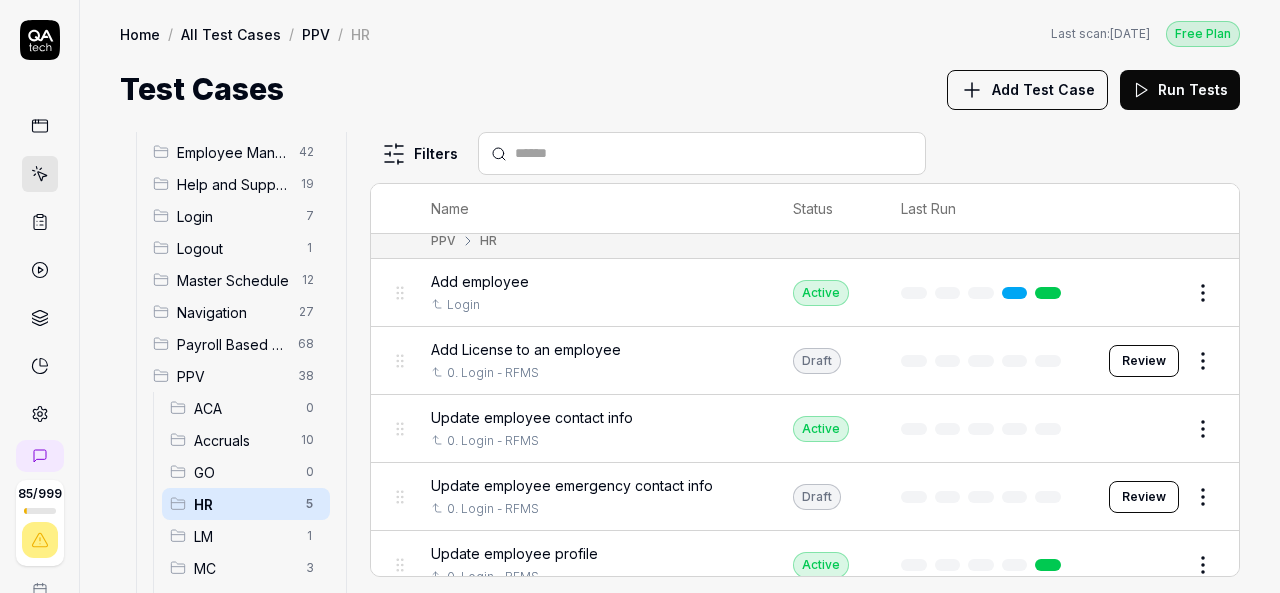 scroll, scrollTop: 26, scrollLeft: 0, axis: vertical 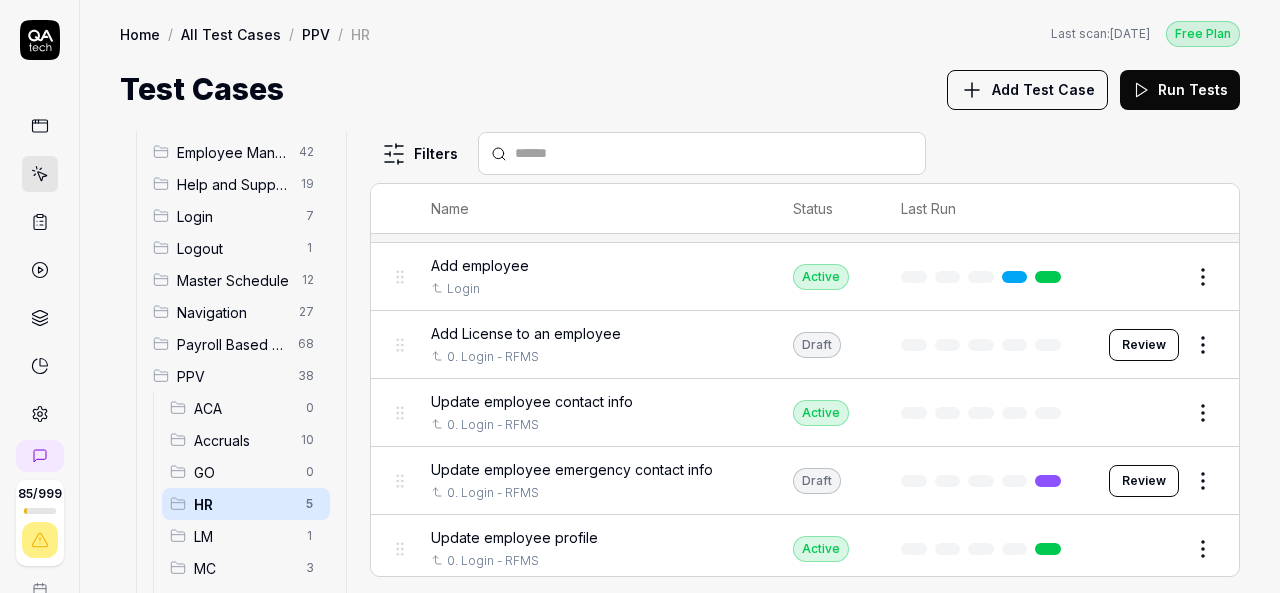 click on "Update employee emergency contact info" at bounding box center [572, 469] 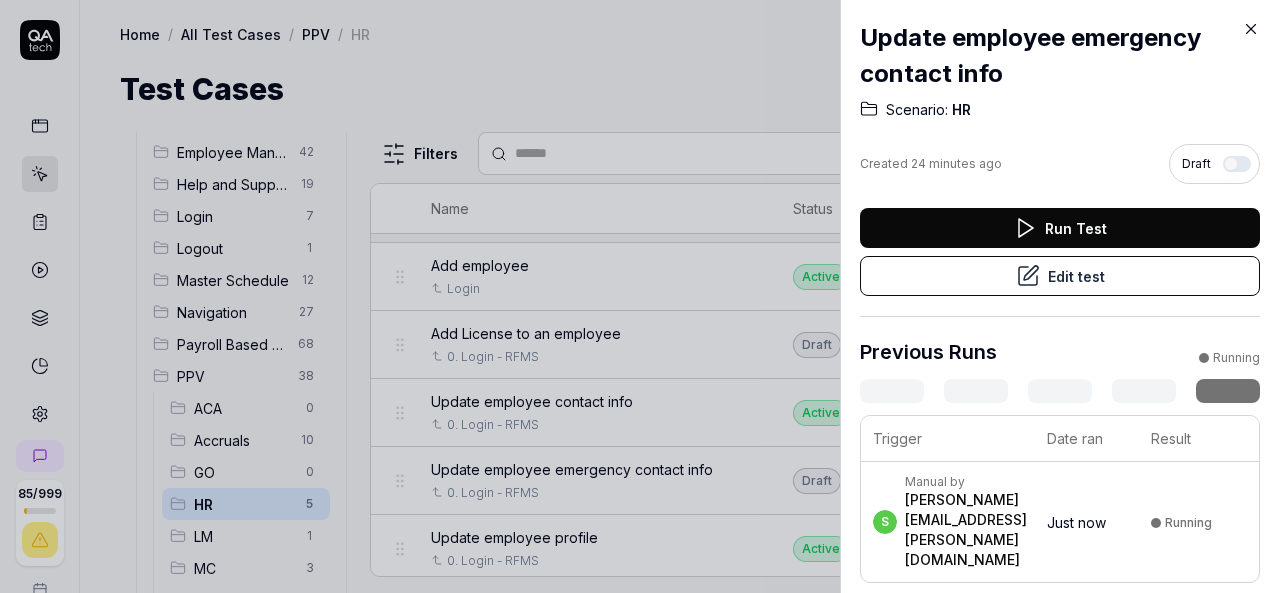click on "Run Test" at bounding box center (1060, 228) 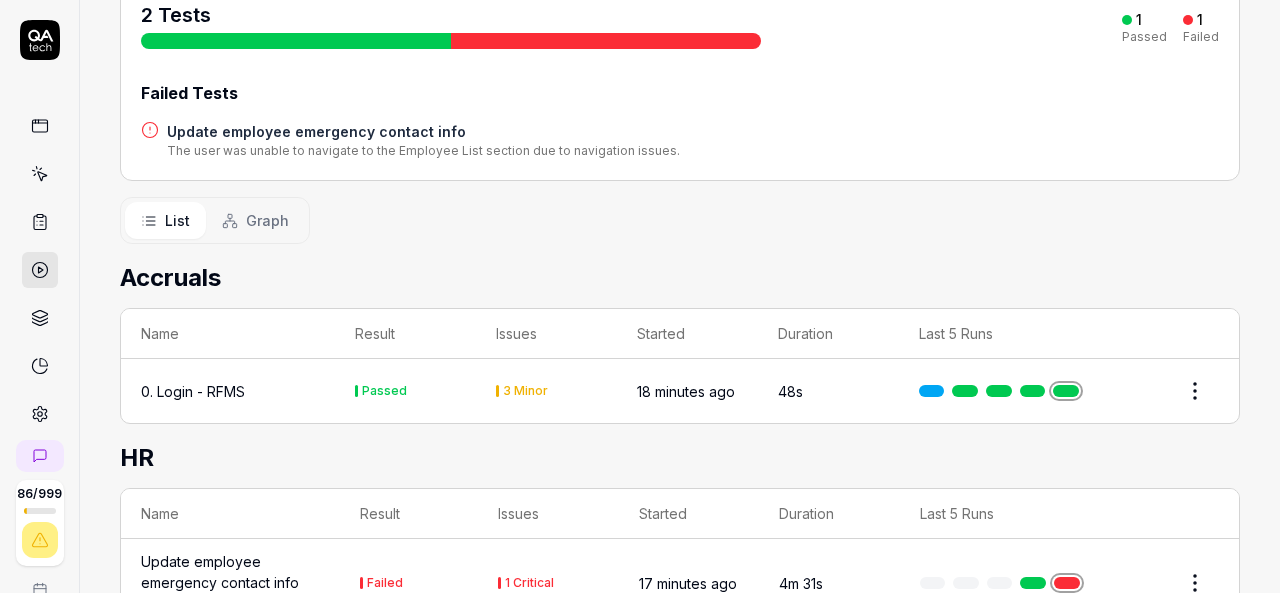scroll, scrollTop: 333, scrollLeft: 0, axis: vertical 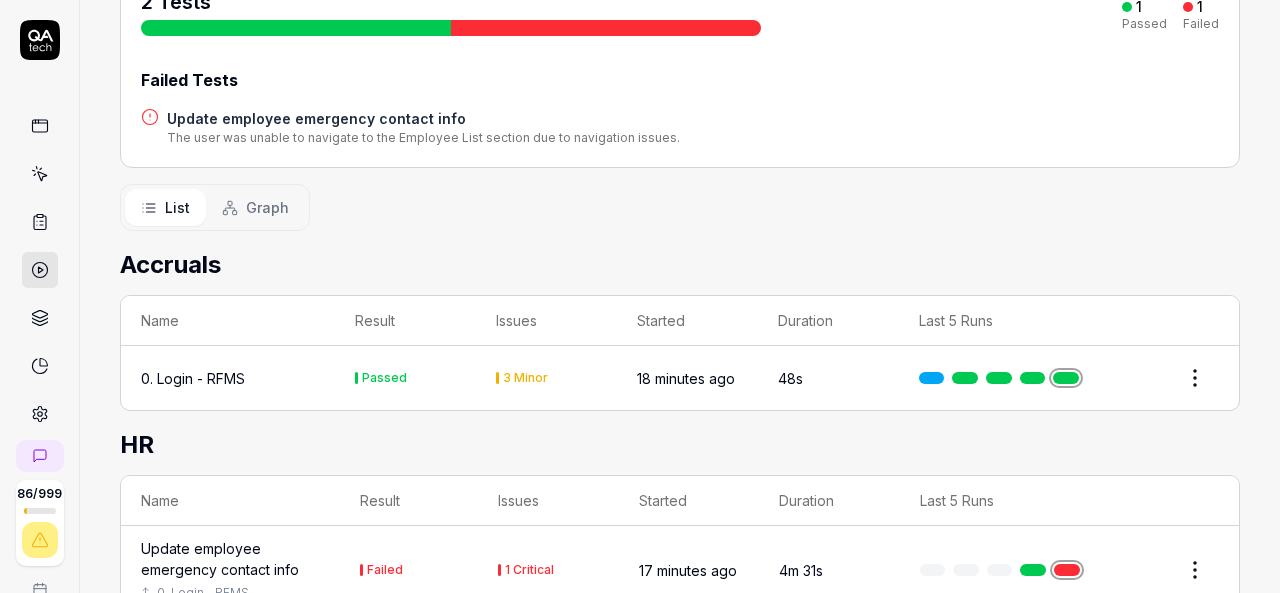 click on "Update employee emergency contact info" at bounding box center [230, 559] 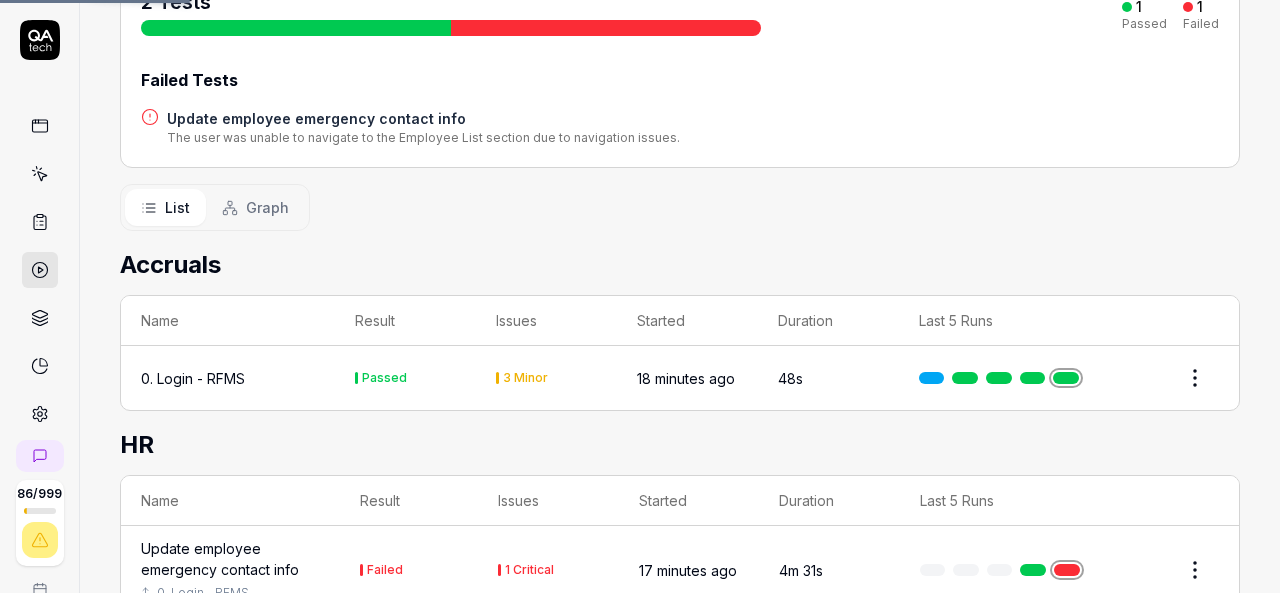 scroll, scrollTop: 0, scrollLeft: 0, axis: both 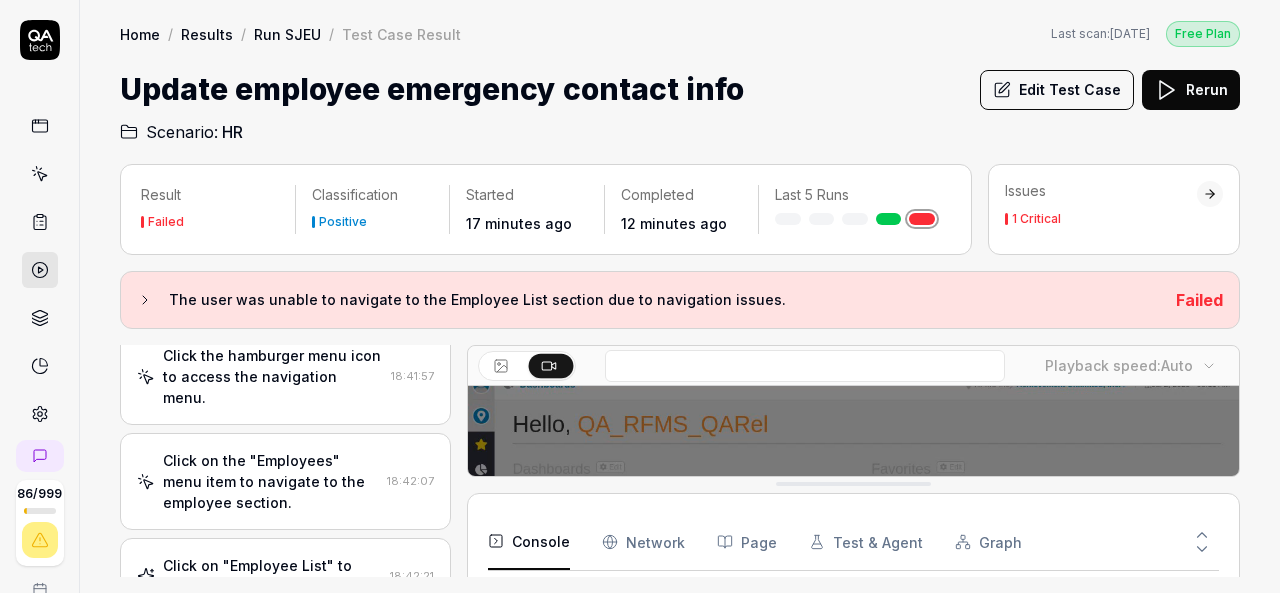 click on "Rerun" at bounding box center (1191, 90) 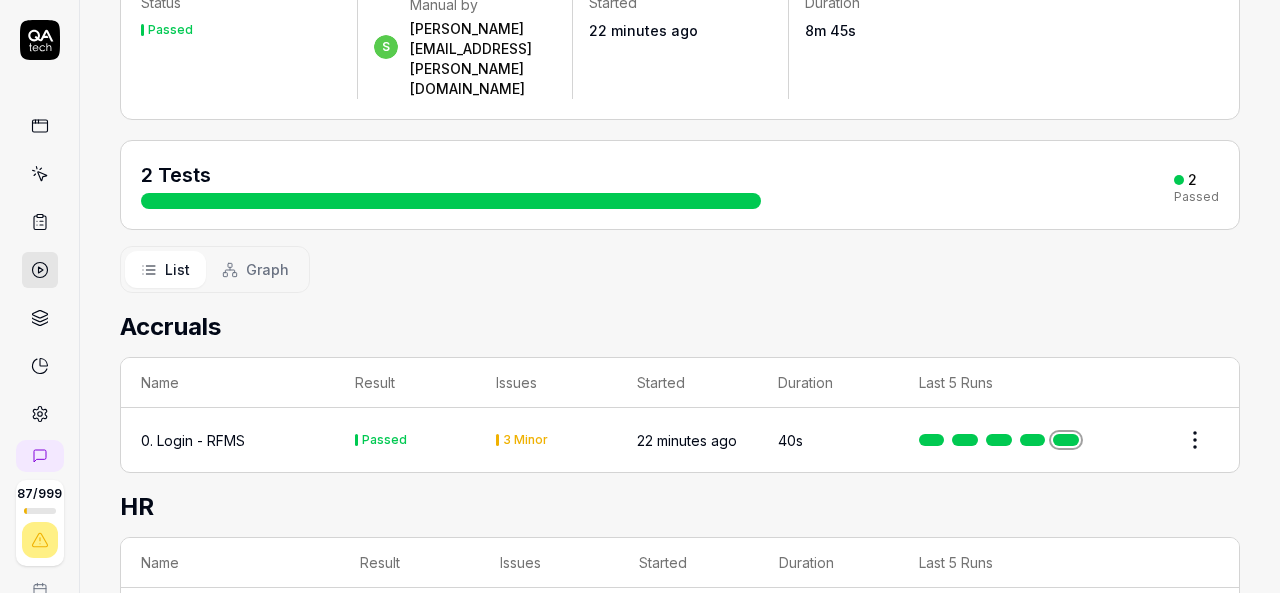 scroll, scrollTop: 22, scrollLeft: 0, axis: vertical 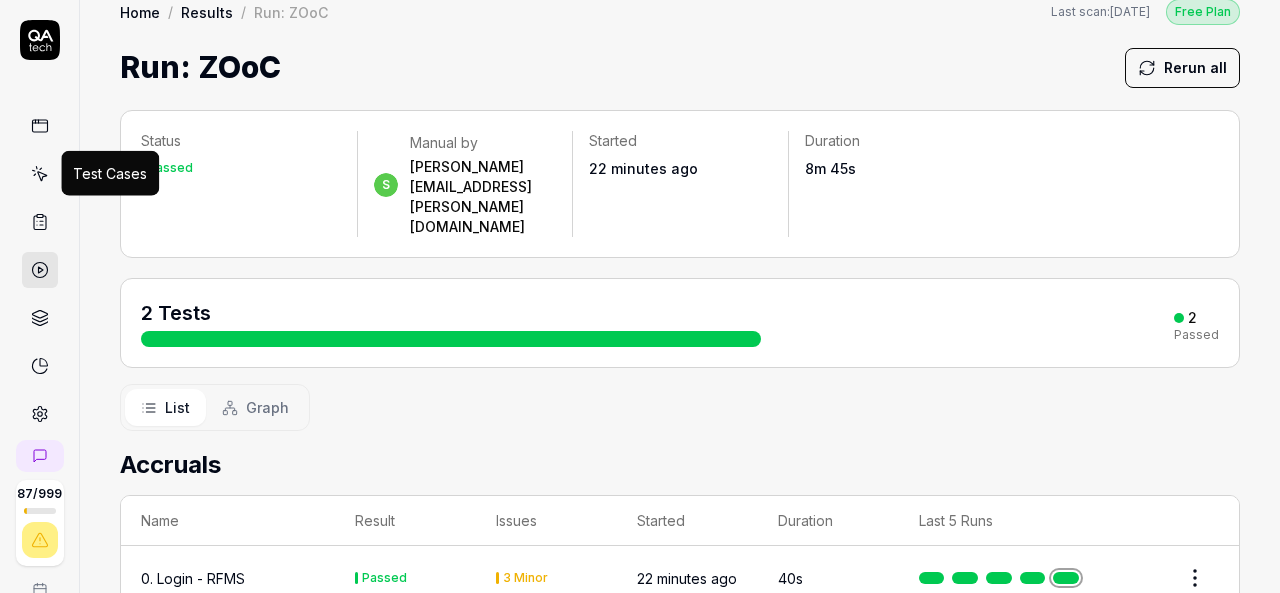 click 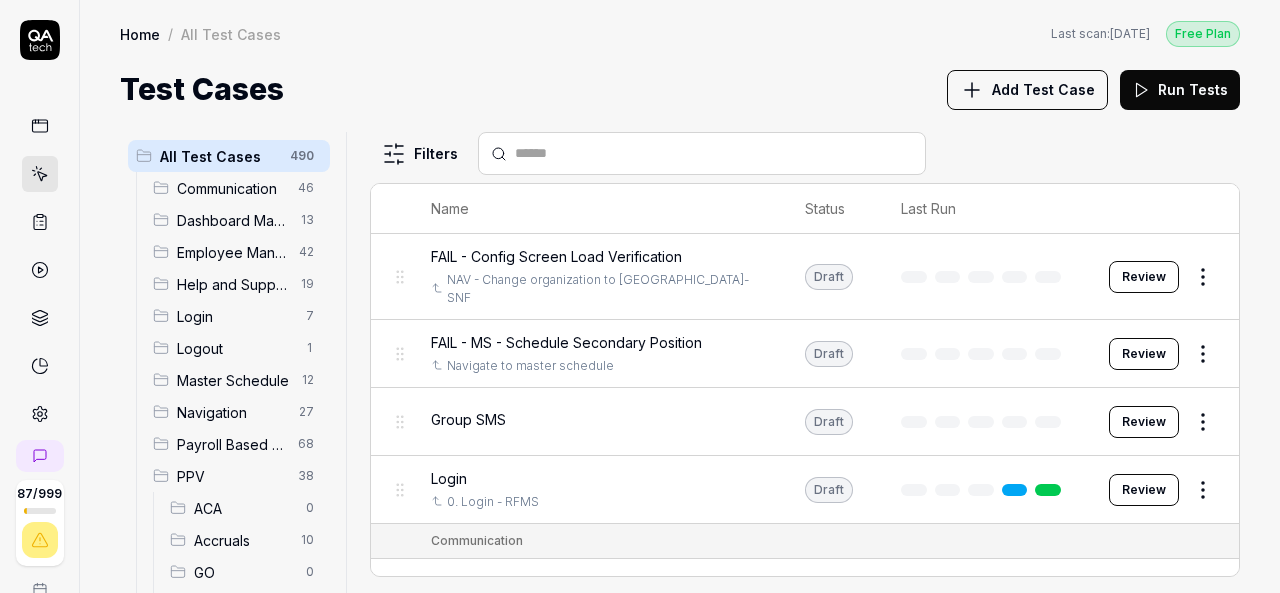 scroll, scrollTop: 0, scrollLeft: 0, axis: both 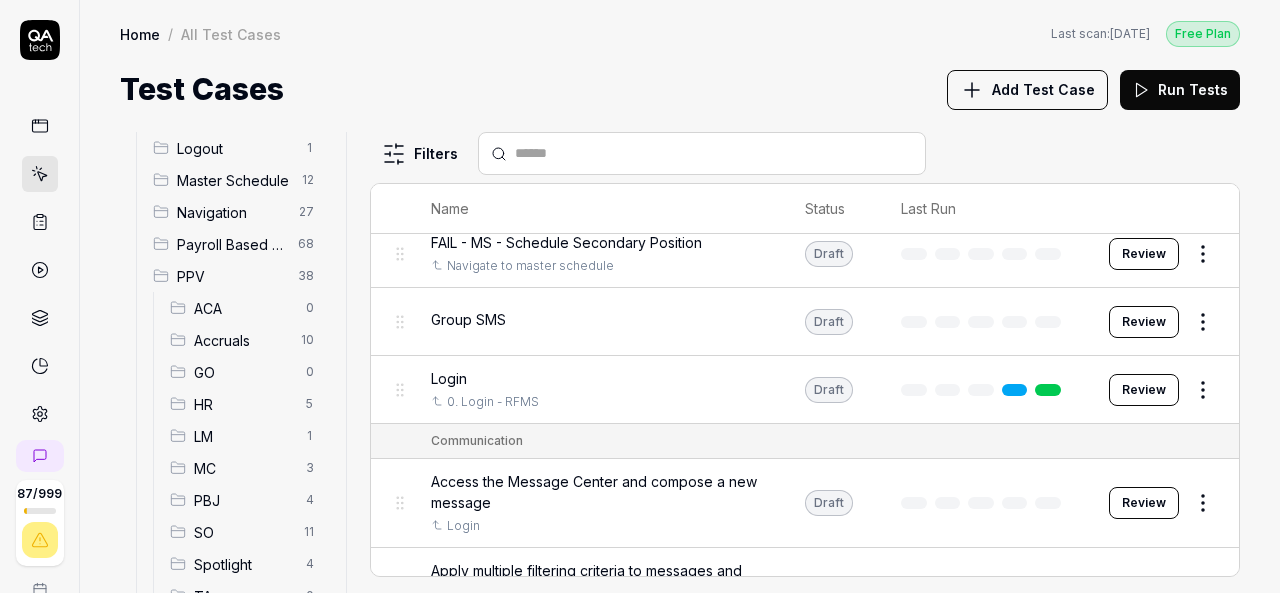 click on "HR" at bounding box center [244, 404] 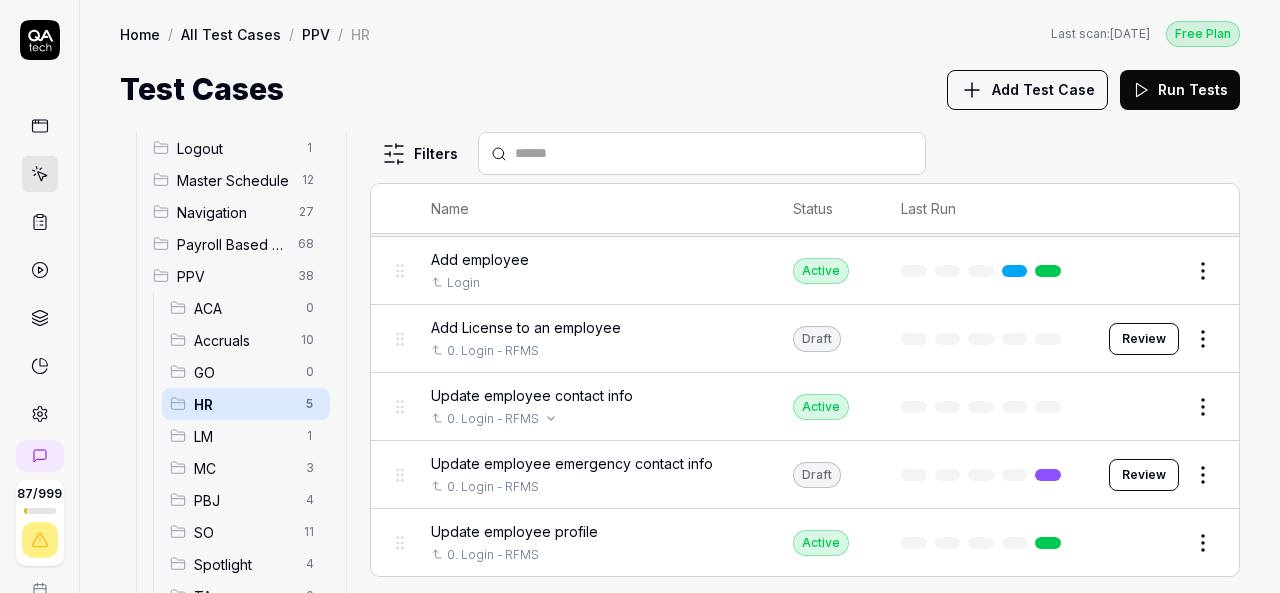 scroll, scrollTop: 26, scrollLeft: 0, axis: vertical 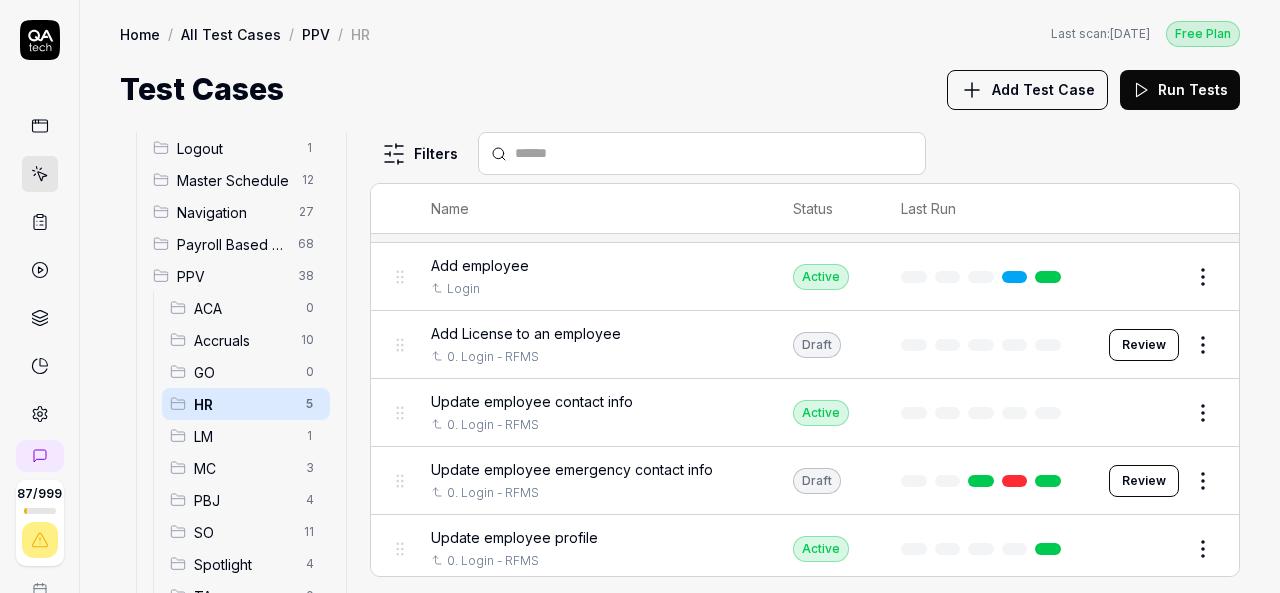 click on "Add License to an employee" at bounding box center [526, 333] 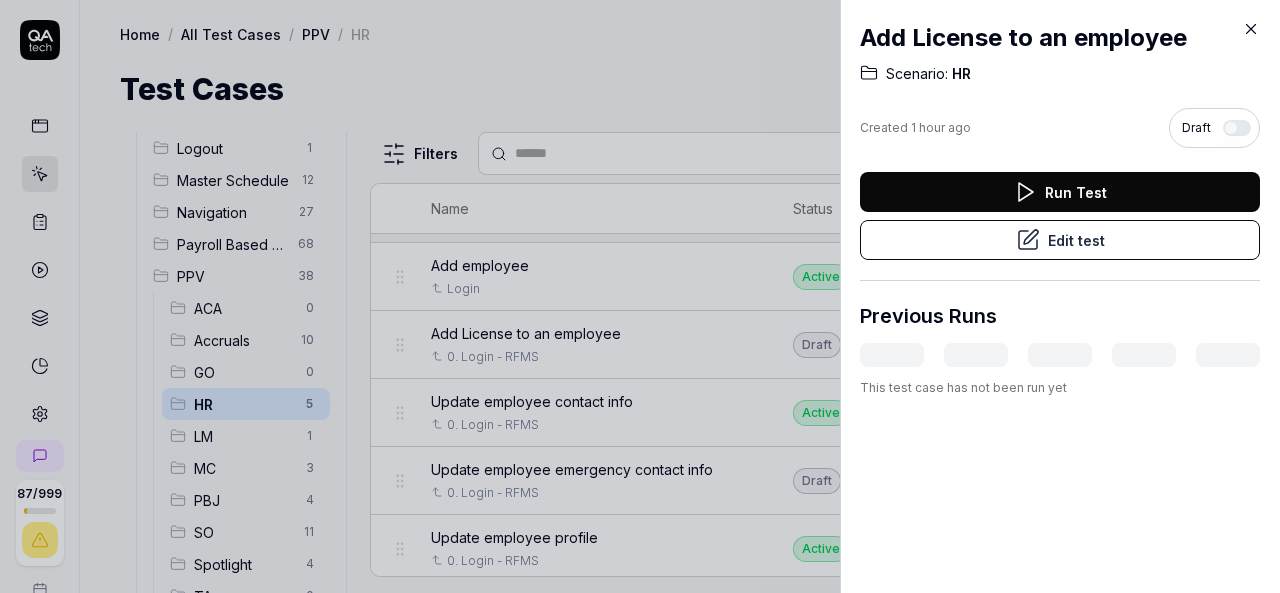 click on "Run Test" at bounding box center (1060, 192) 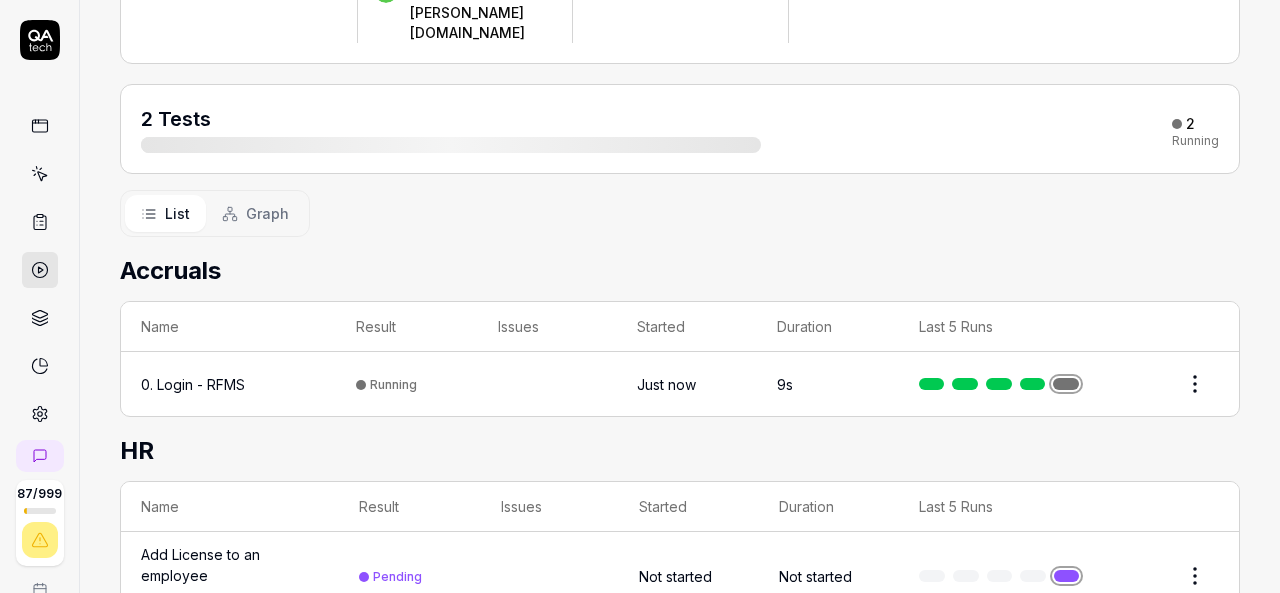 scroll, scrollTop: 220, scrollLeft: 0, axis: vertical 